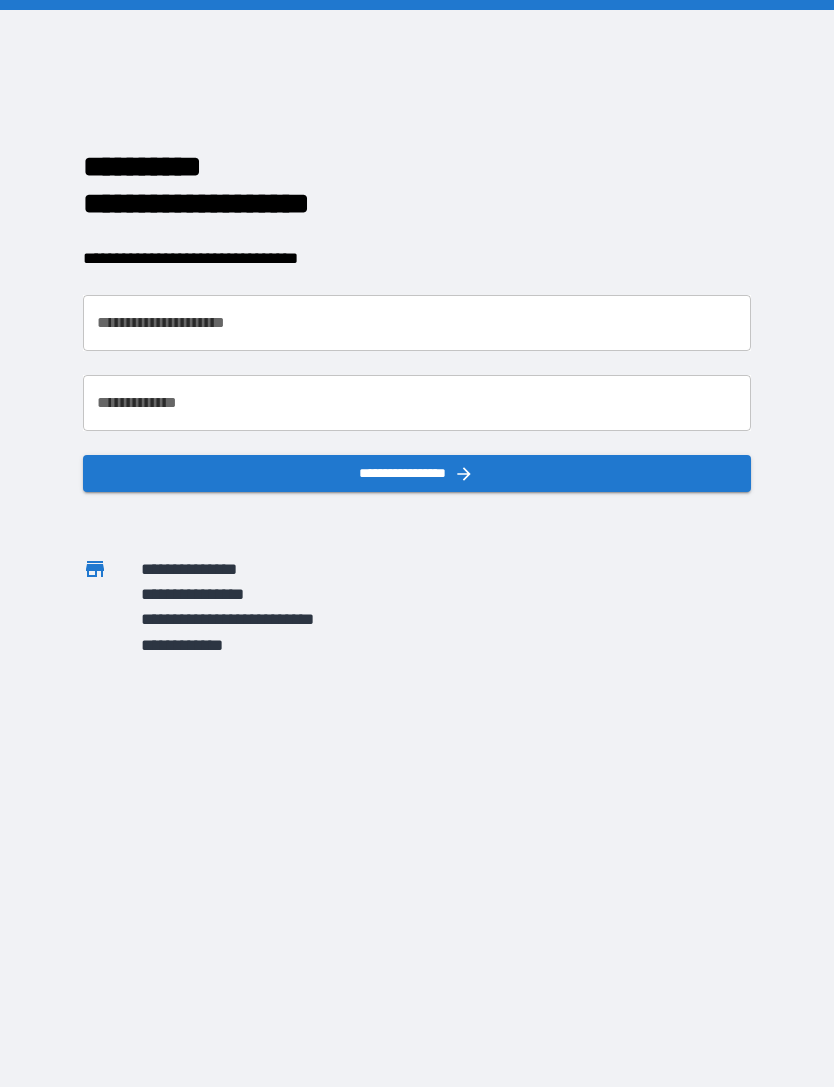scroll, scrollTop: 0, scrollLeft: 0, axis: both 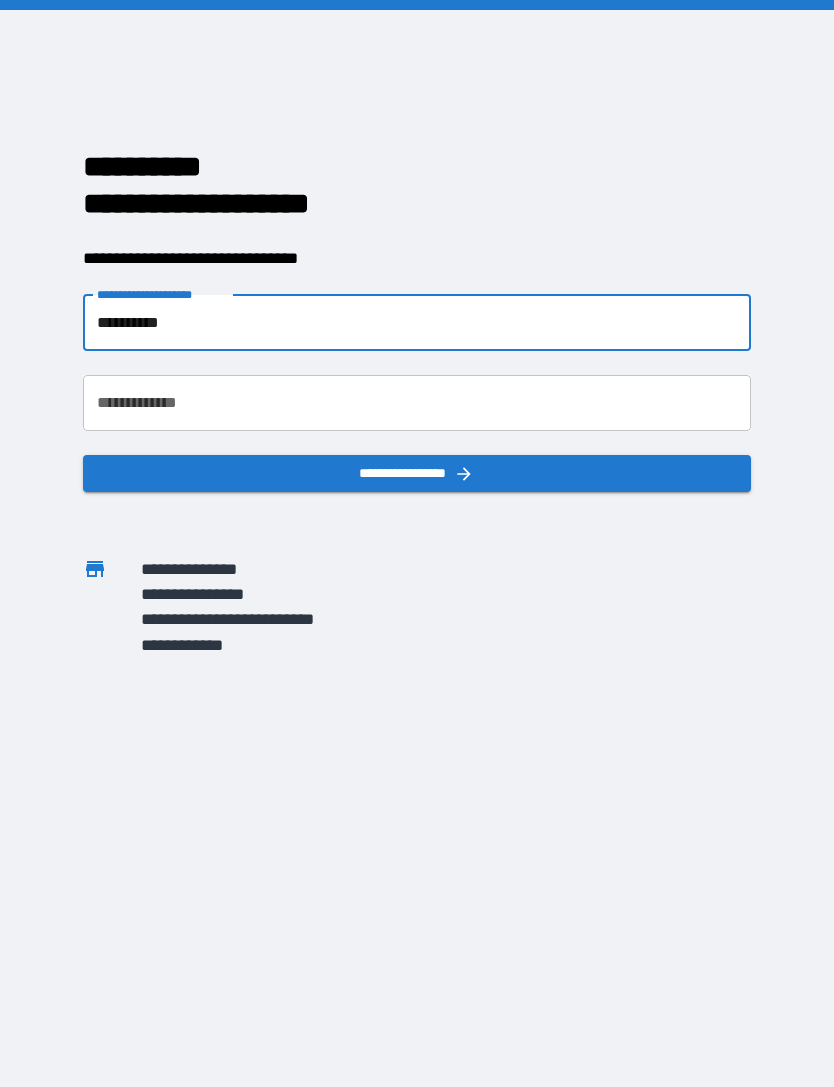type on "**********" 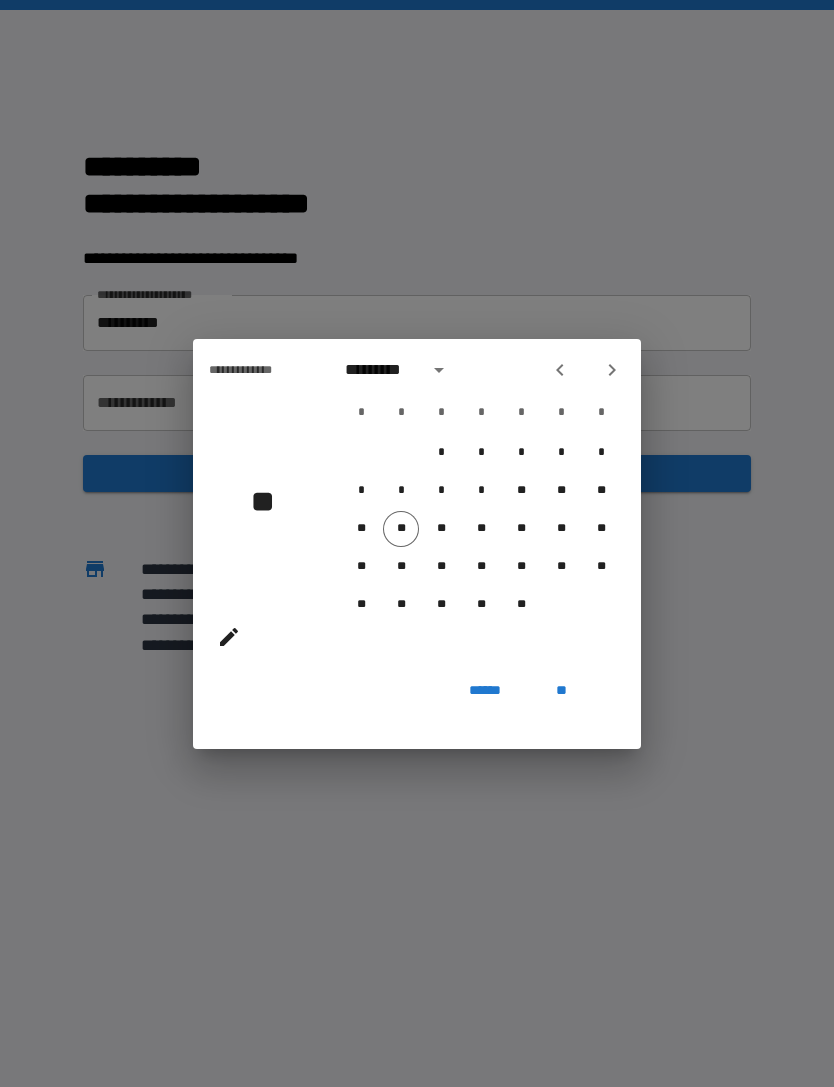 click 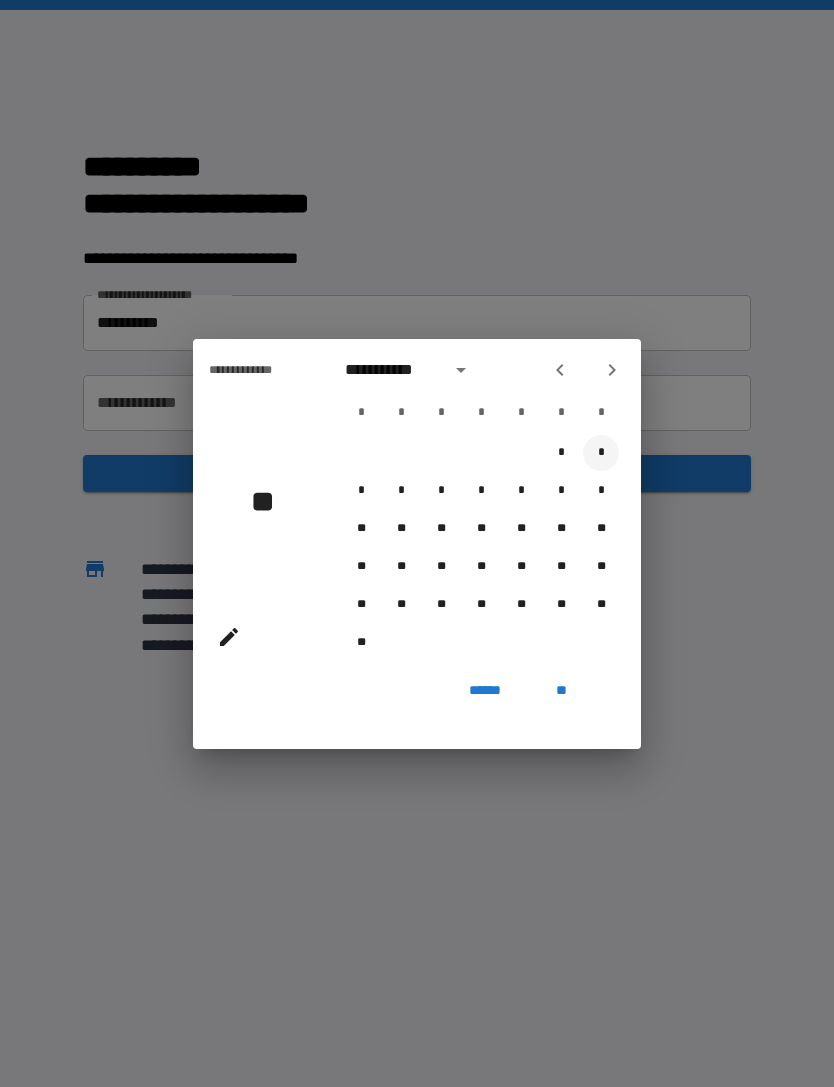 click on "*" at bounding box center (601, 453) 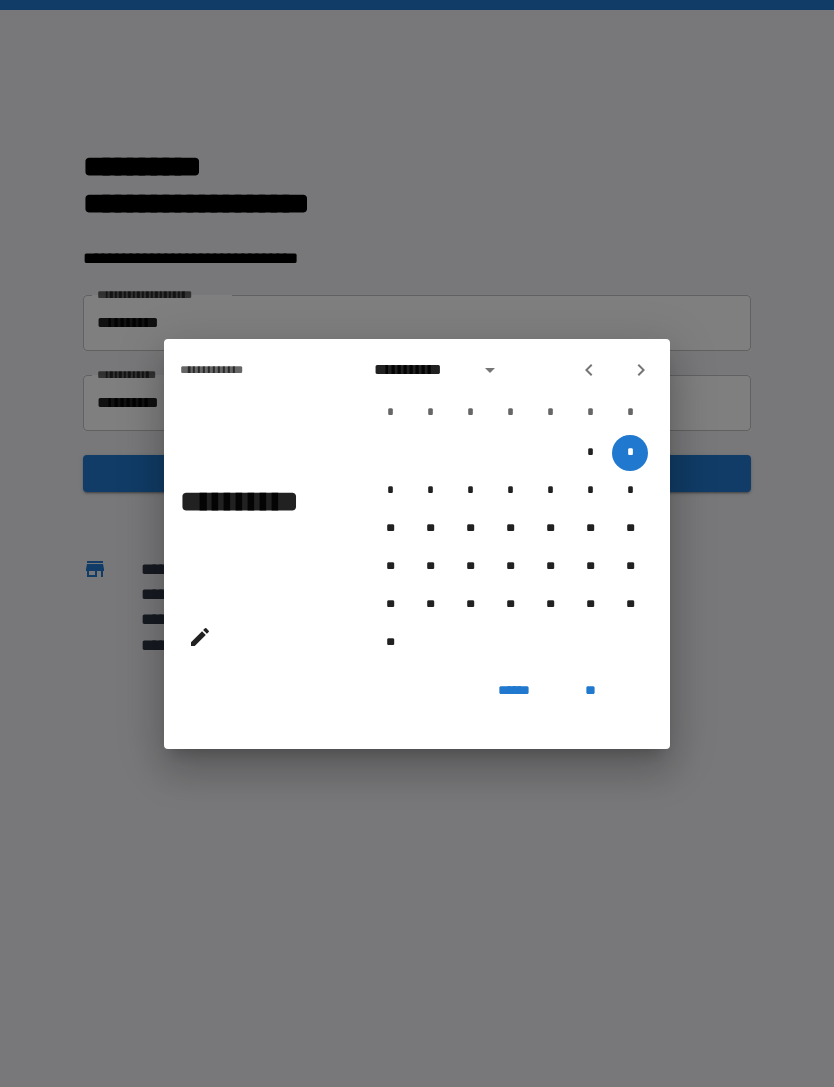 click 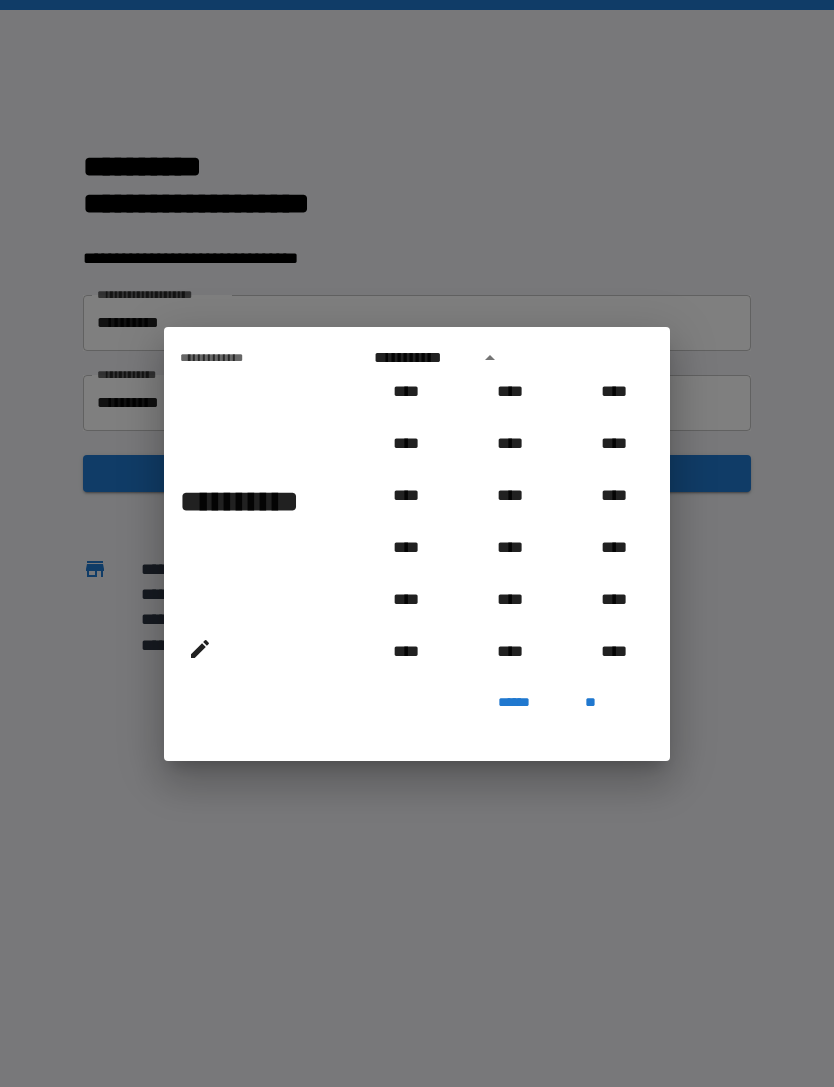 scroll, scrollTop: 949, scrollLeft: 0, axis: vertical 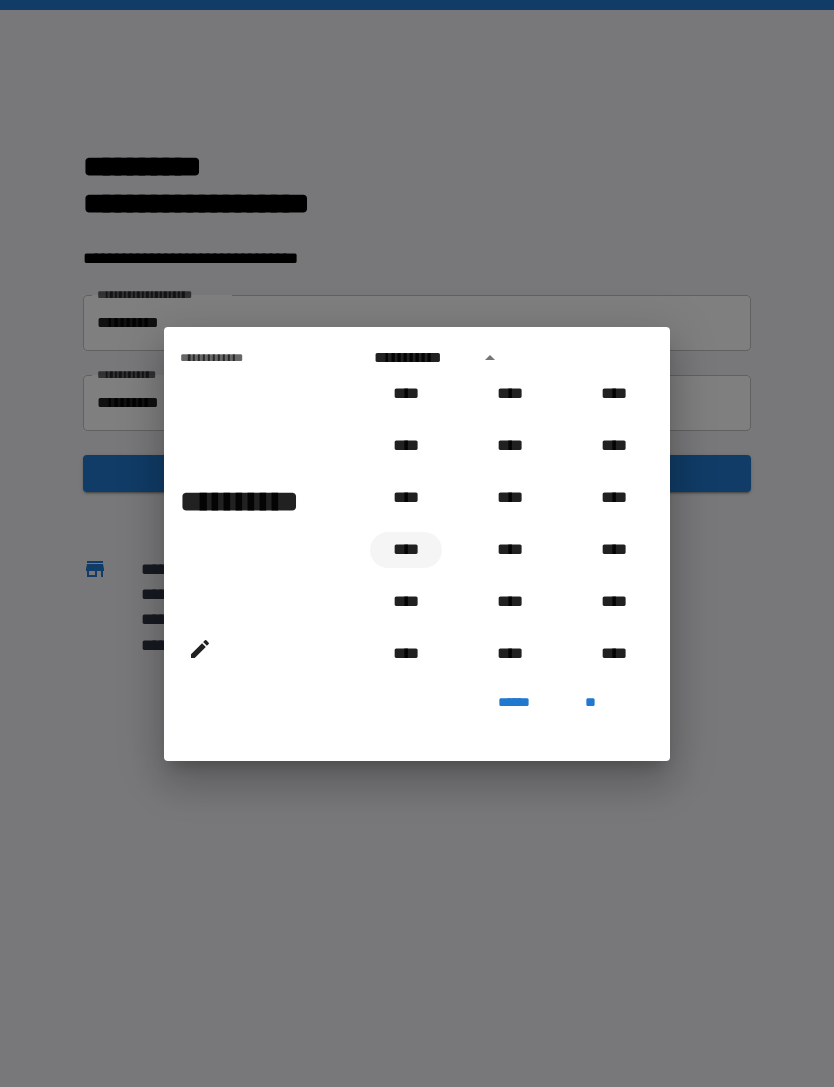 click on "****" at bounding box center [406, 550] 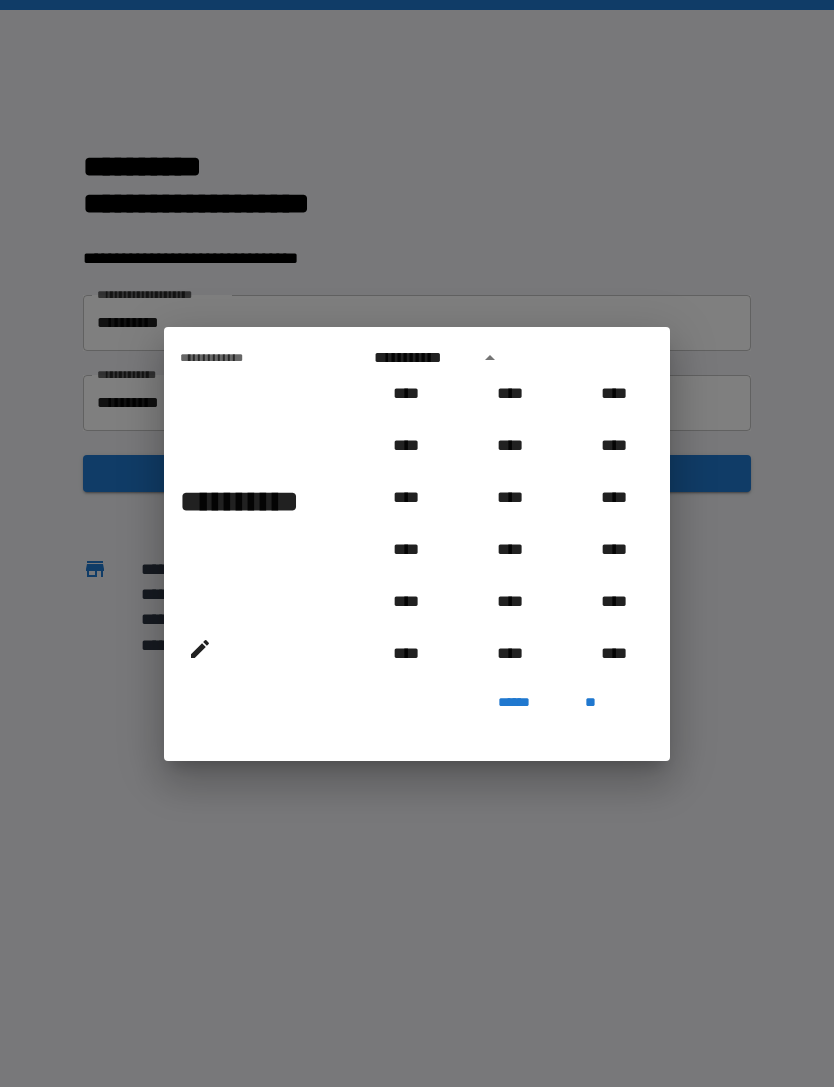 type on "**********" 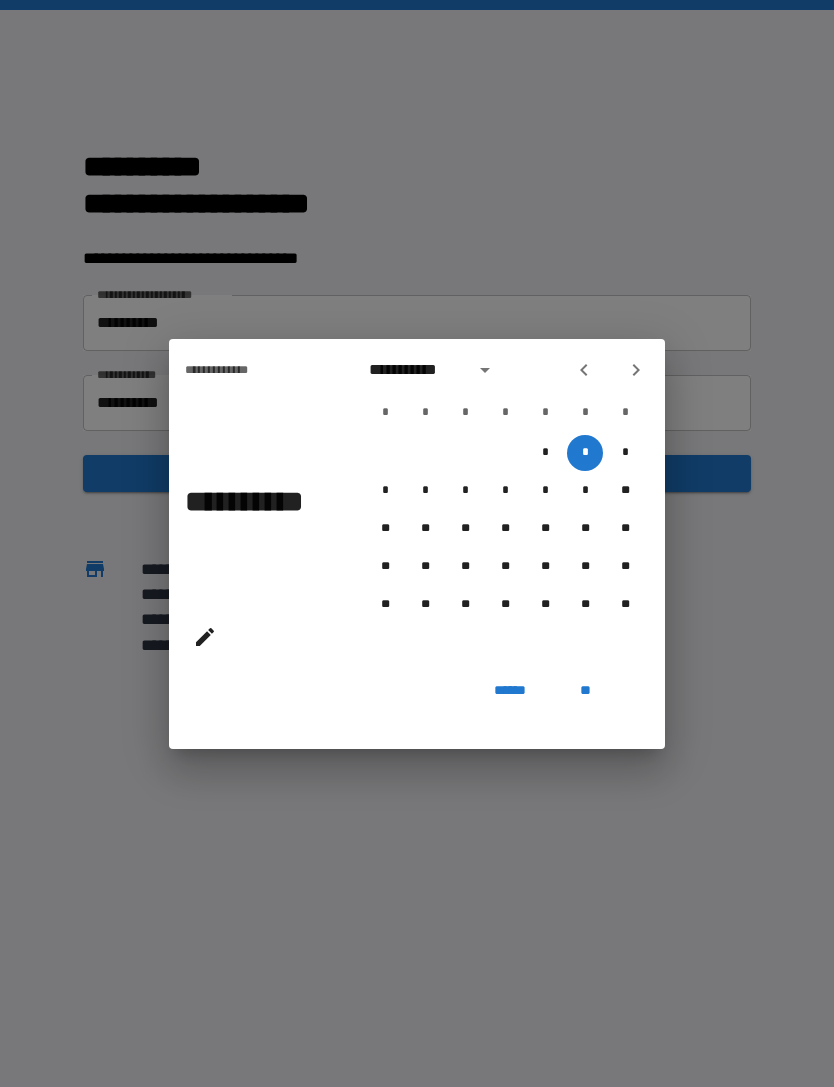 click on "**" at bounding box center [585, 691] 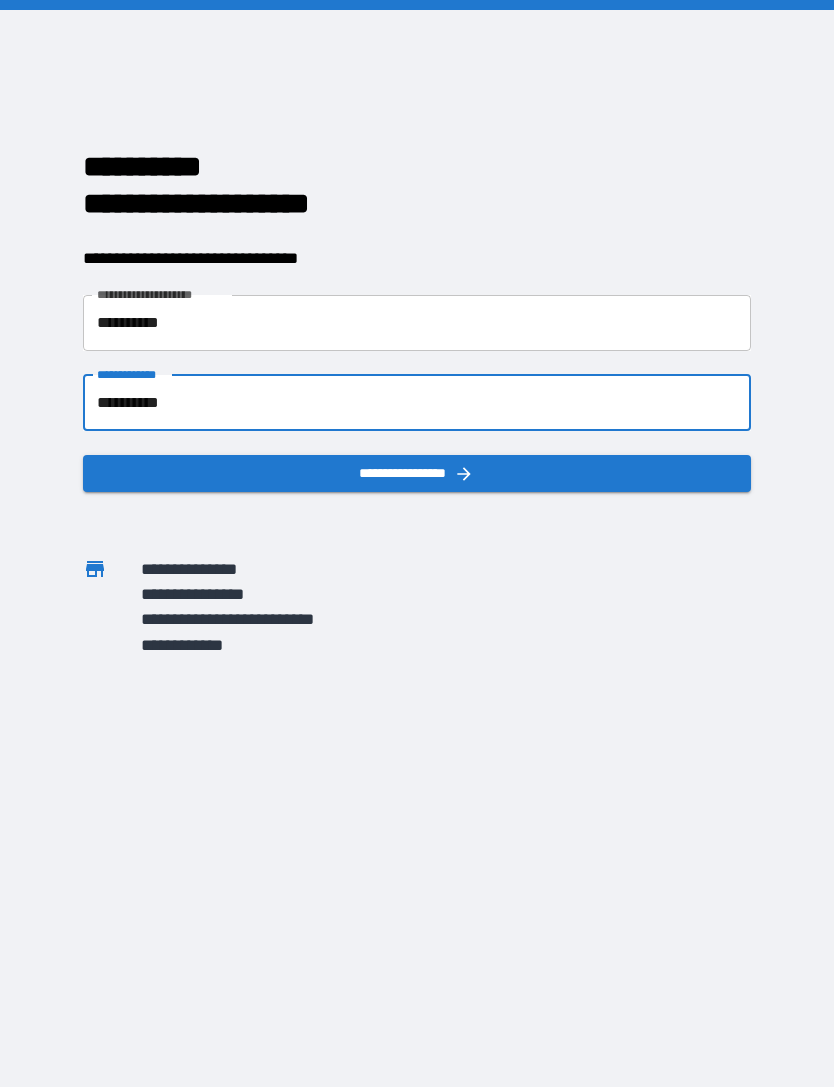 click on "**********" at bounding box center (416, 473) 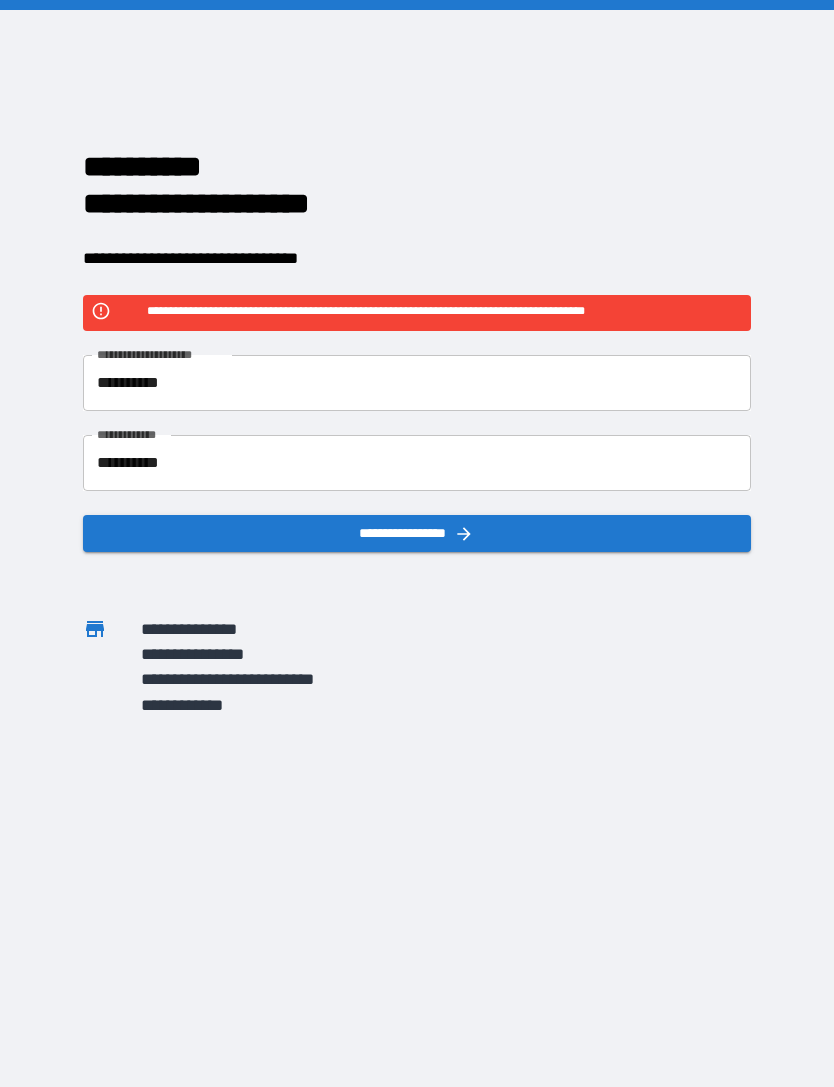 click on "**********" at bounding box center (416, 383) 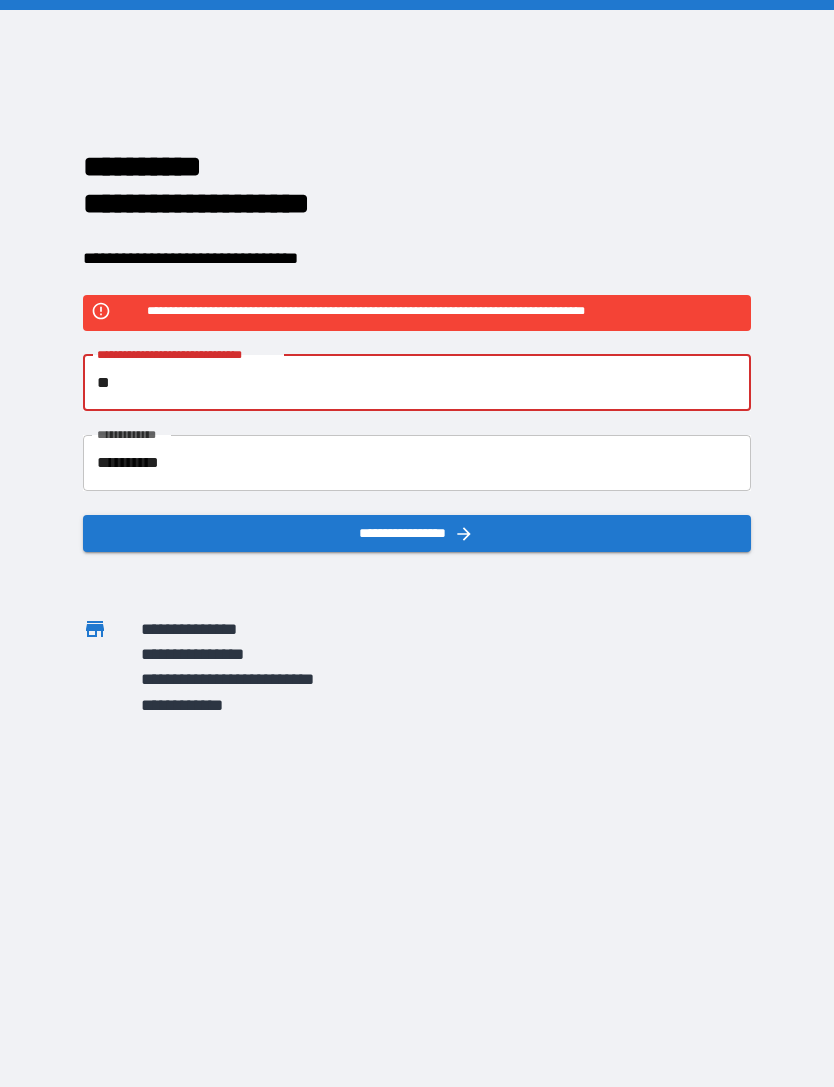 type on "*" 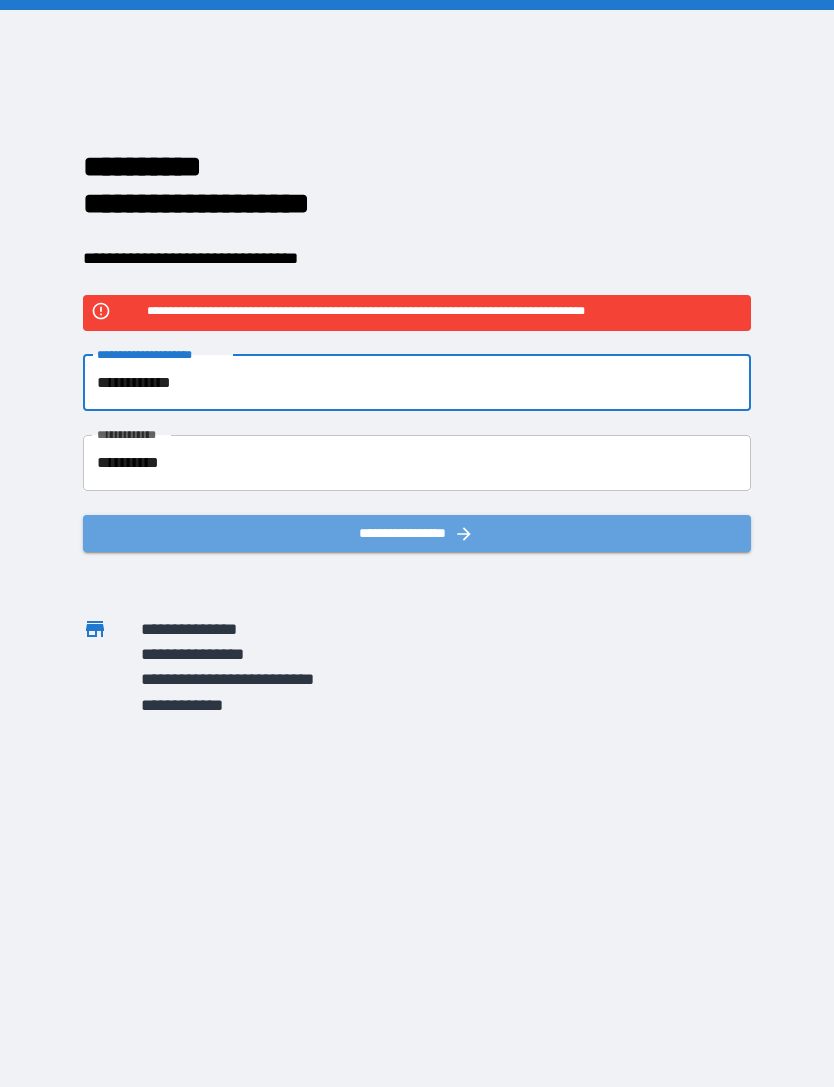 type on "**********" 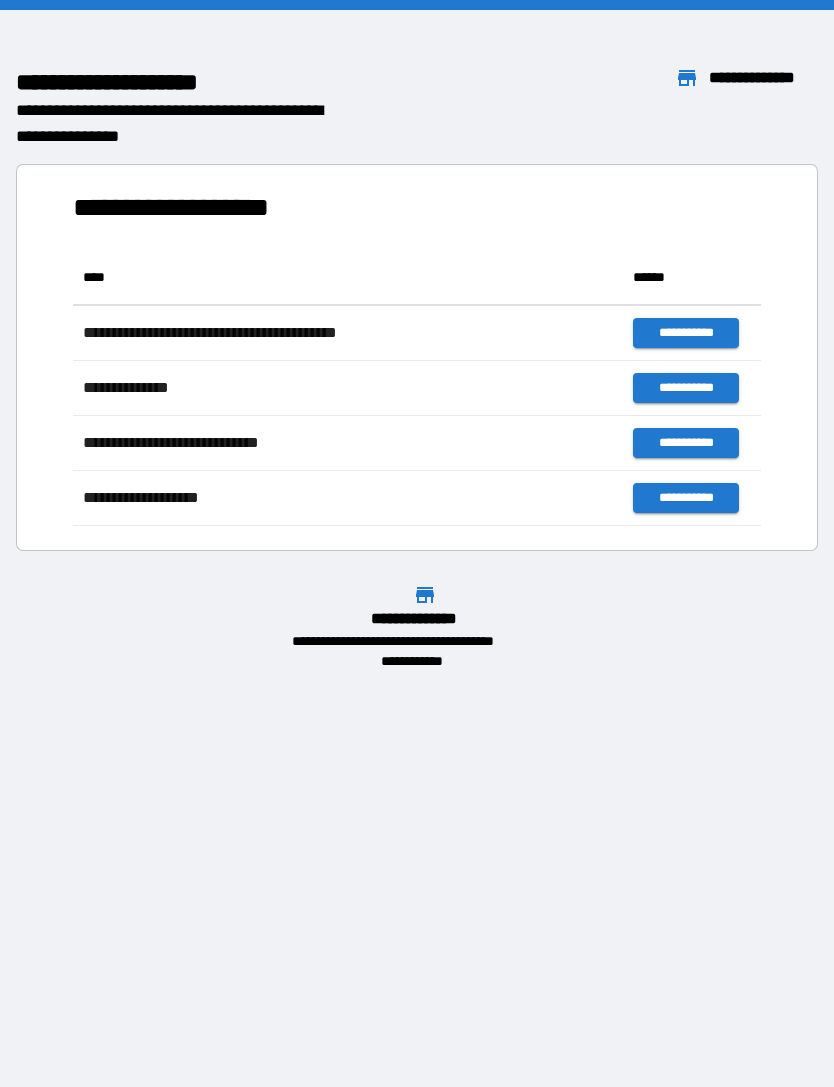 scroll, scrollTop: 1, scrollLeft: 1, axis: both 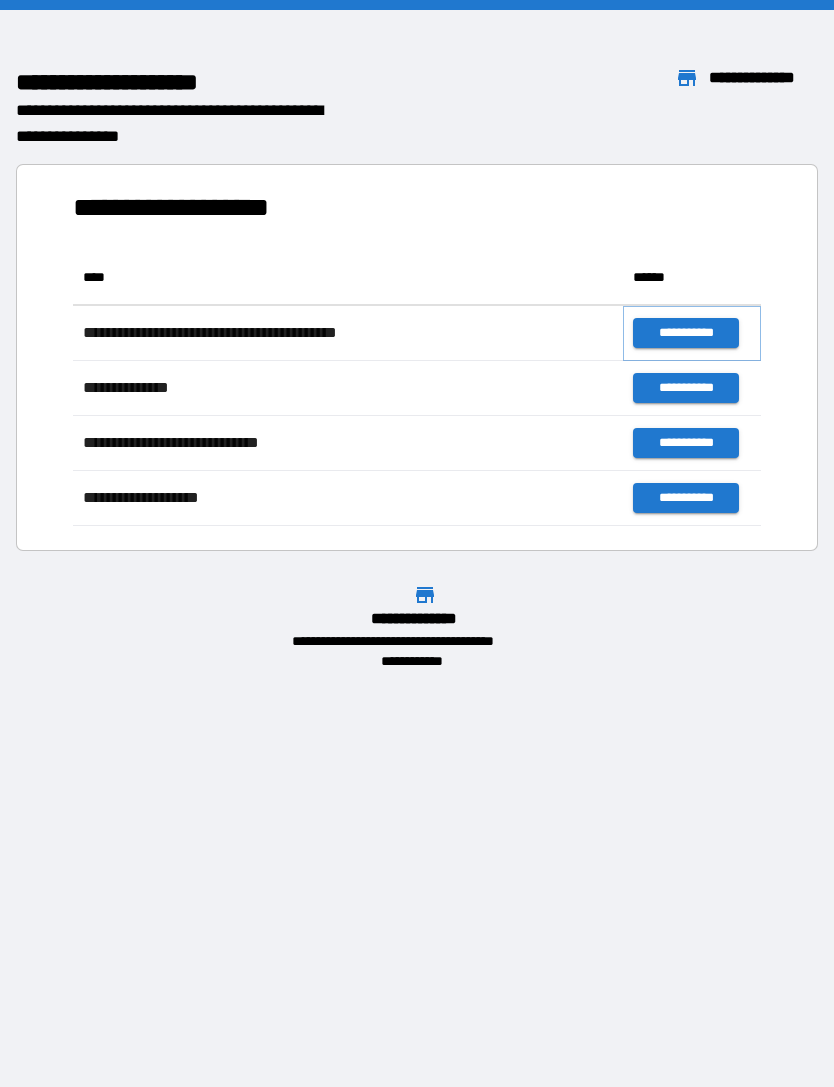 click on "**********" at bounding box center (685, 333) 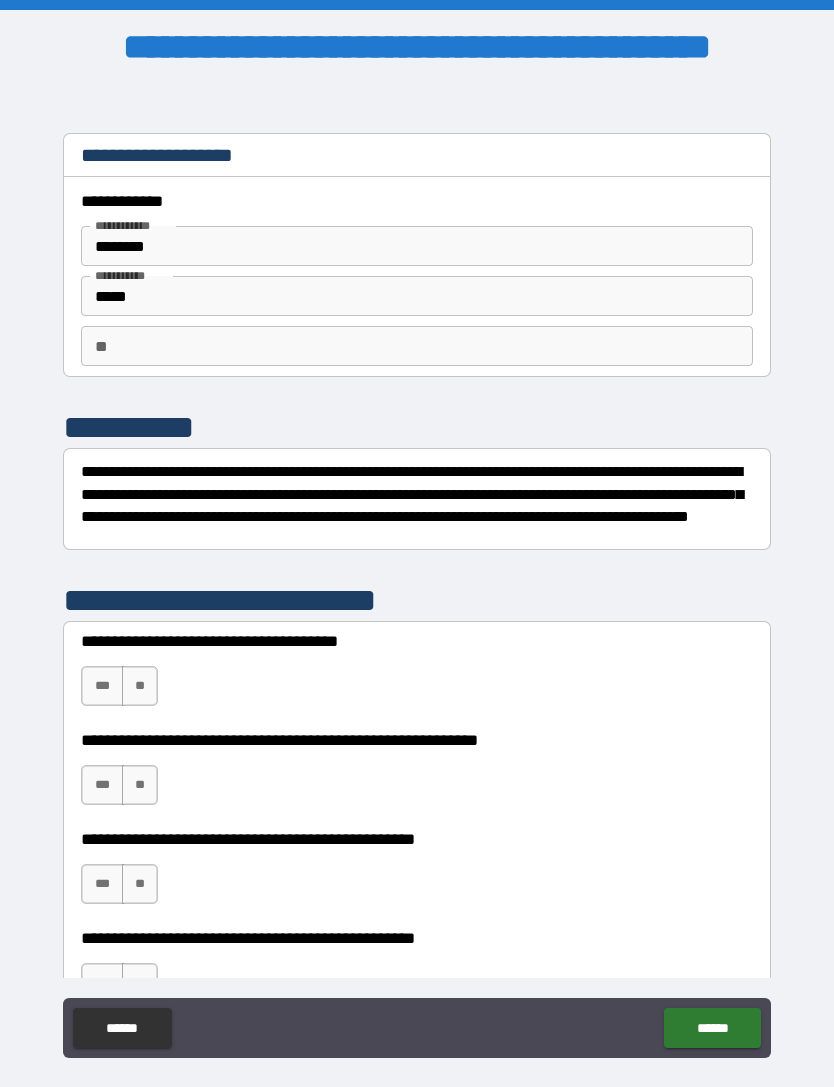 click on "** **" at bounding box center [417, 346] 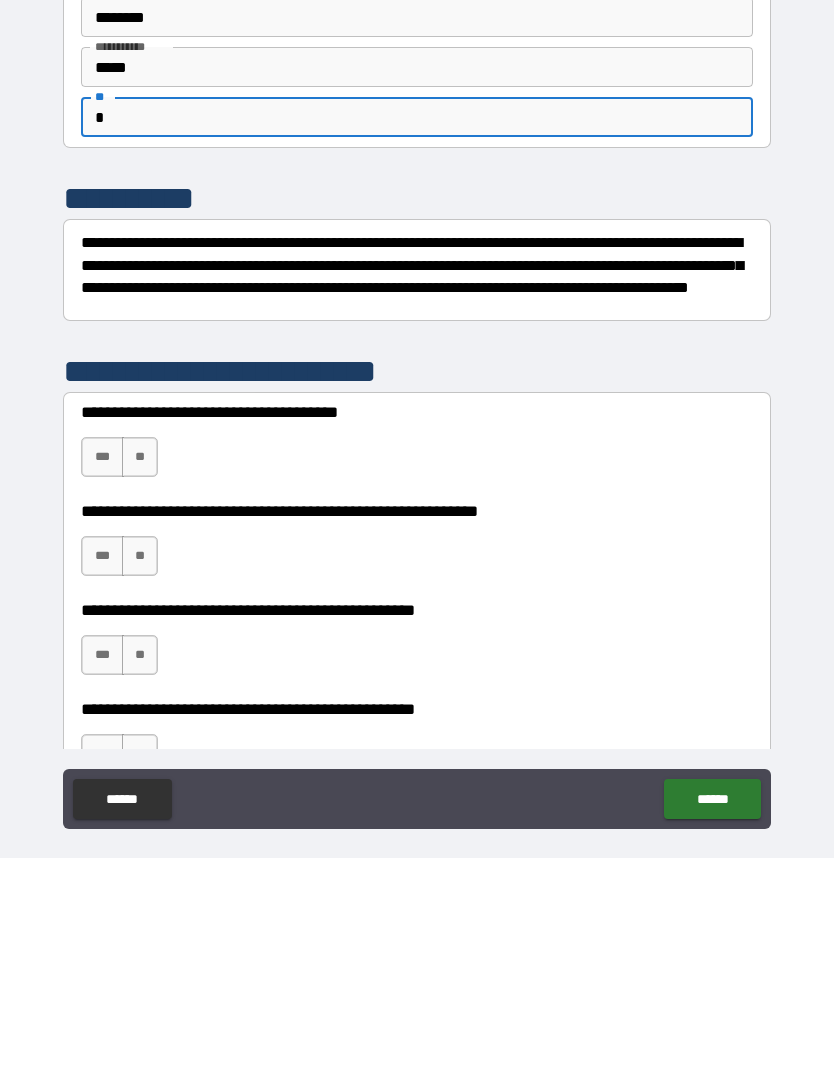 type on "*" 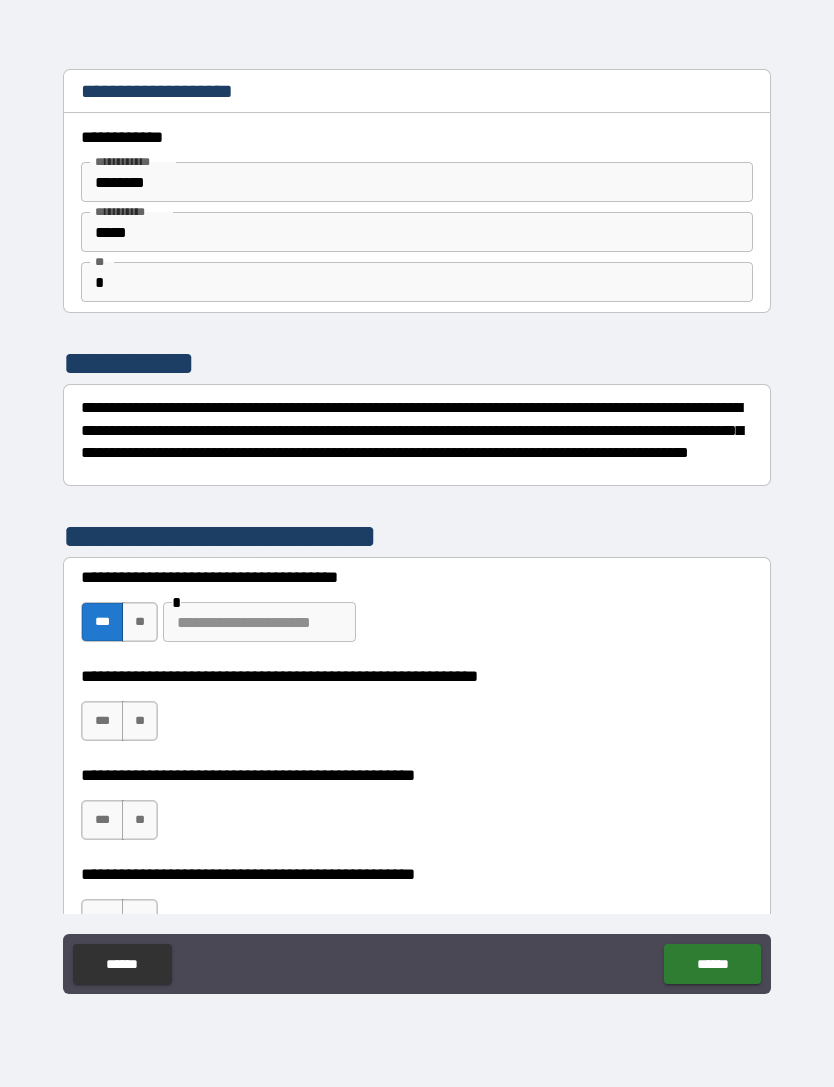 click on "***" at bounding box center (102, 721) 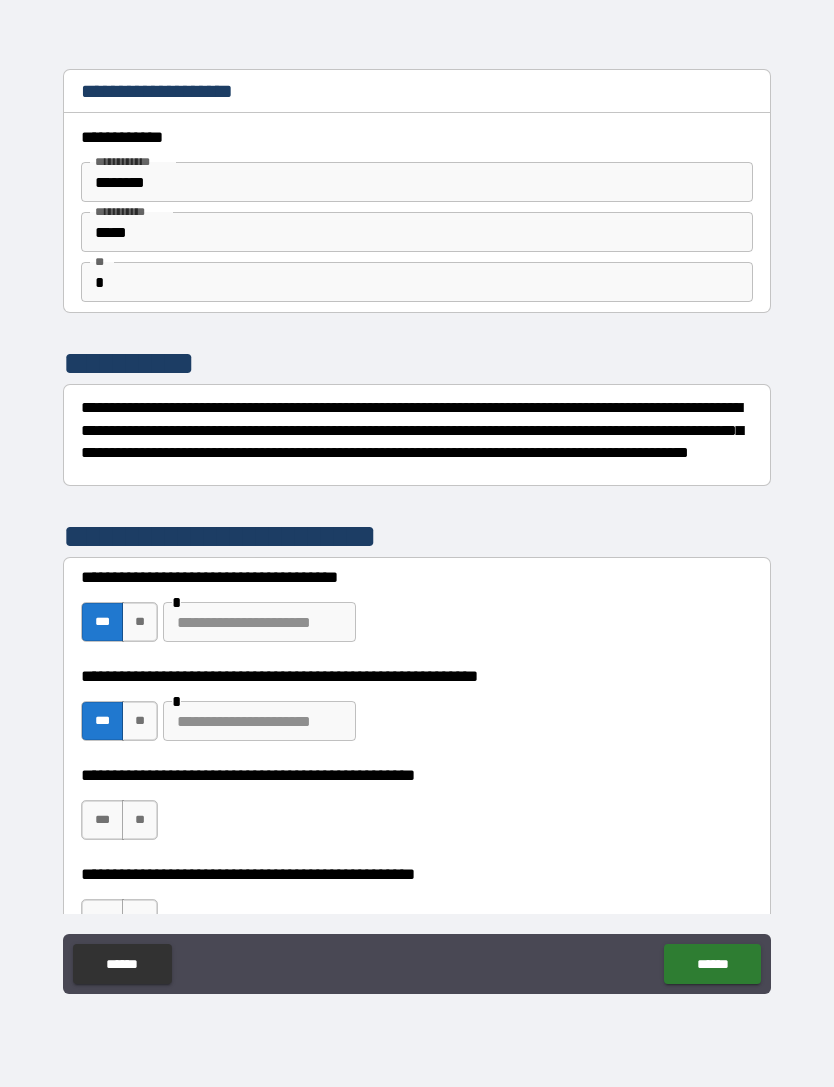 click on "**" at bounding box center (140, 820) 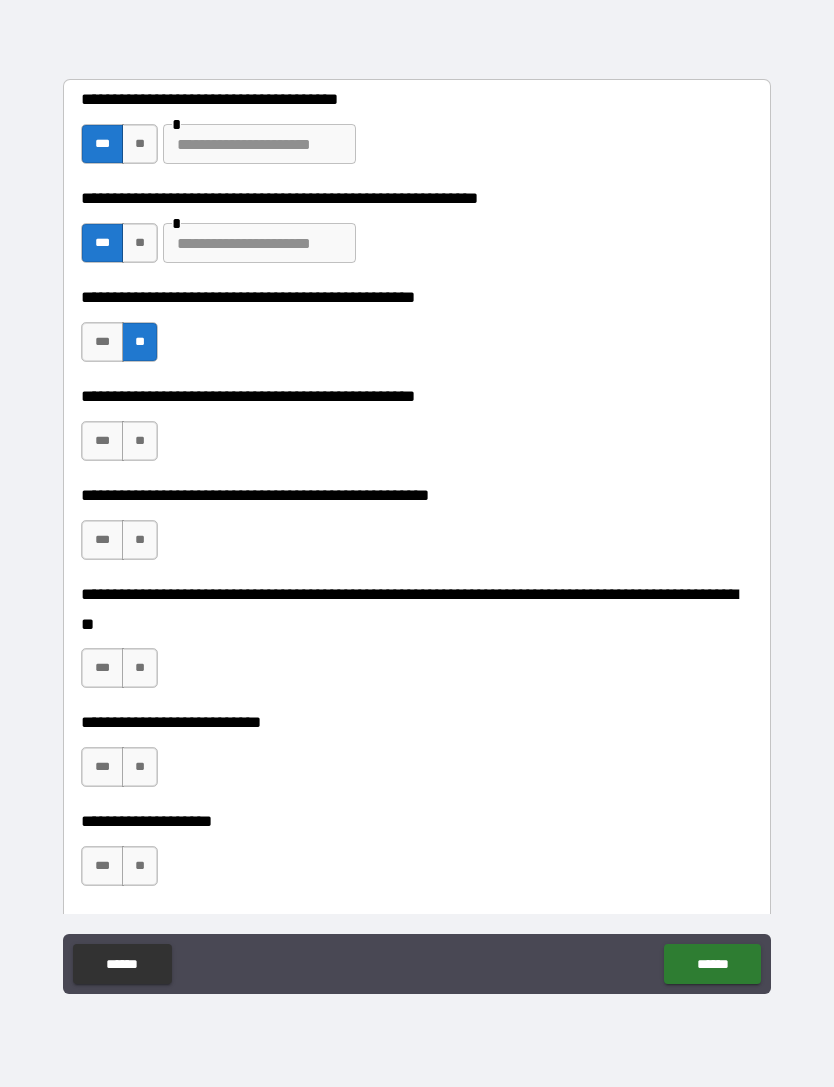 scroll, scrollTop: 481, scrollLeft: 0, axis: vertical 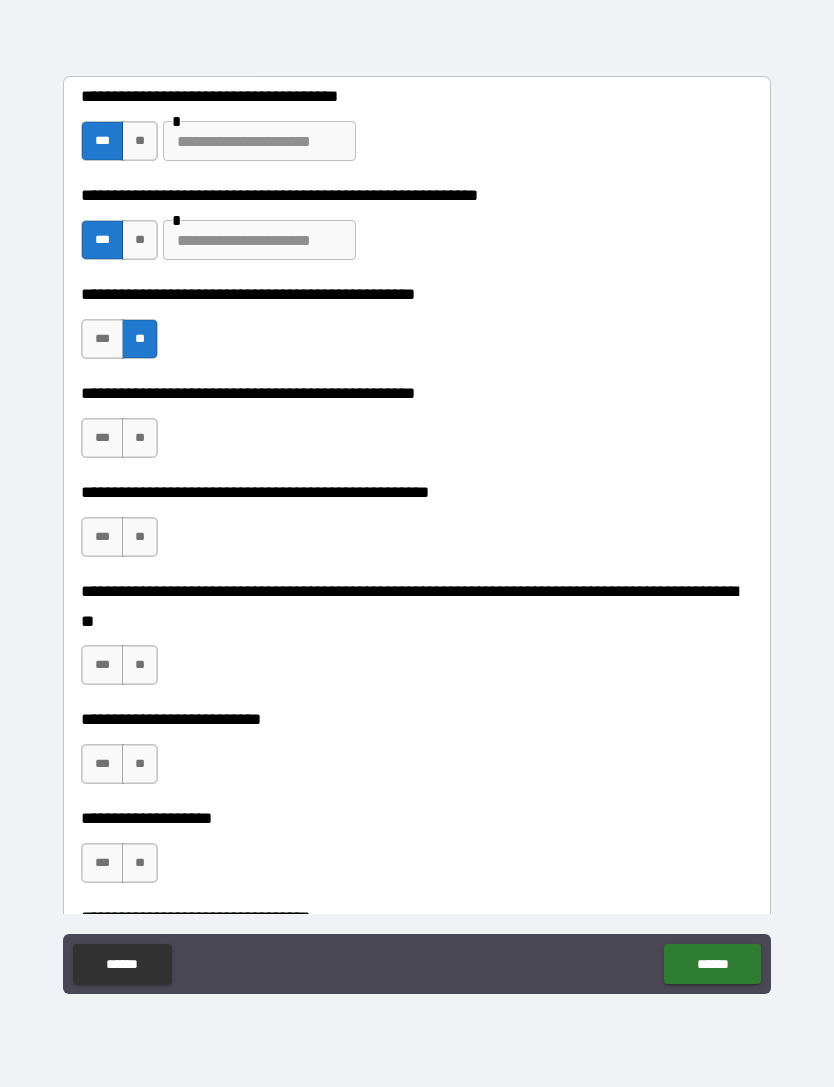 click on "***" at bounding box center [102, 438] 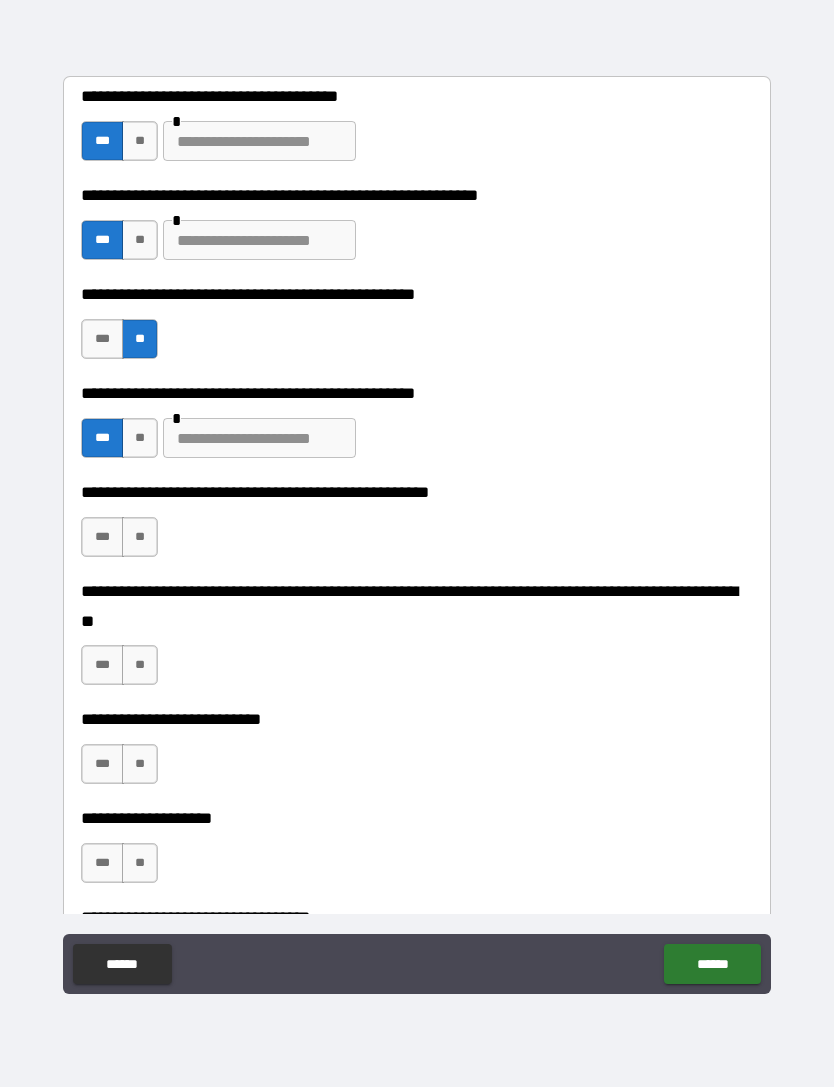 click on "**" at bounding box center [140, 537] 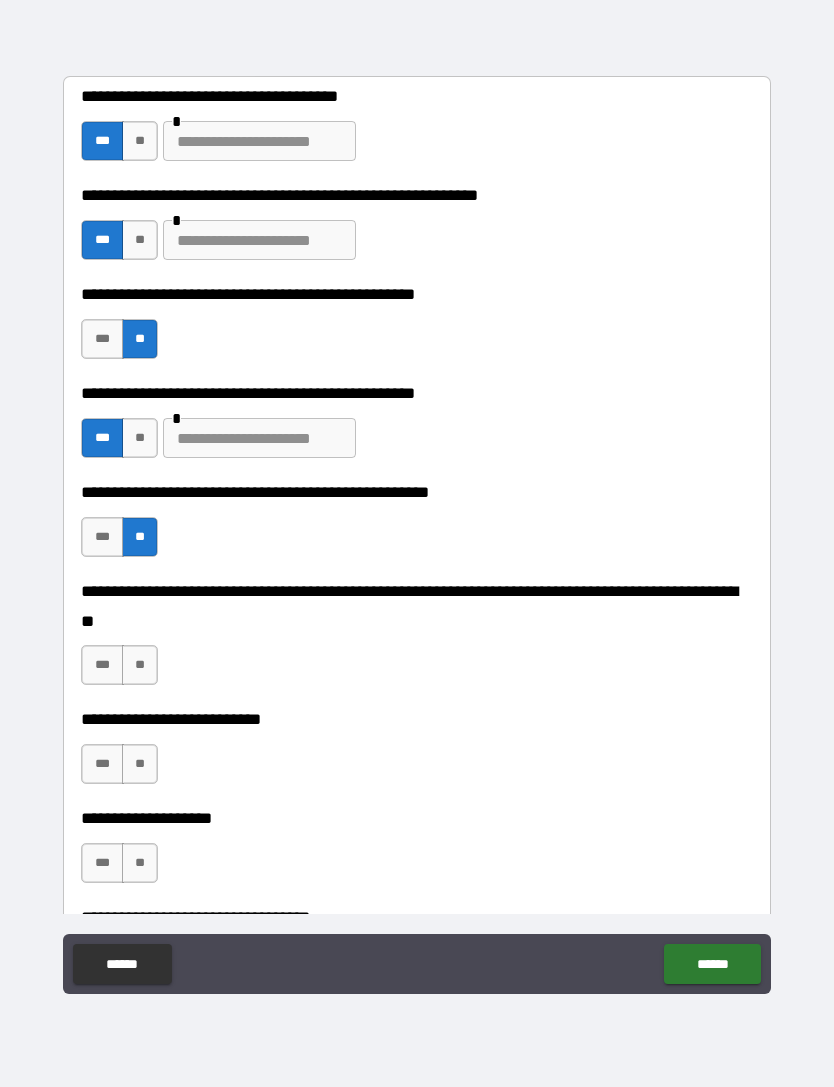 click on "**" at bounding box center (140, 665) 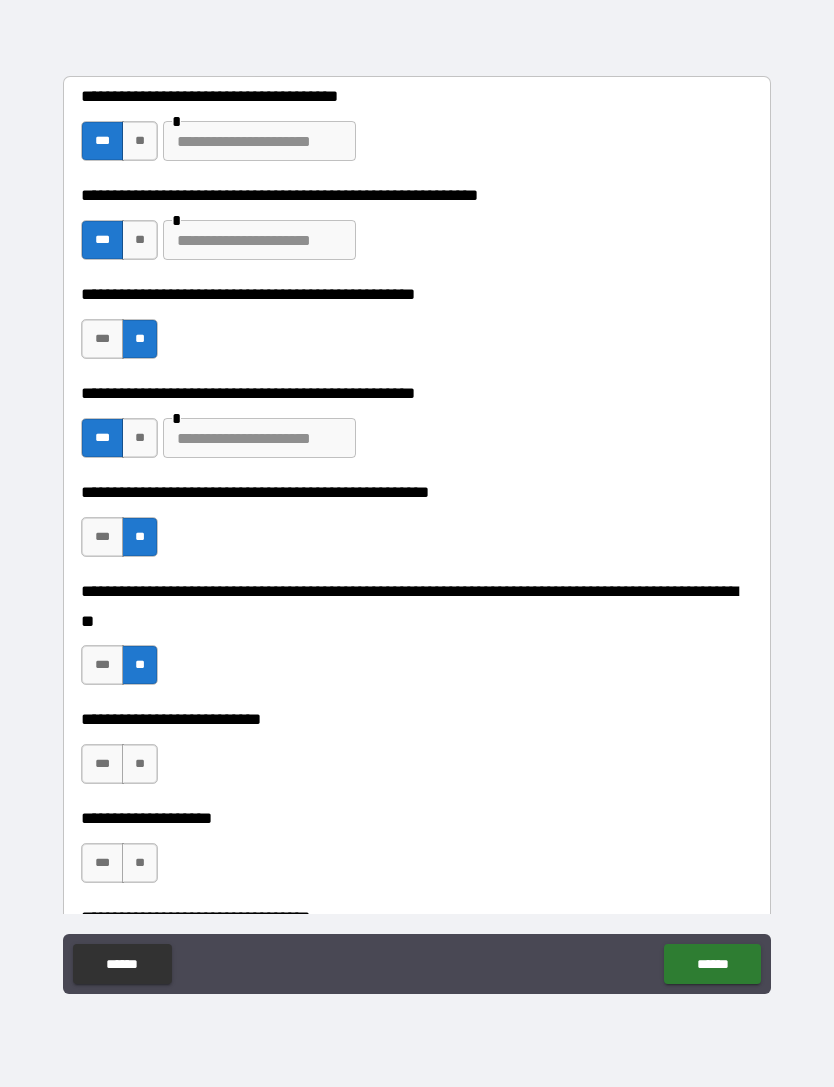 click on "**" at bounding box center (140, 764) 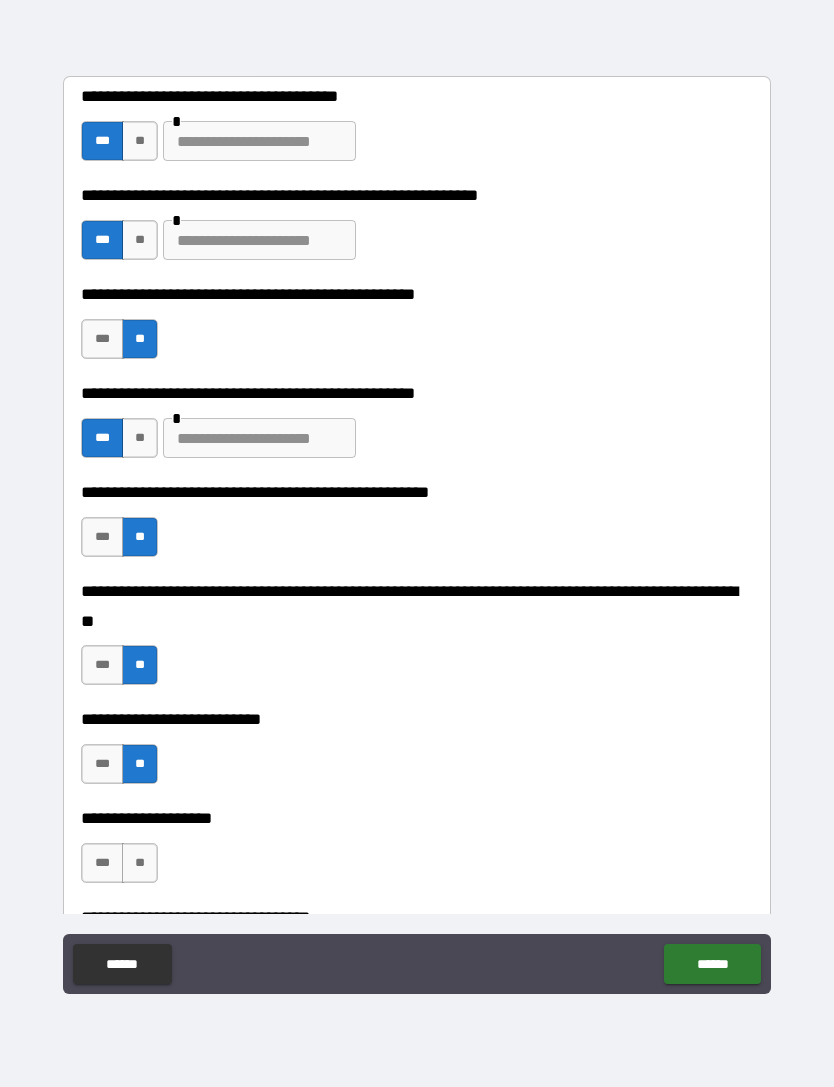 click on "**" at bounding box center [140, 863] 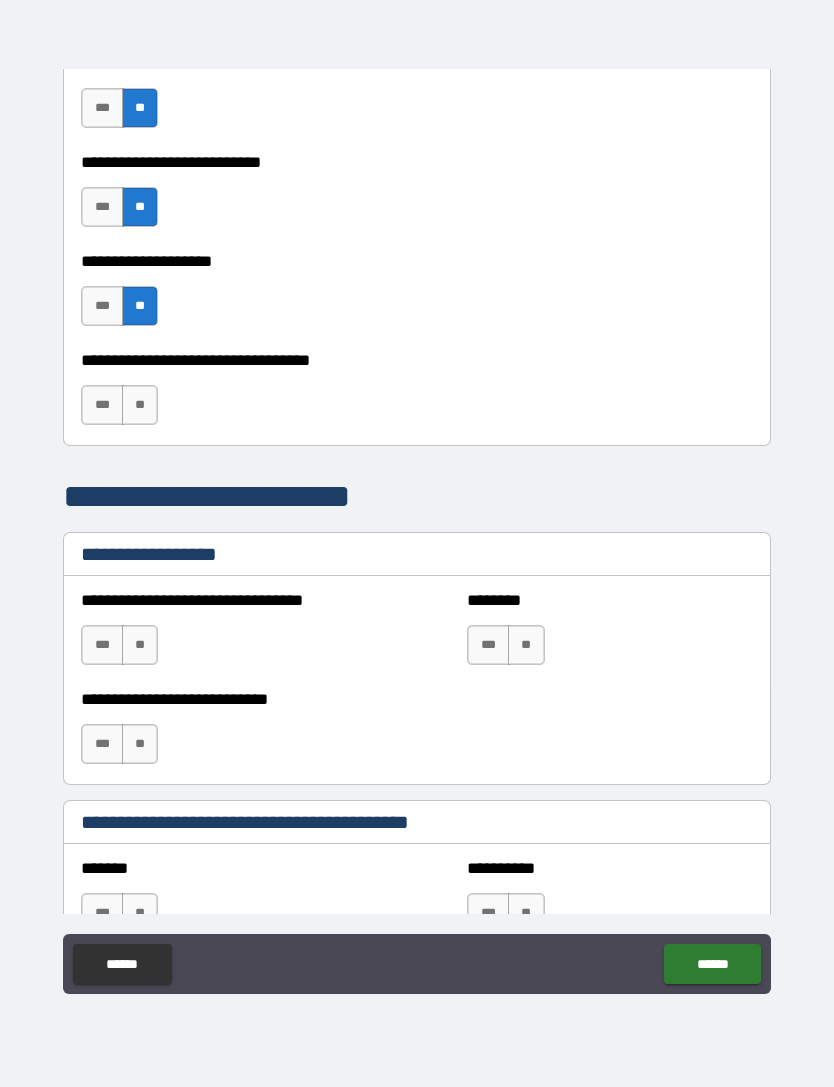 scroll, scrollTop: 1043, scrollLeft: 0, axis: vertical 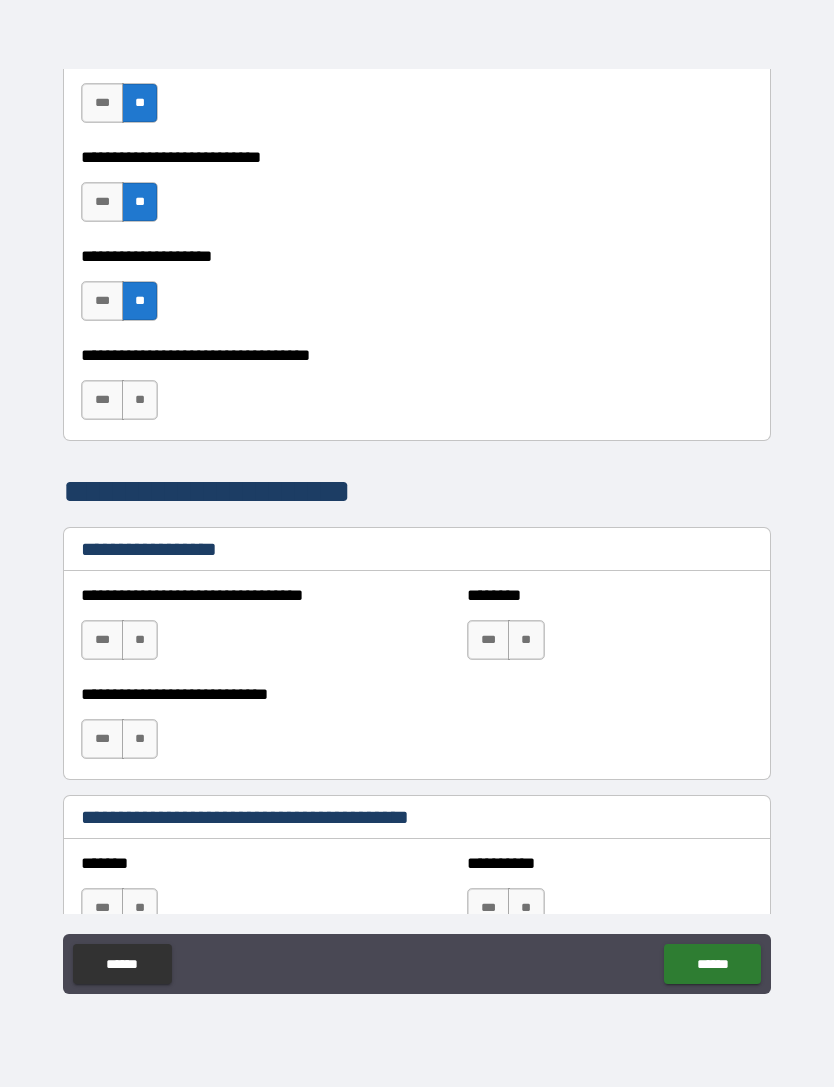 click on "**" at bounding box center (140, 400) 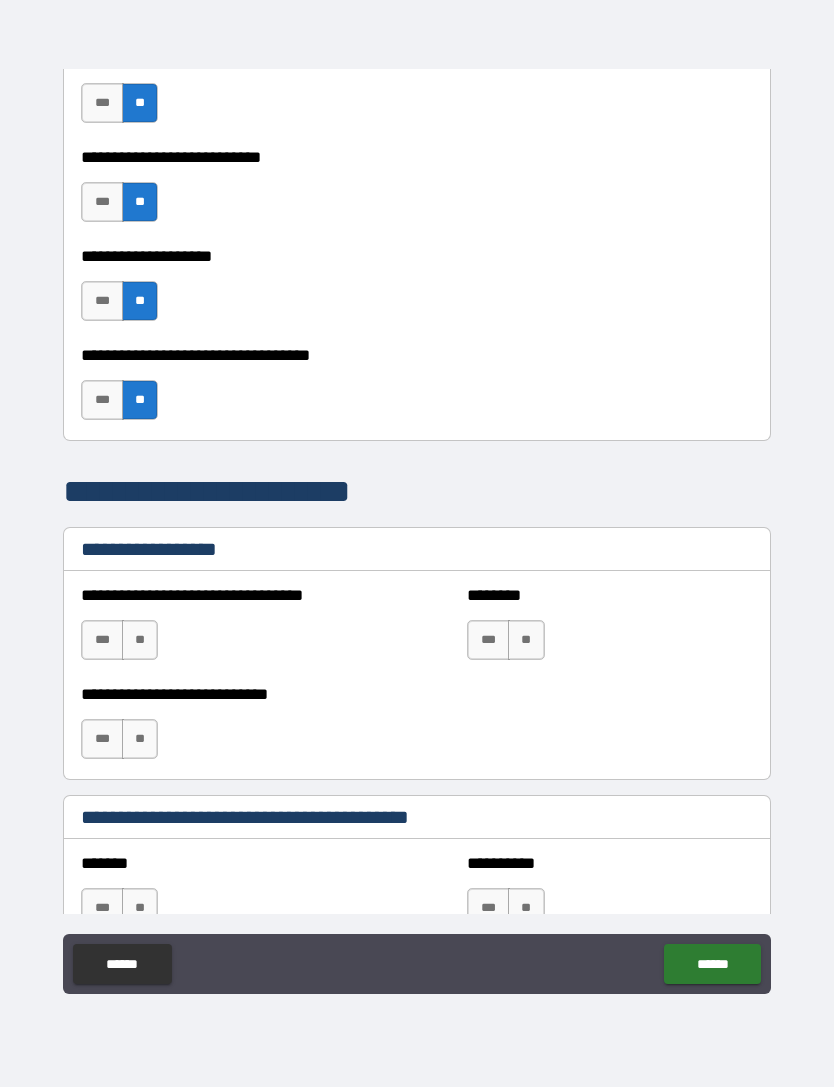 click on "**" at bounding box center [140, 640] 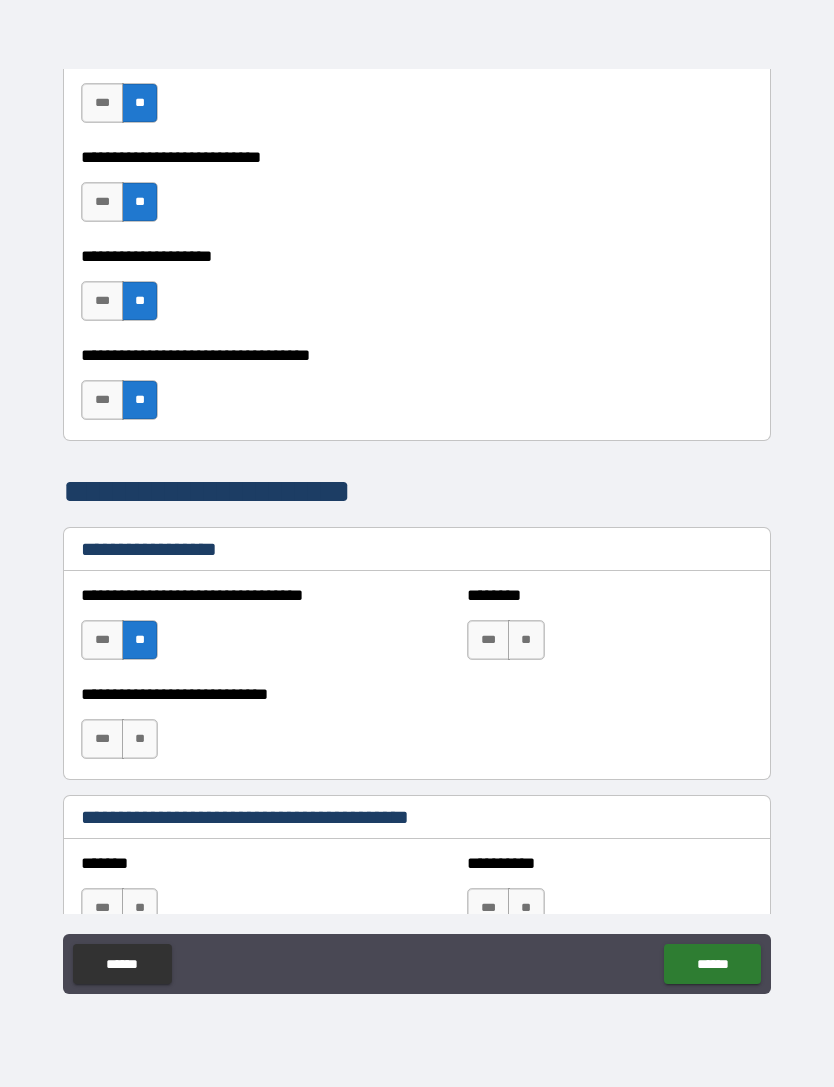click on "**" at bounding box center [526, 640] 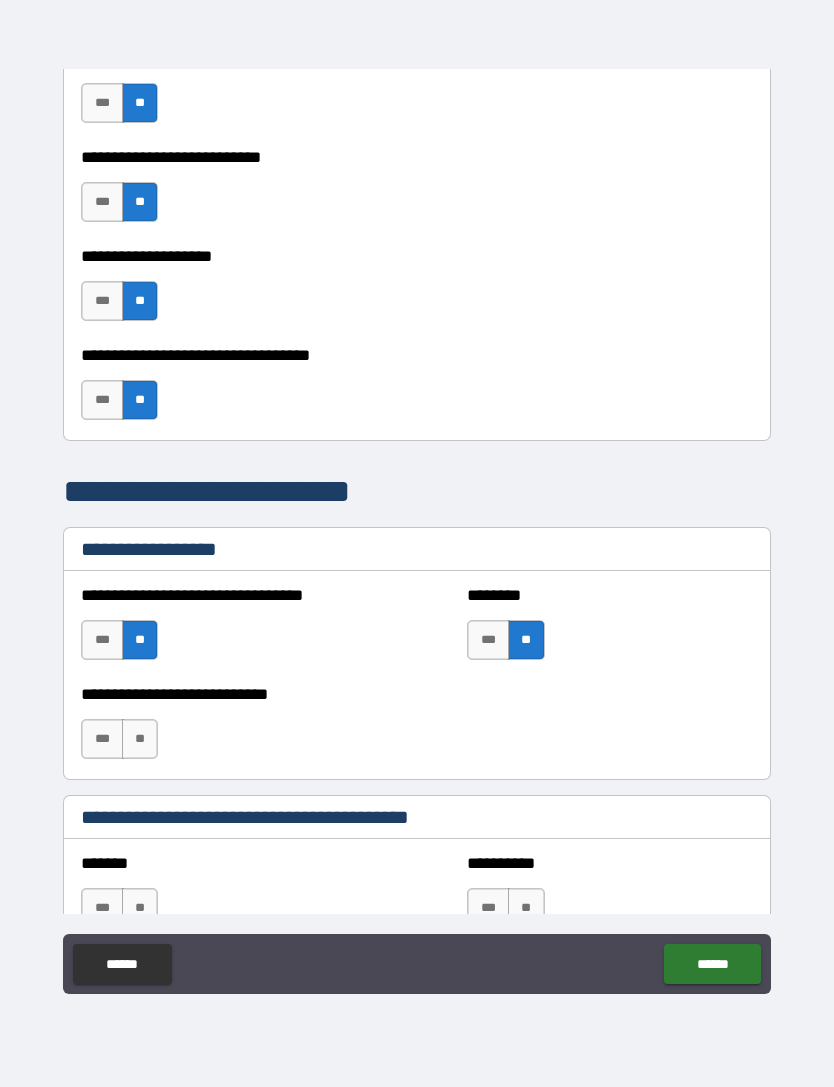 click on "**" at bounding box center [140, 739] 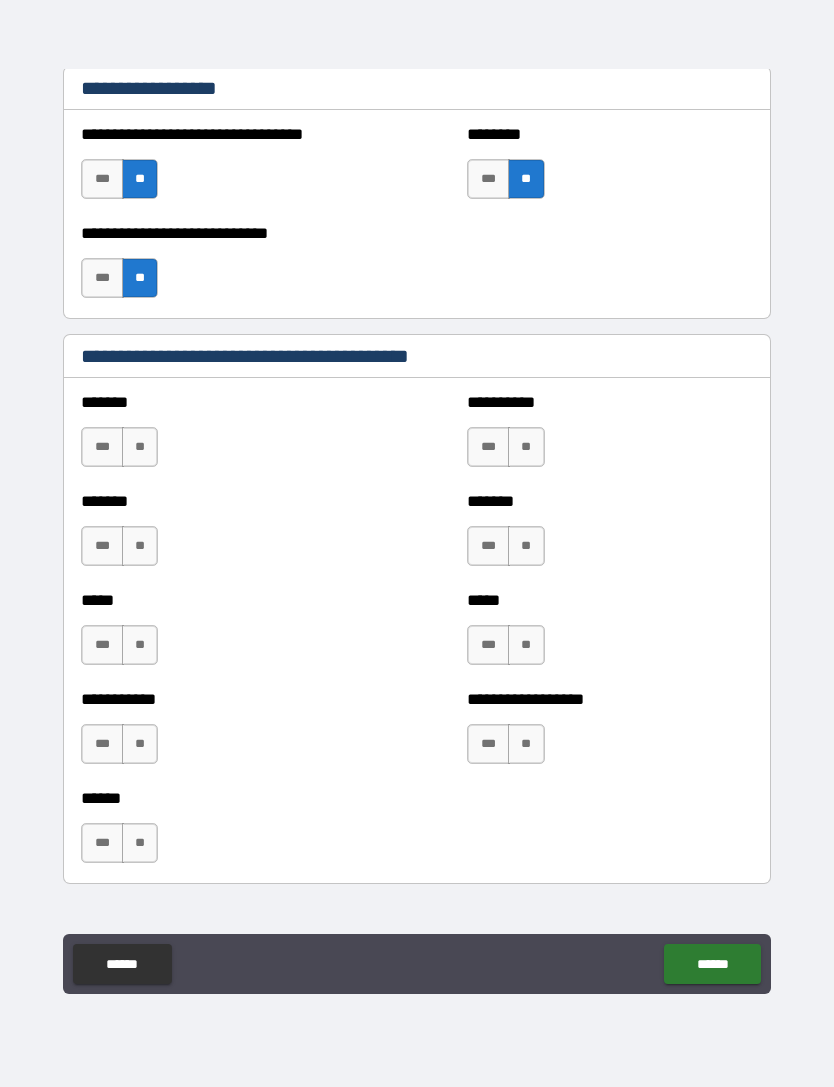 scroll, scrollTop: 1505, scrollLeft: 0, axis: vertical 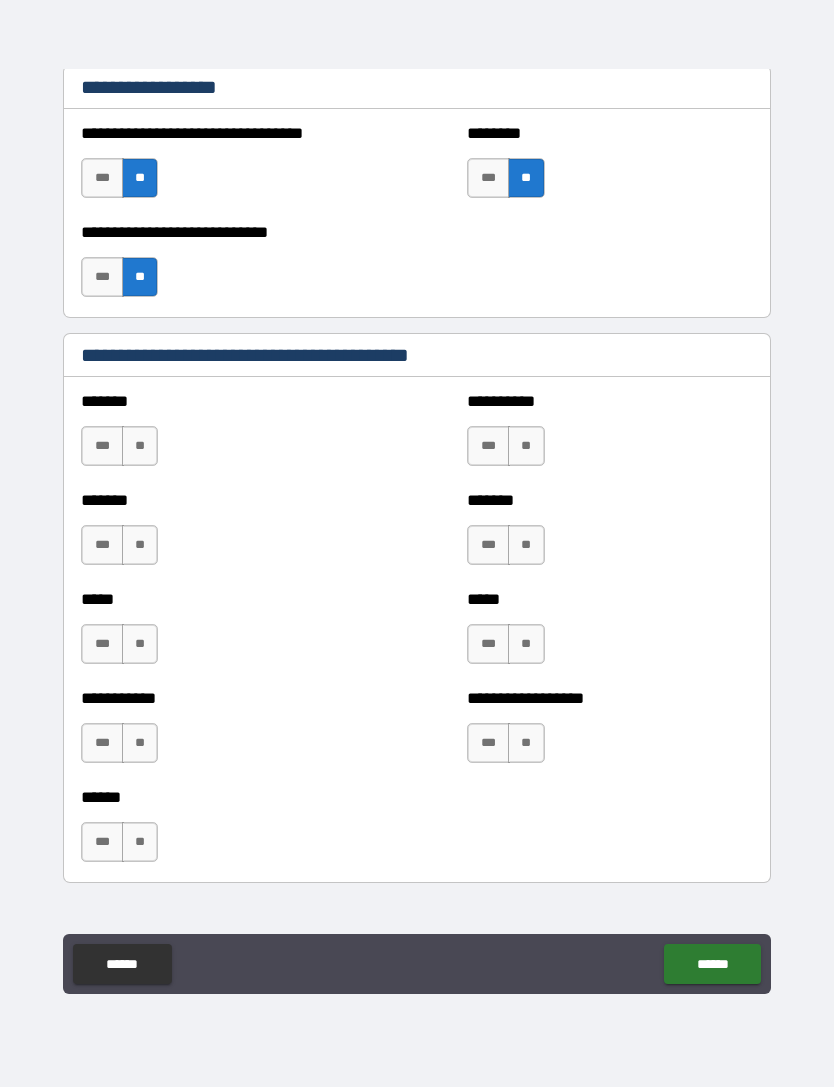 click on "**" at bounding box center (140, 446) 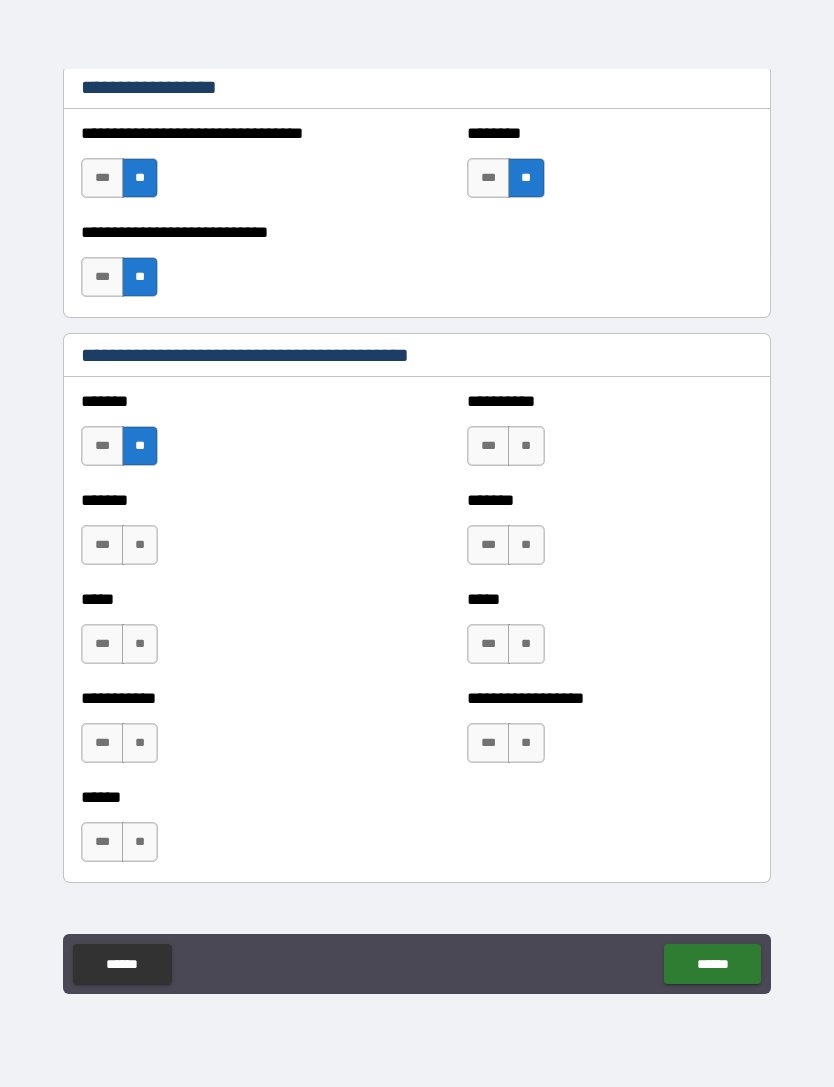 click on "**" at bounding box center (140, 545) 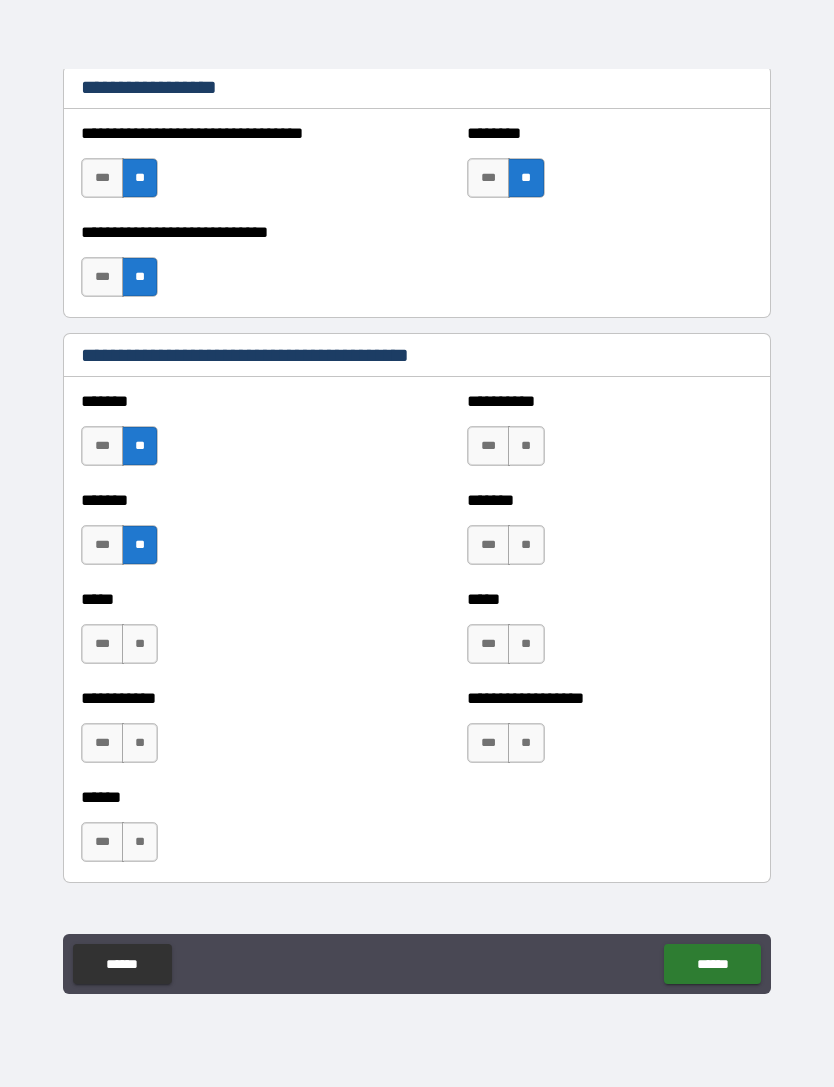 click on "**" at bounding box center (140, 644) 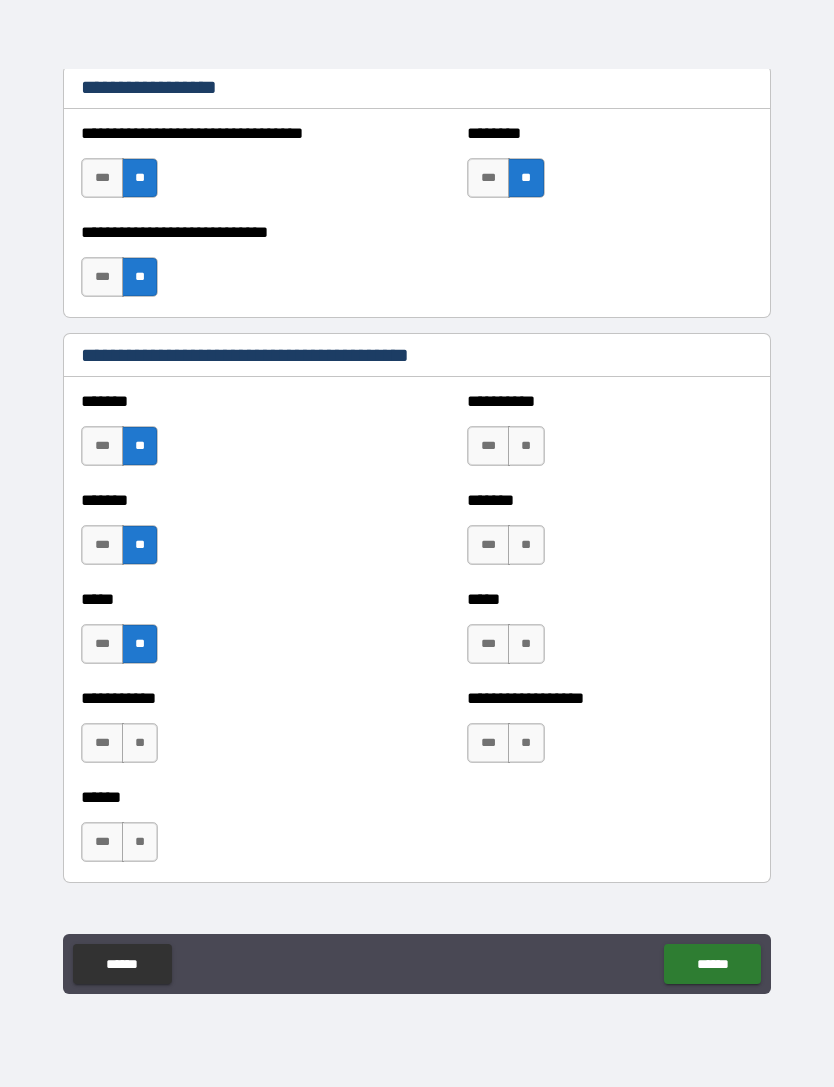 click on "**" at bounding box center [140, 743] 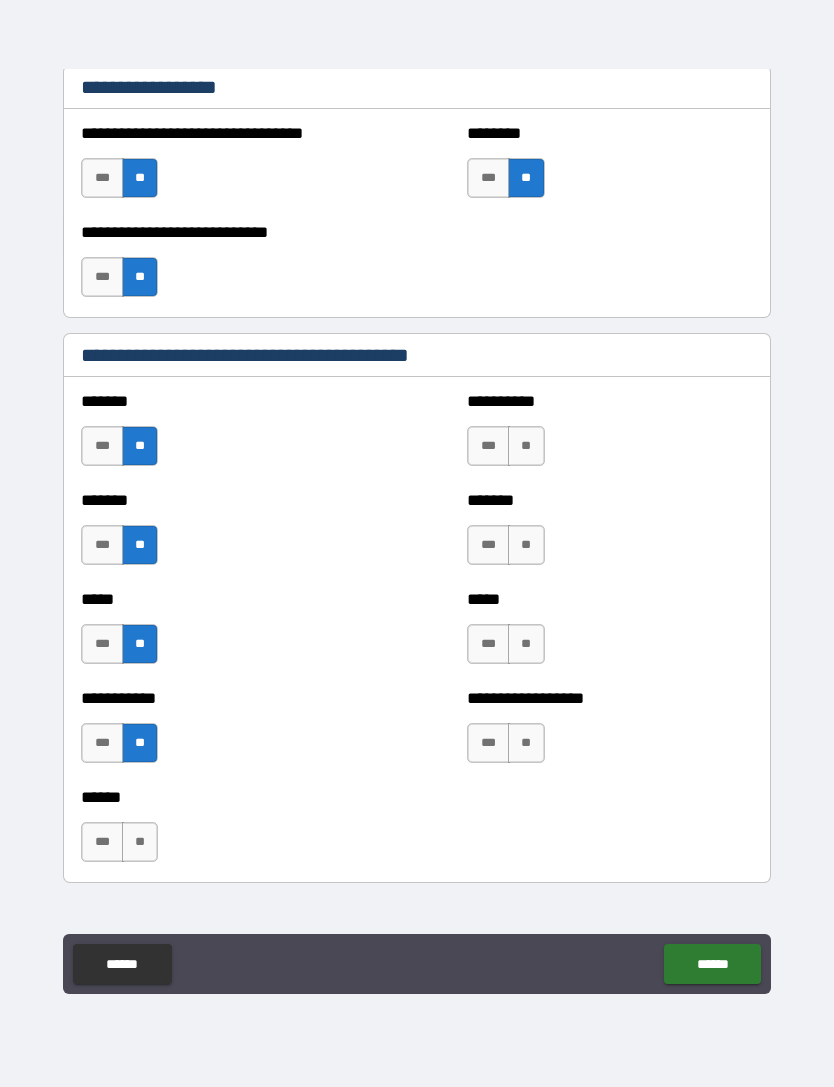 click on "**" at bounding box center (140, 842) 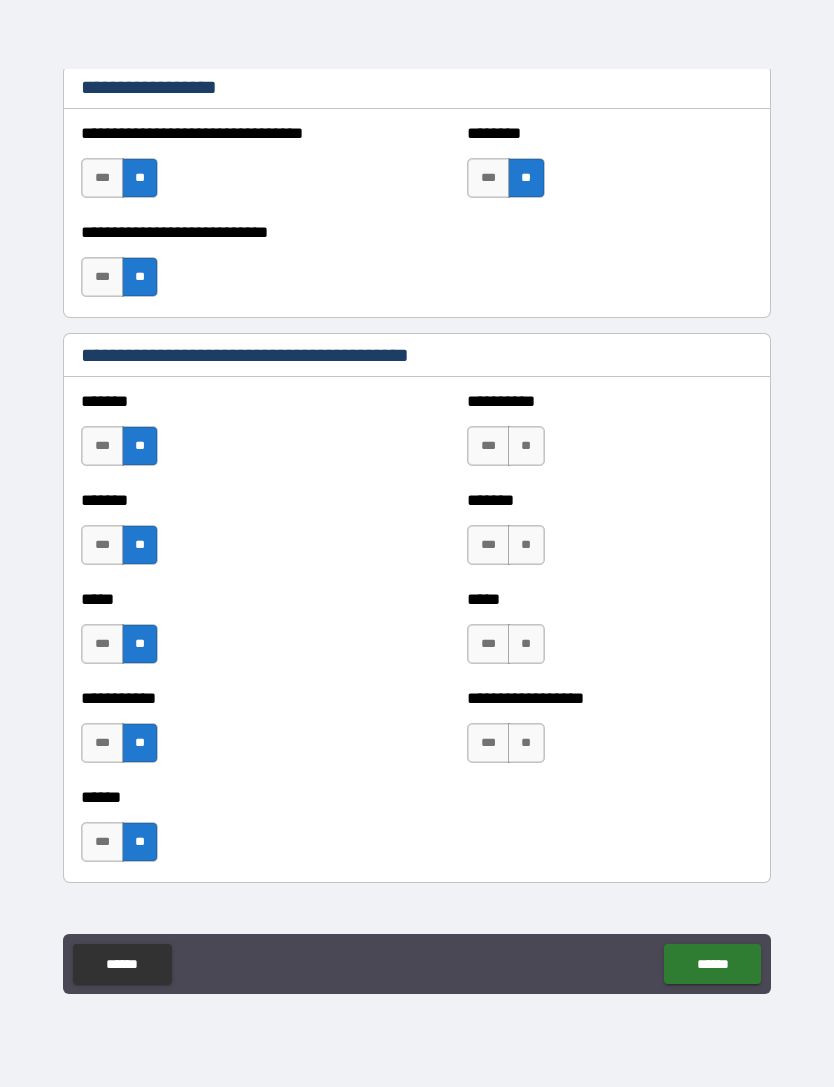 click on "**" at bounding box center [526, 446] 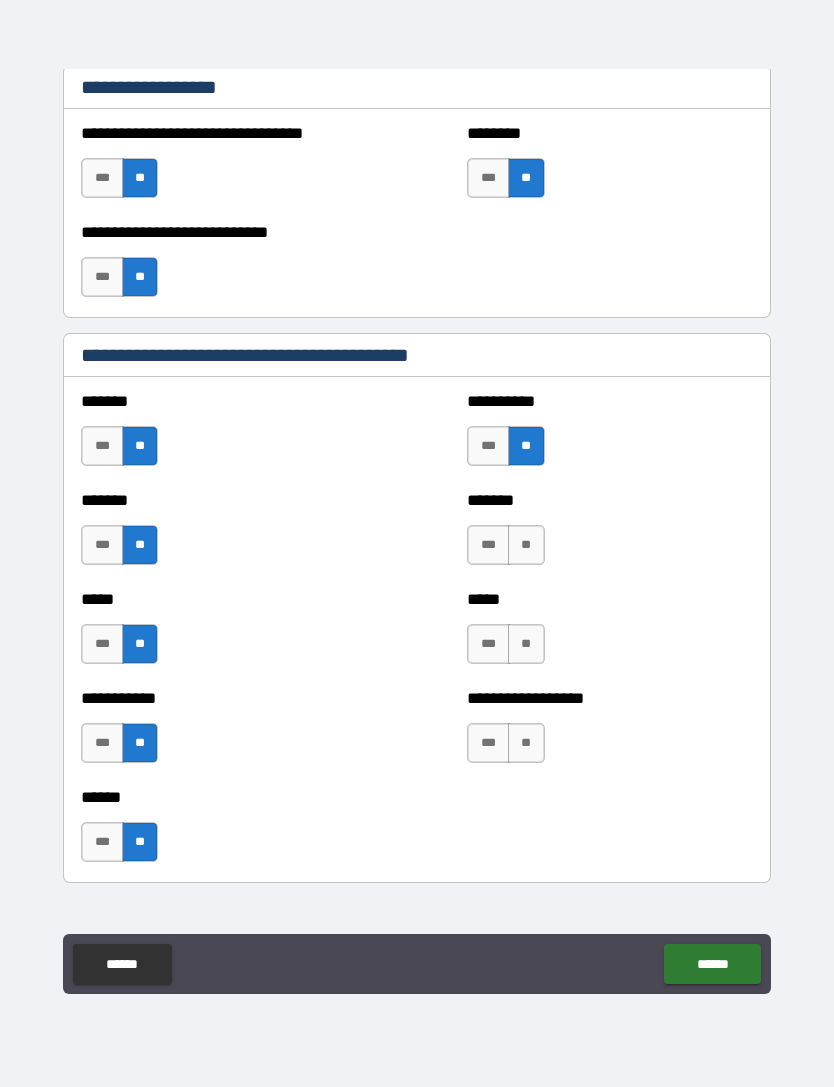 click on "**" at bounding box center (526, 545) 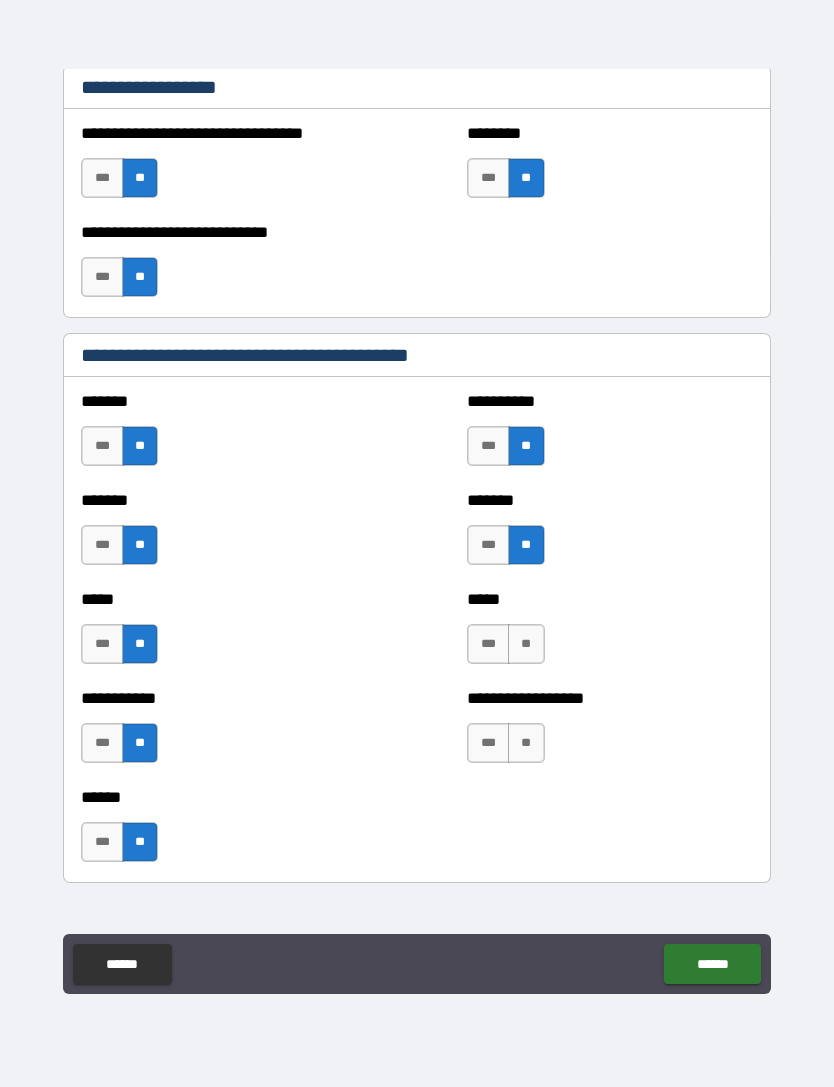 click on "**" at bounding box center [526, 644] 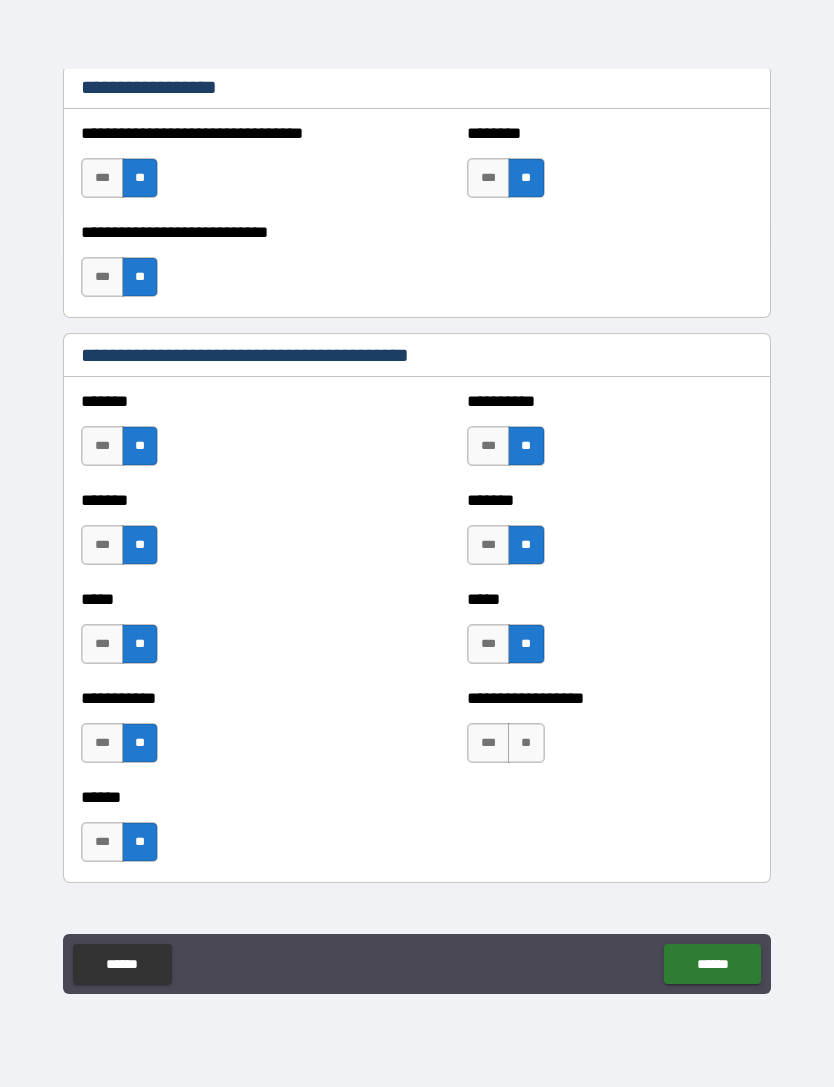 click on "**" at bounding box center (526, 743) 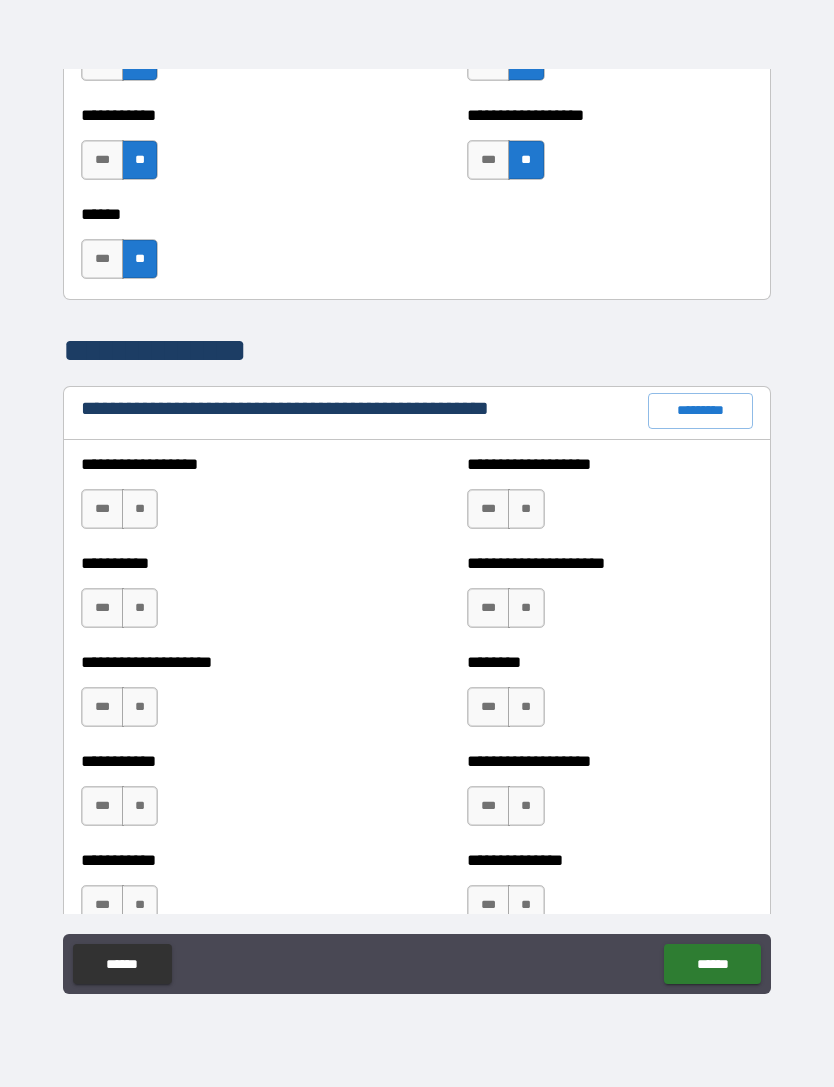 scroll, scrollTop: 2090, scrollLeft: 0, axis: vertical 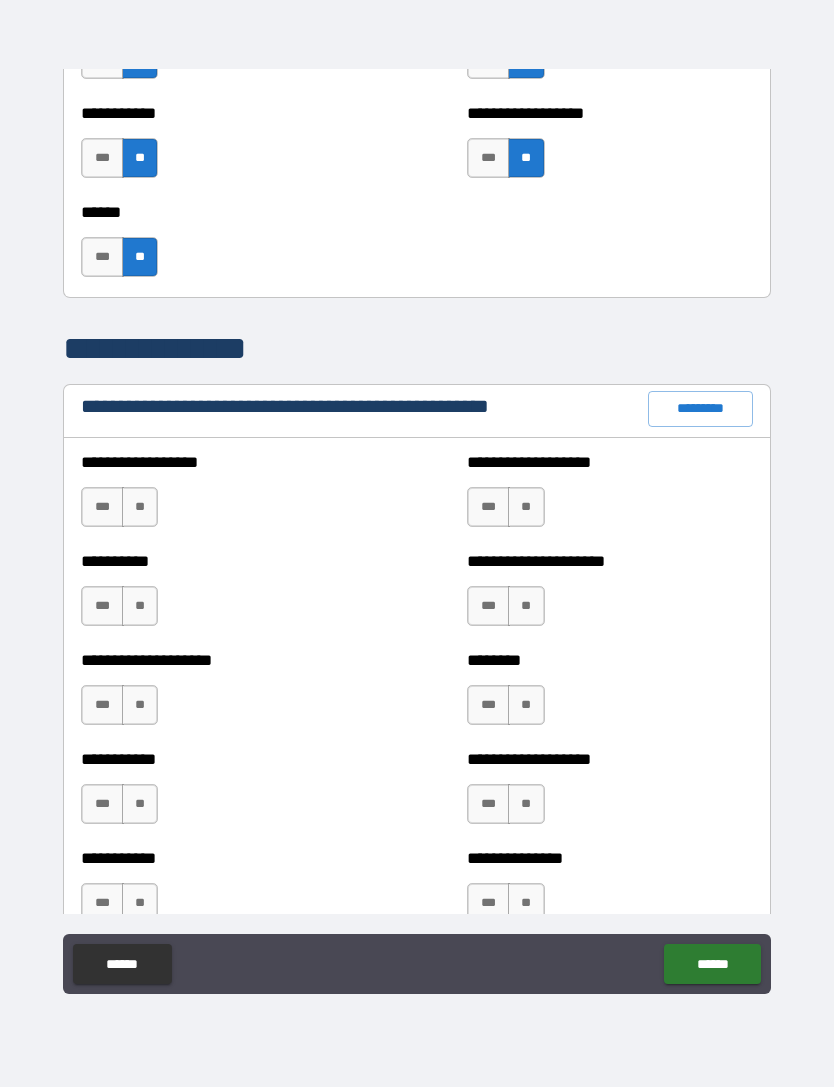 click on "**" at bounding box center (140, 507) 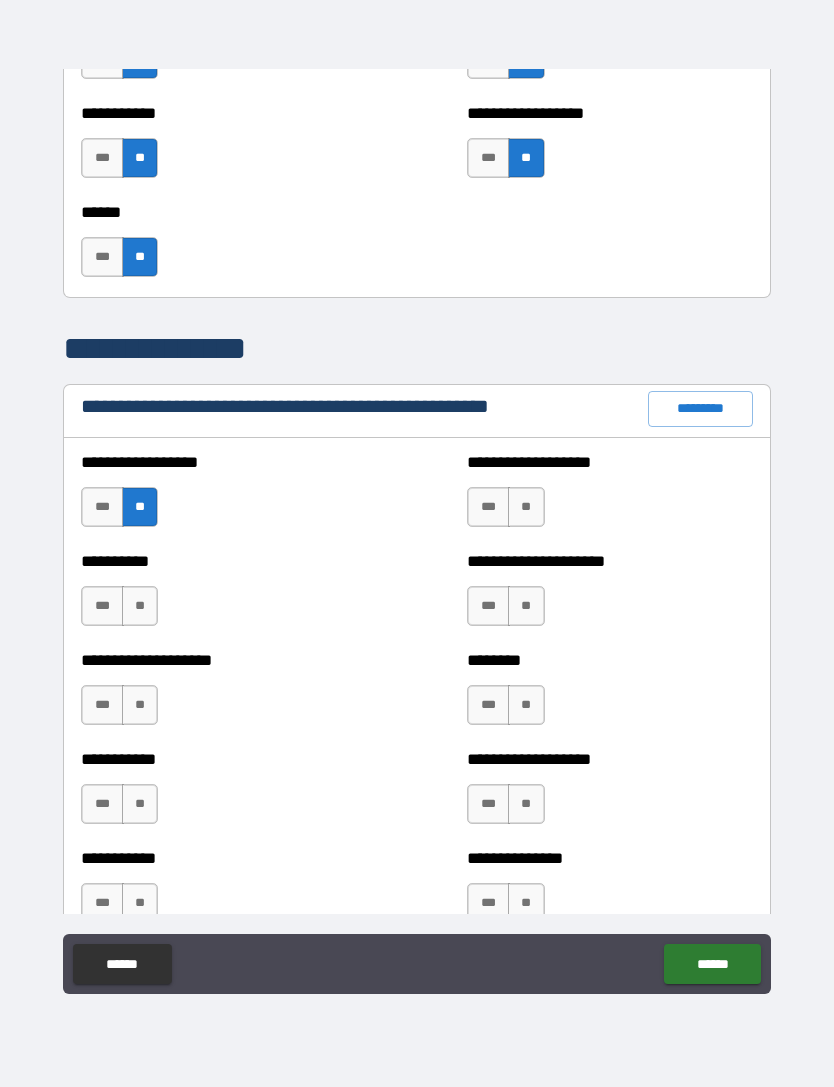 click on "**" at bounding box center [140, 606] 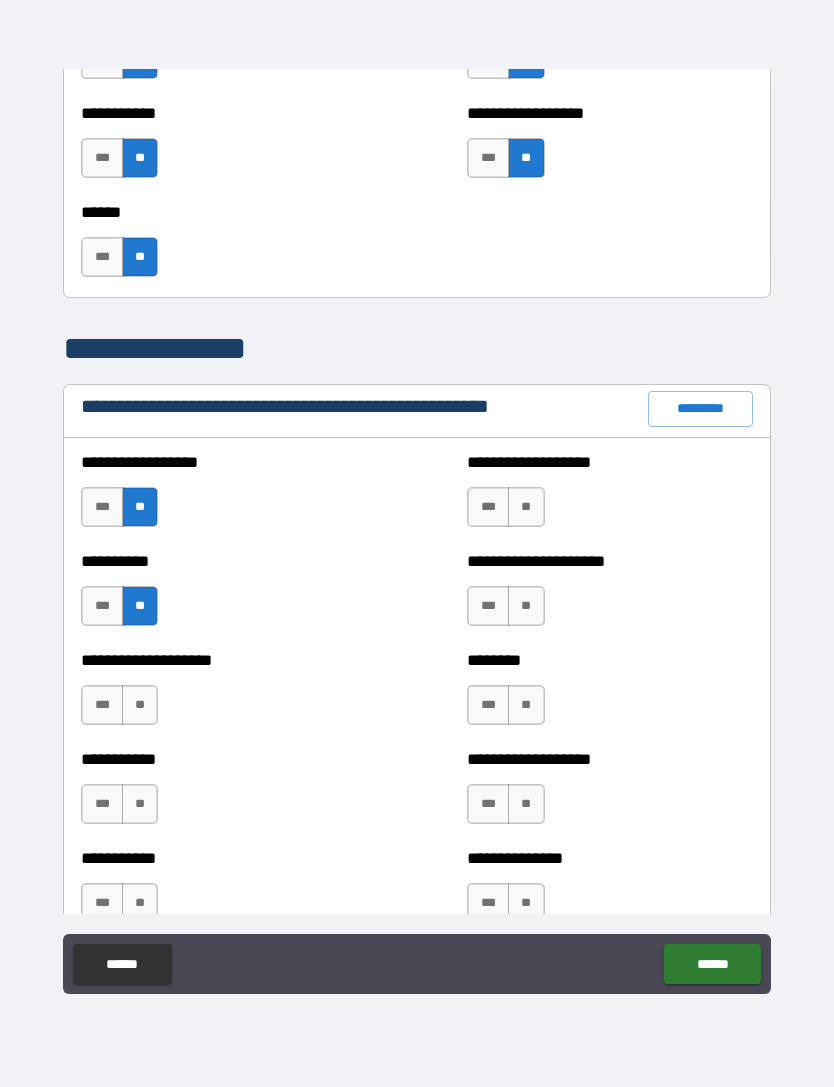 click on "**" at bounding box center [140, 705] 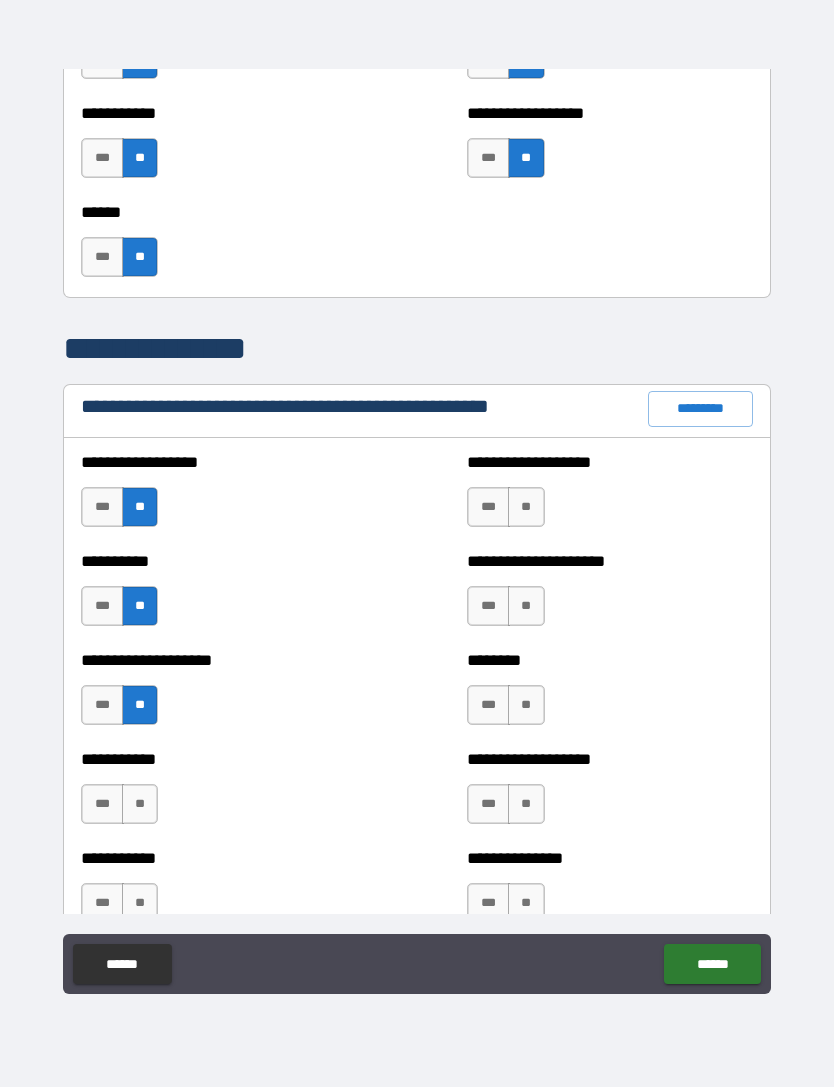 click on "**" at bounding box center [140, 804] 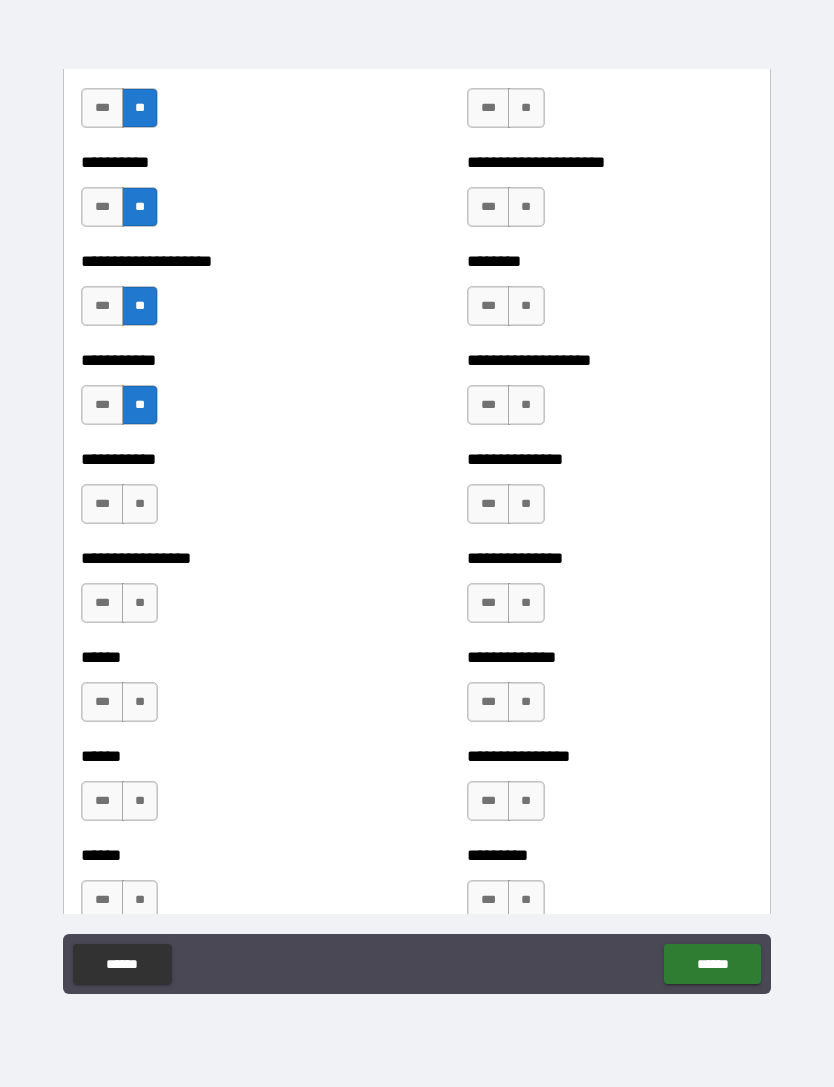 scroll, scrollTop: 2494, scrollLeft: 0, axis: vertical 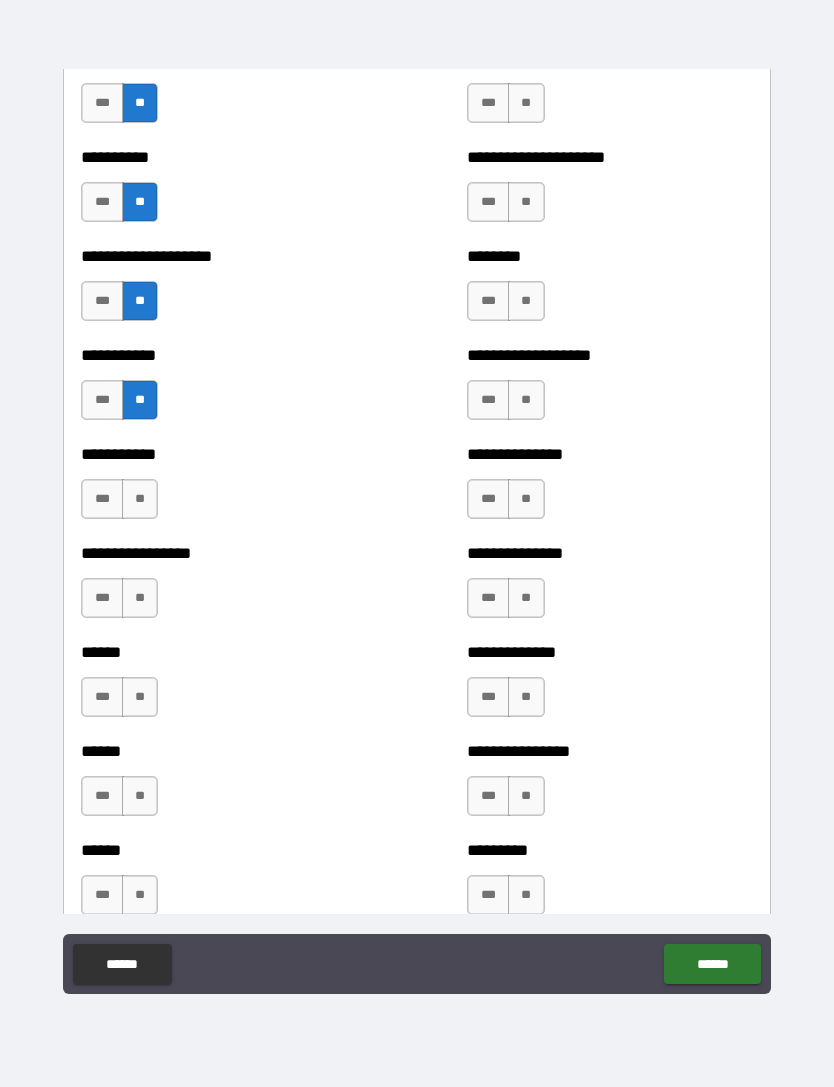 click on "**" at bounding box center (140, 499) 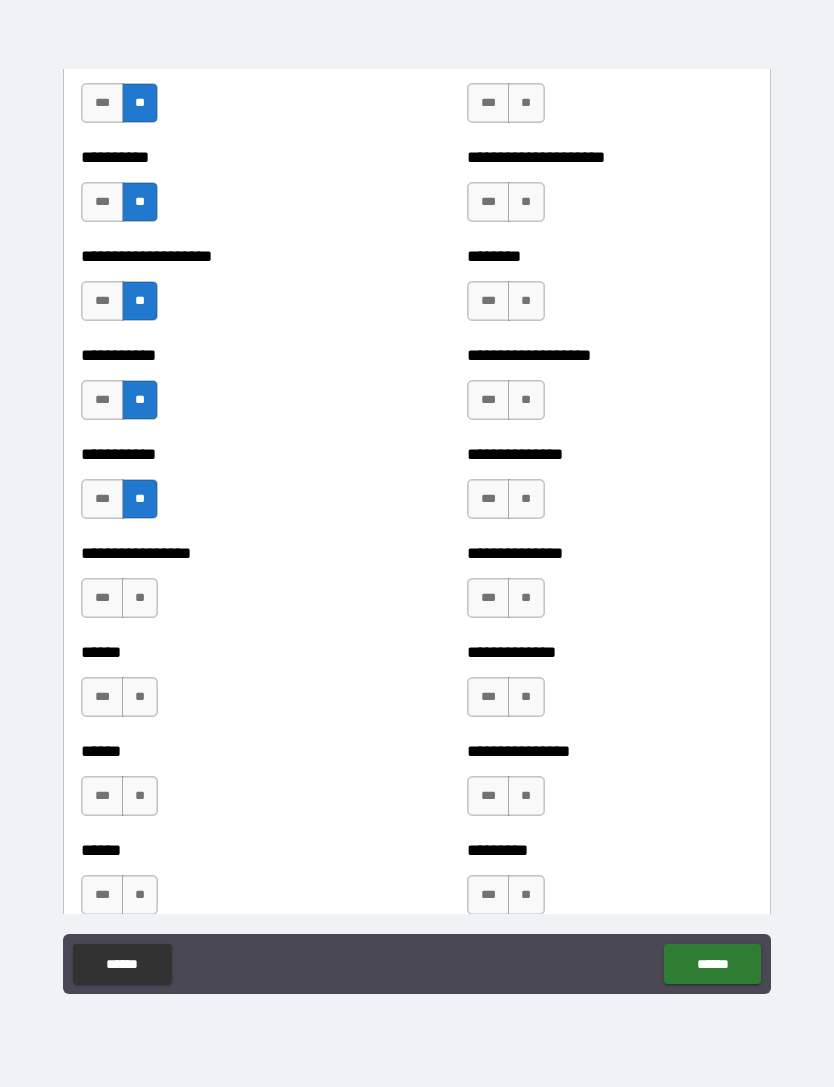 click on "**" at bounding box center (140, 598) 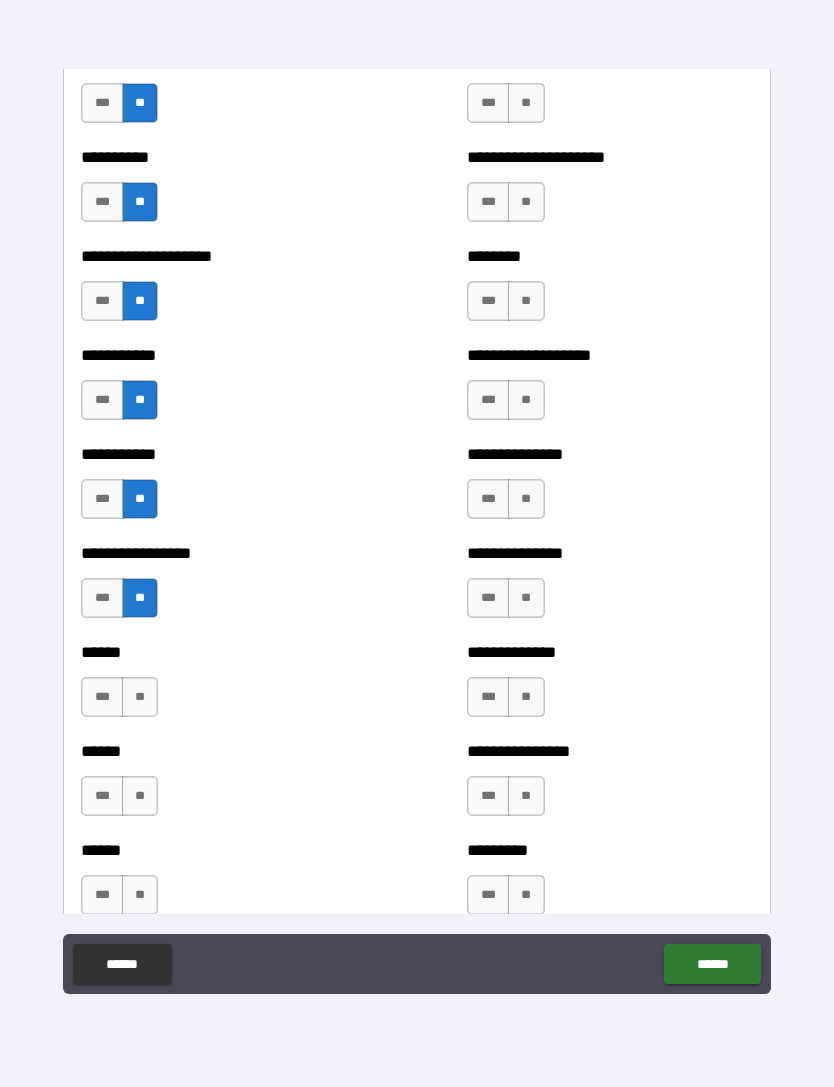 click on "**" at bounding box center [140, 697] 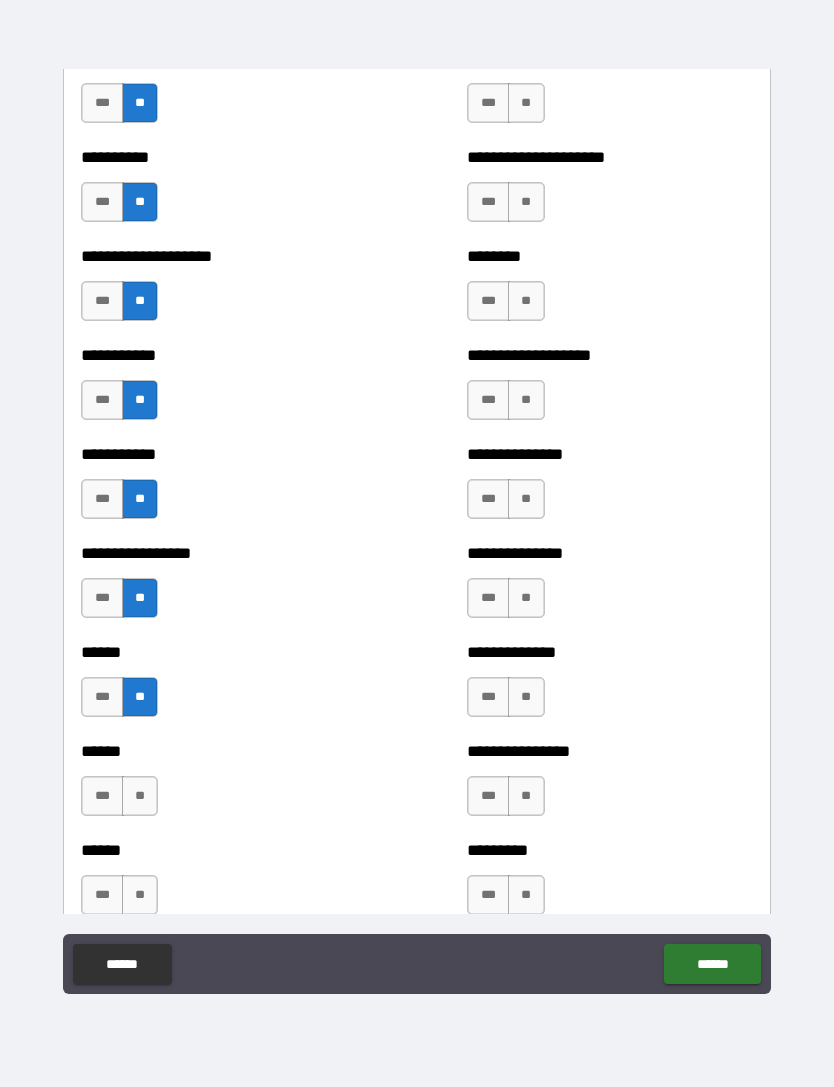 click on "**" at bounding box center (140, 796) 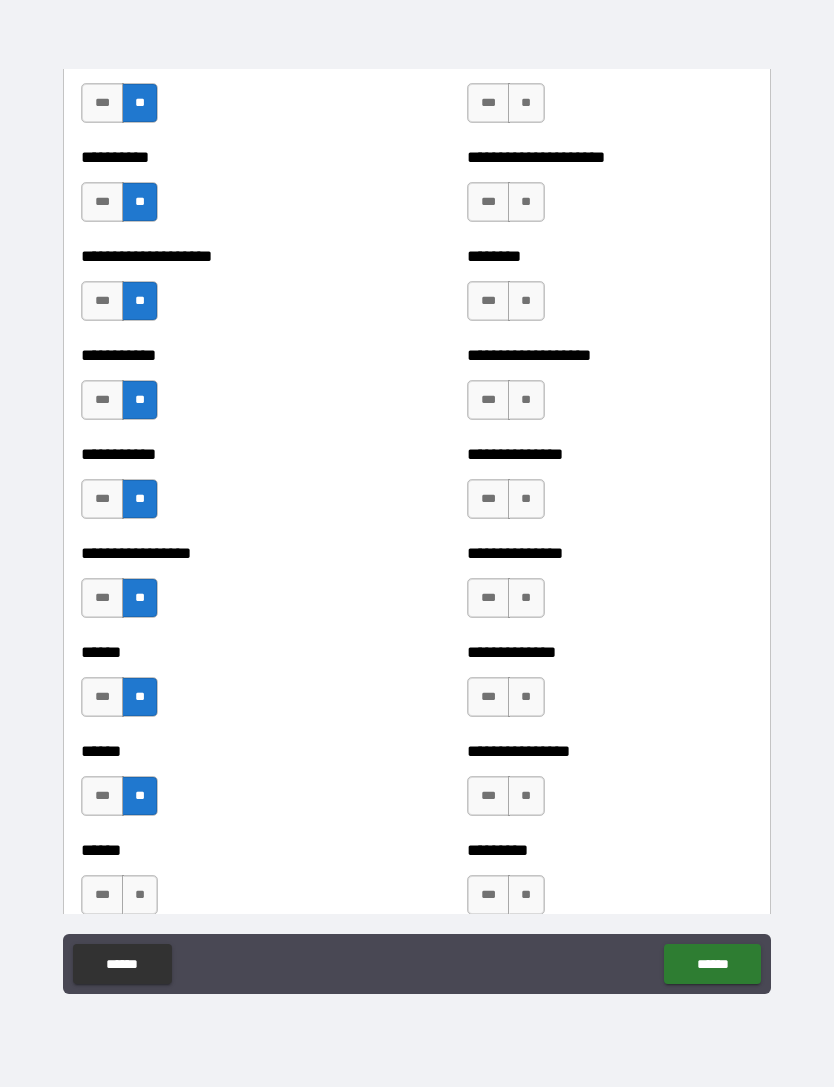 click on "**" at bounding box center (140, 895) 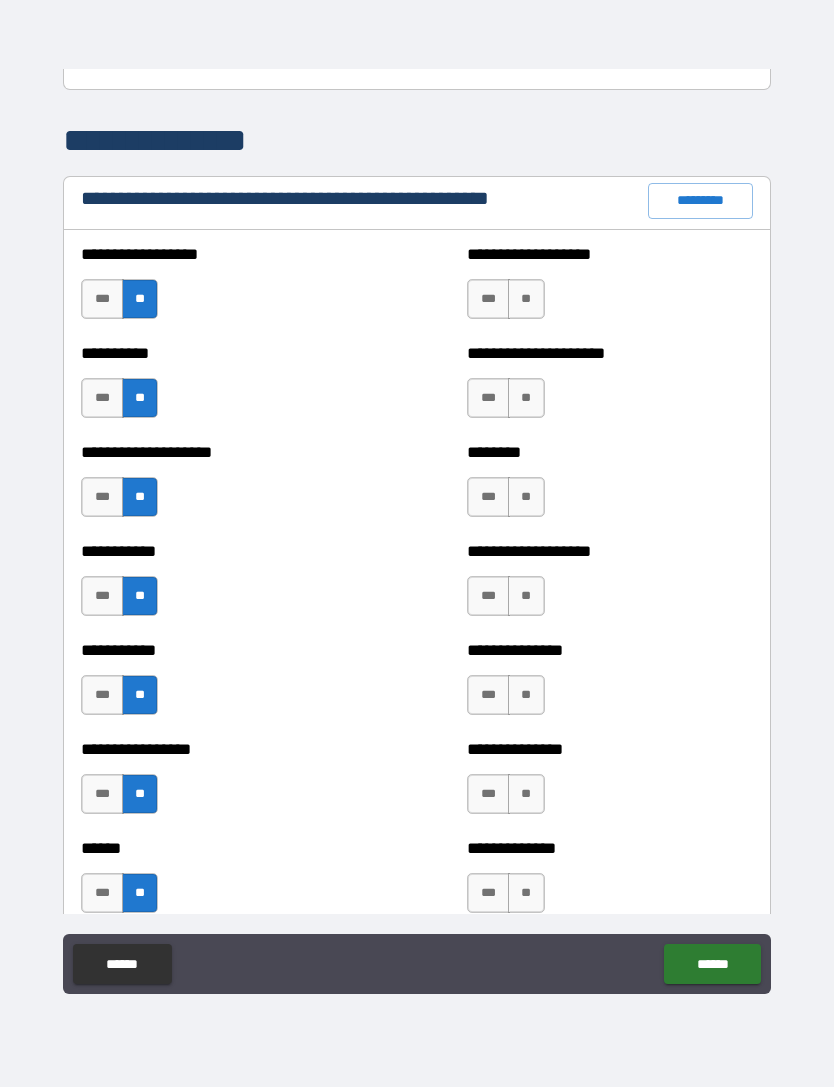 scroll, scrollTop: 2297, scrollLeft: 0, axis: vertical 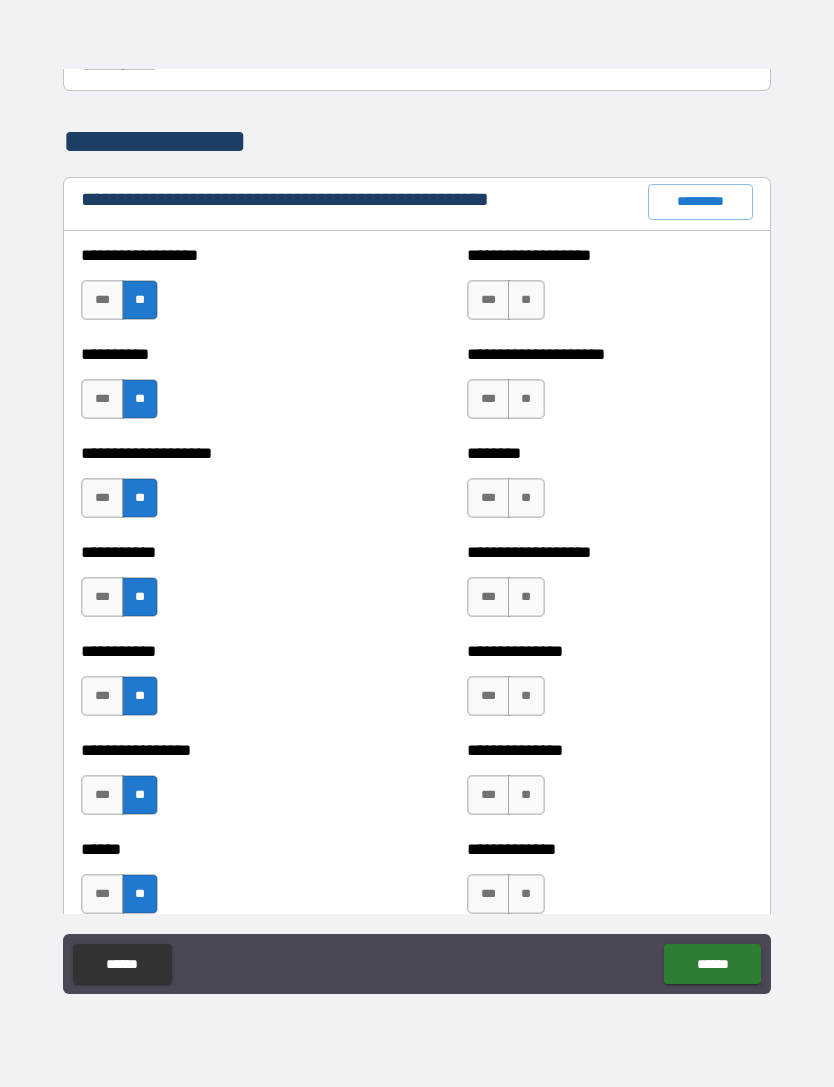 click on "**" at bounding box center [526, 300] 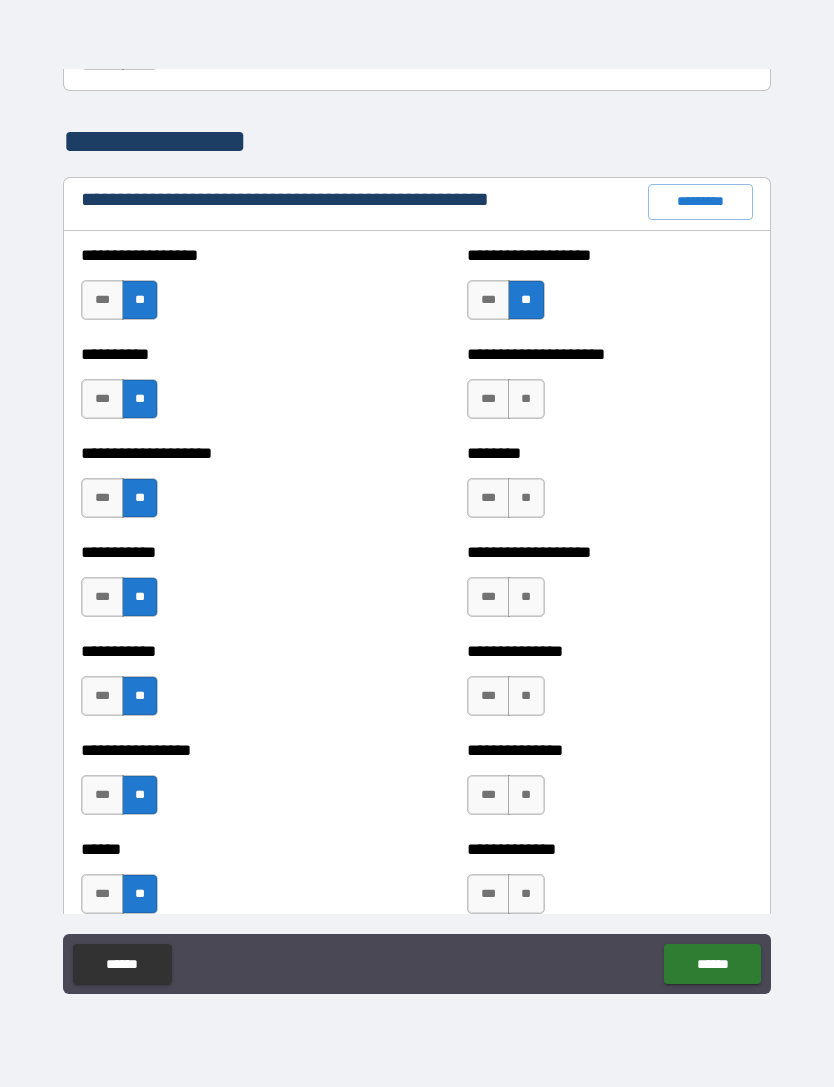 click on "**" at bounding box center [526, 399] 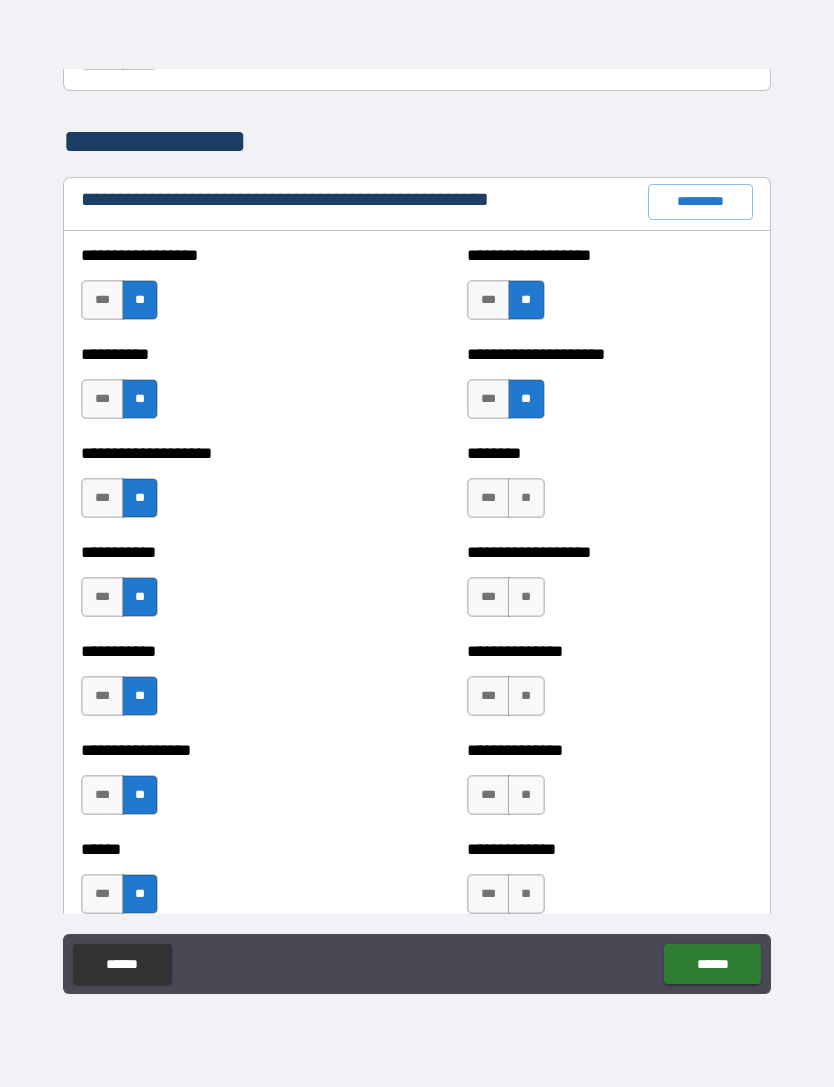 click on "**" at bounding box center (526, 498) 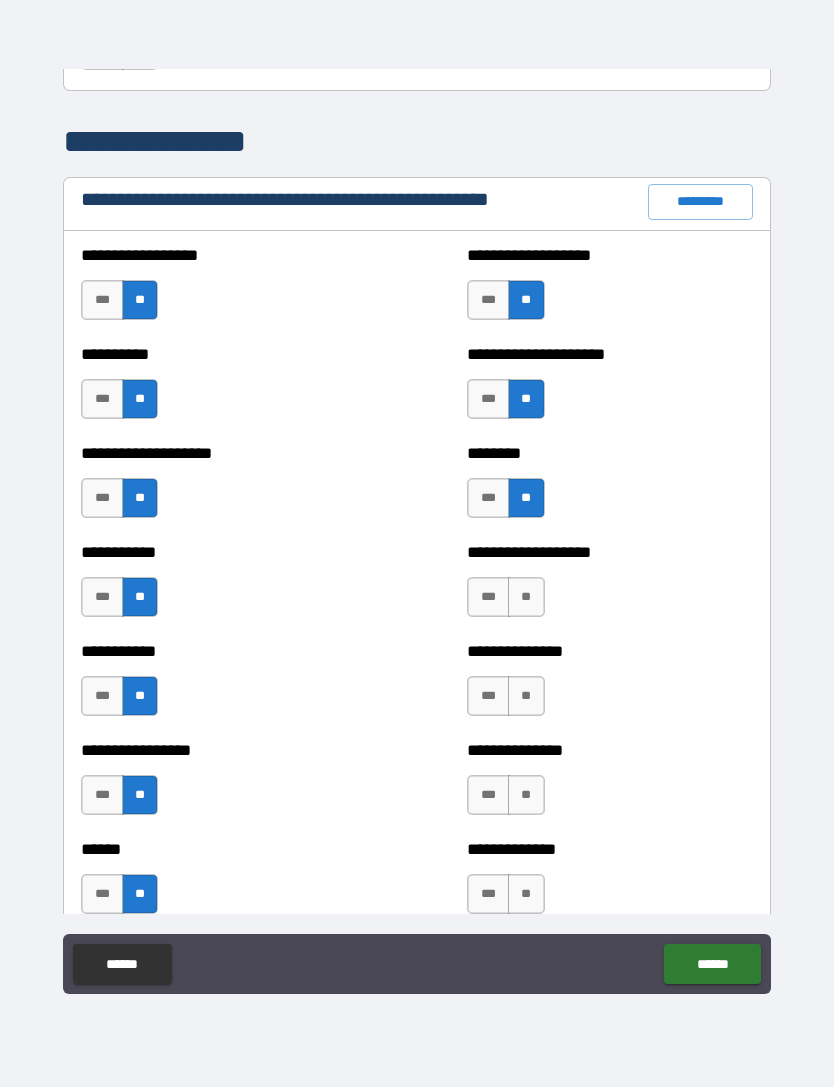 click on "**" at bounding box center (526, 597) 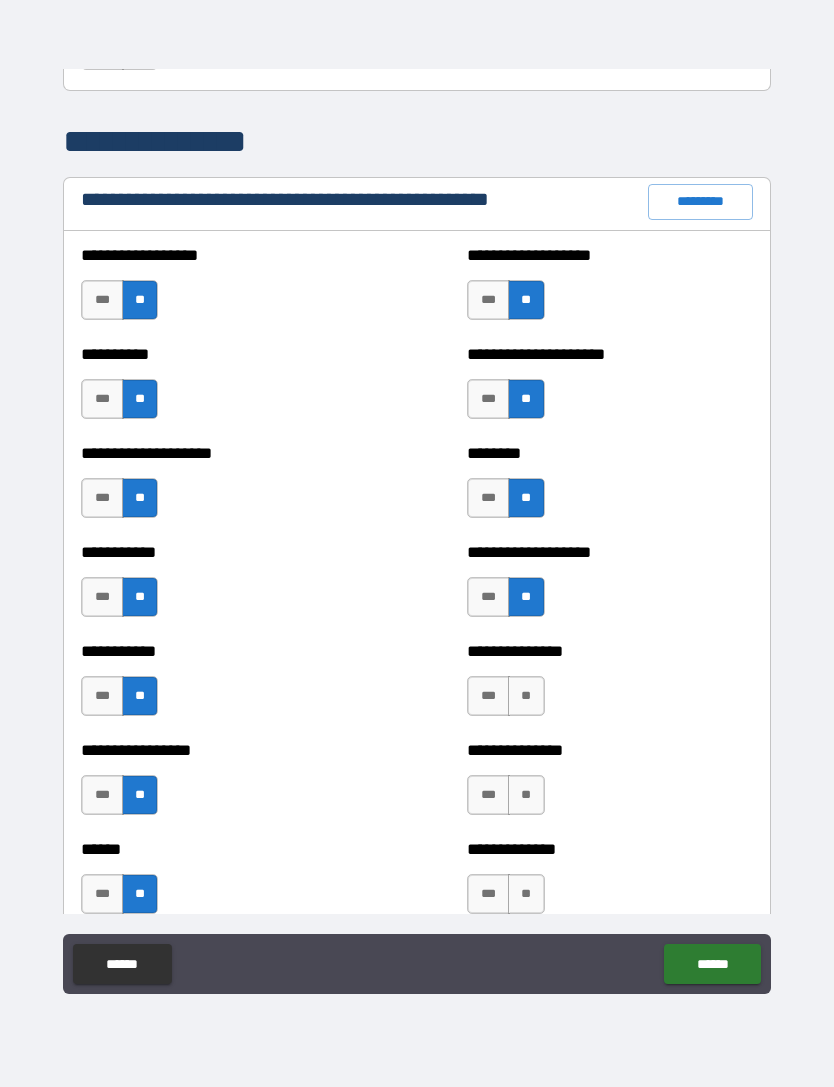 click on "**" at bounding box center [526, 696] 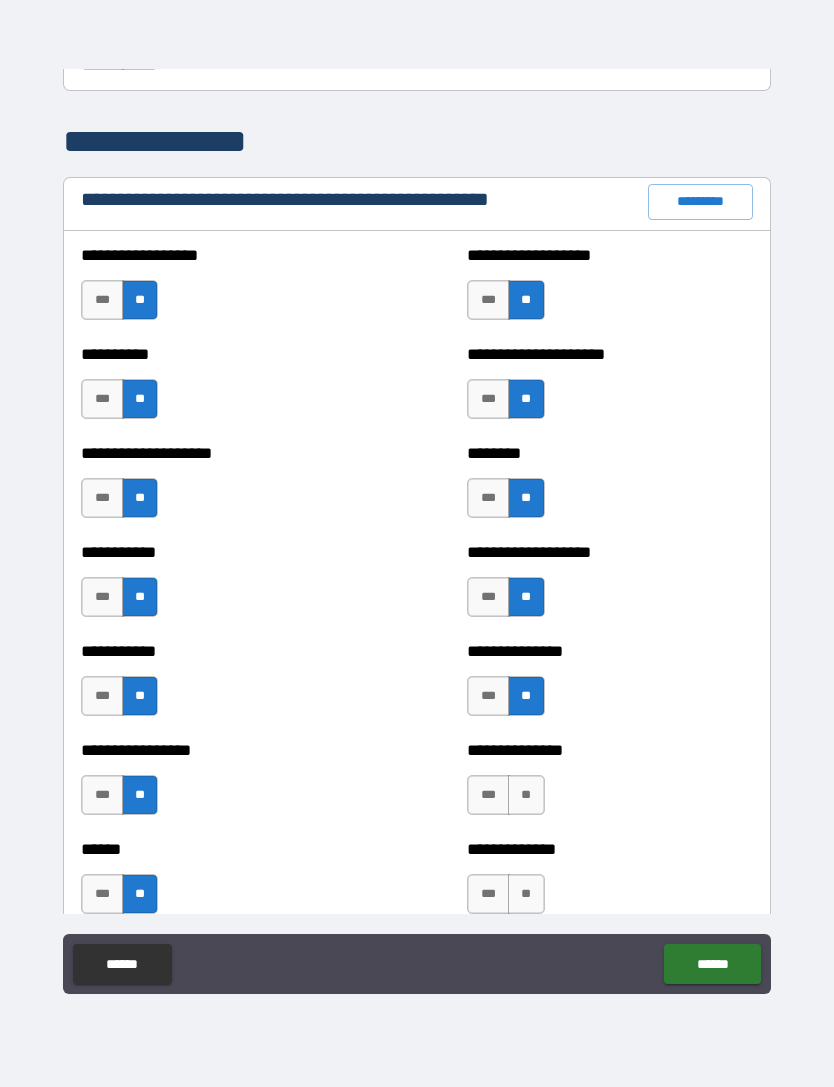 click on "**" at bounding box center (526, 795) 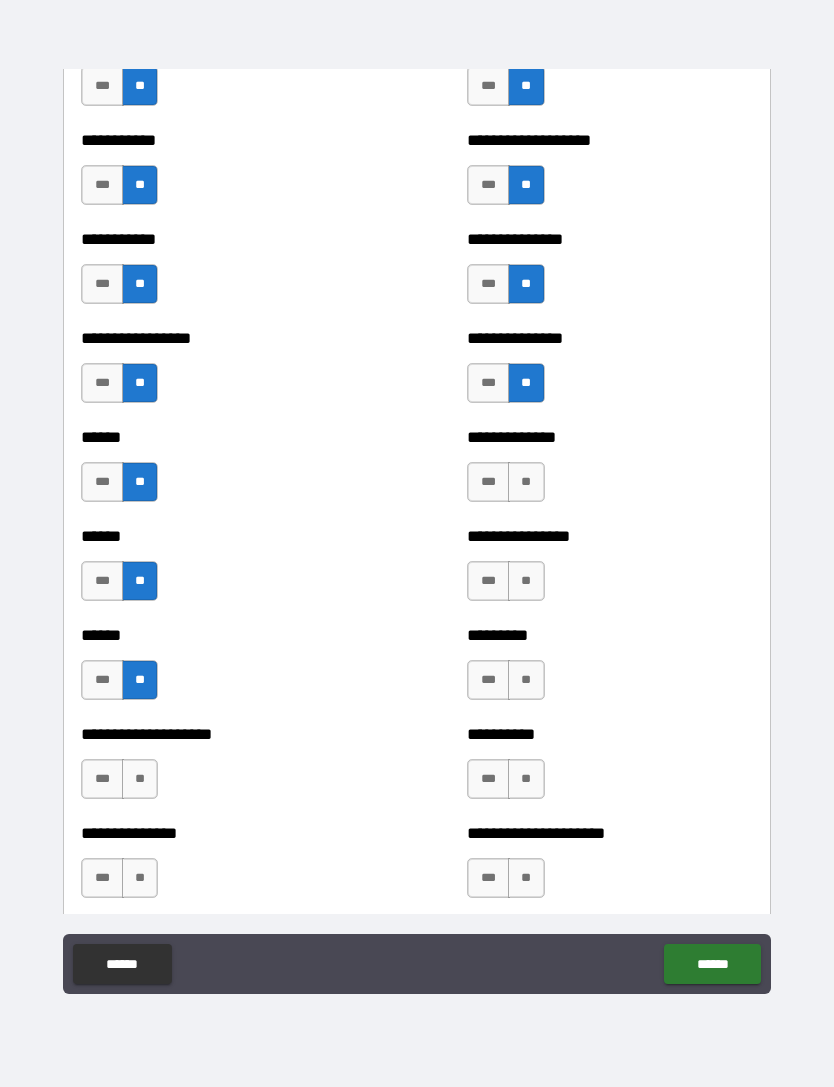 scroll, scrollTop: 2710, scrollLeft: 0, axis: vertical 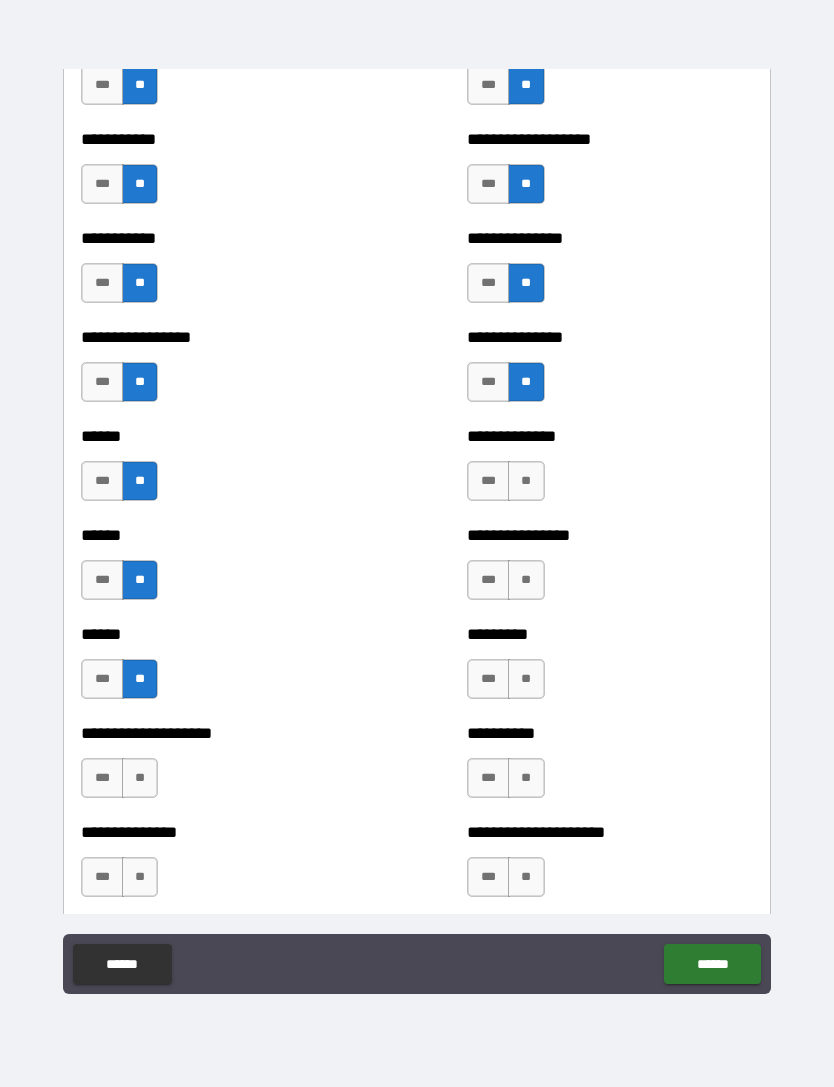 click on "**" at bounding box center (526, 481) 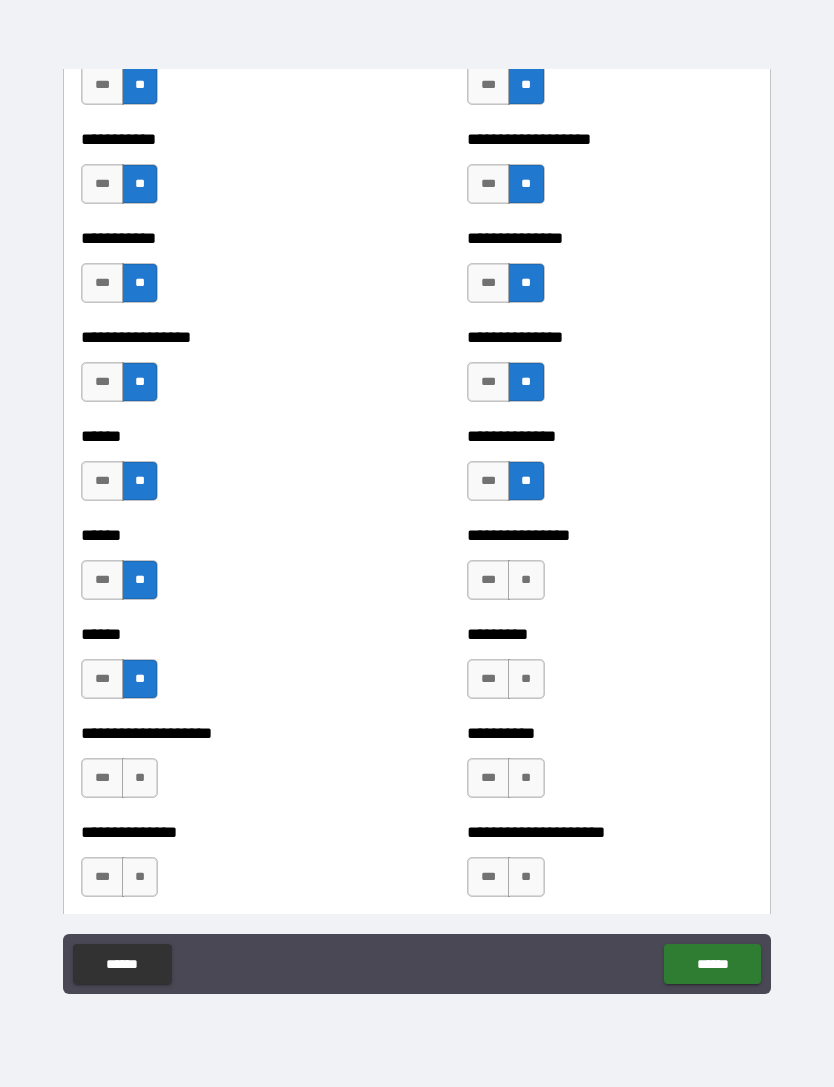 click on "**" at bounding box center [526, 580] 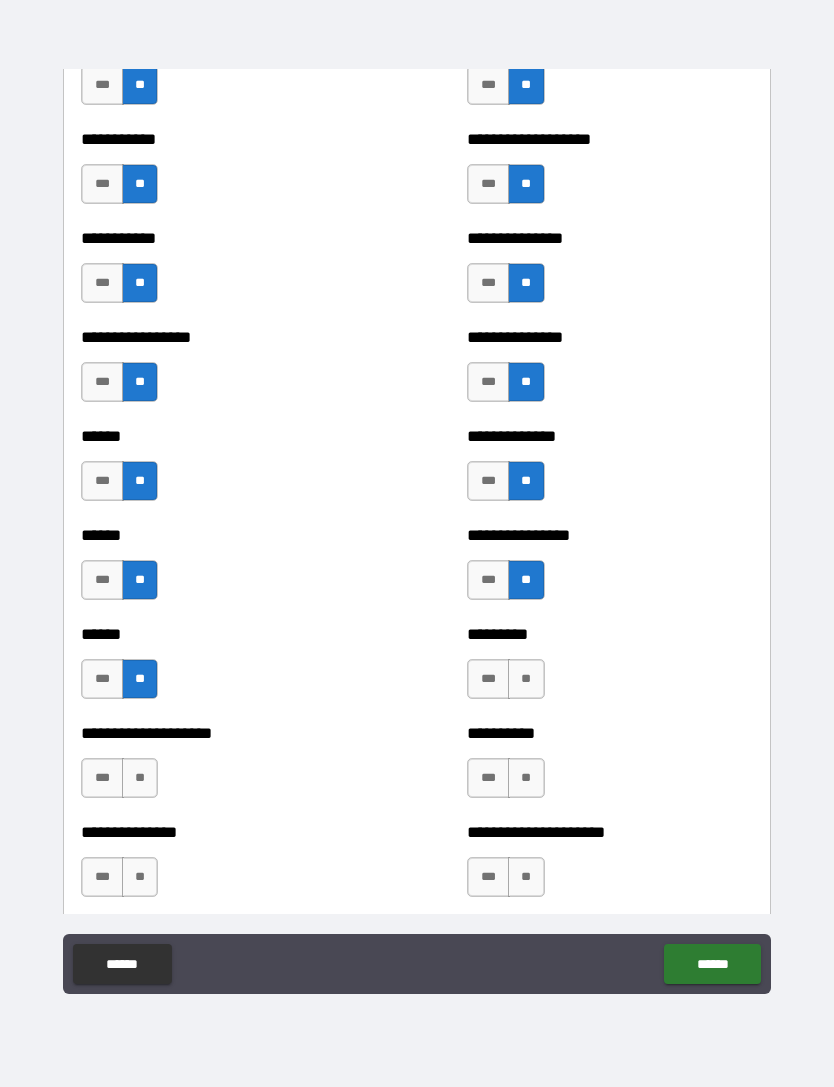 click on "**" at bounding box center (526, 679) 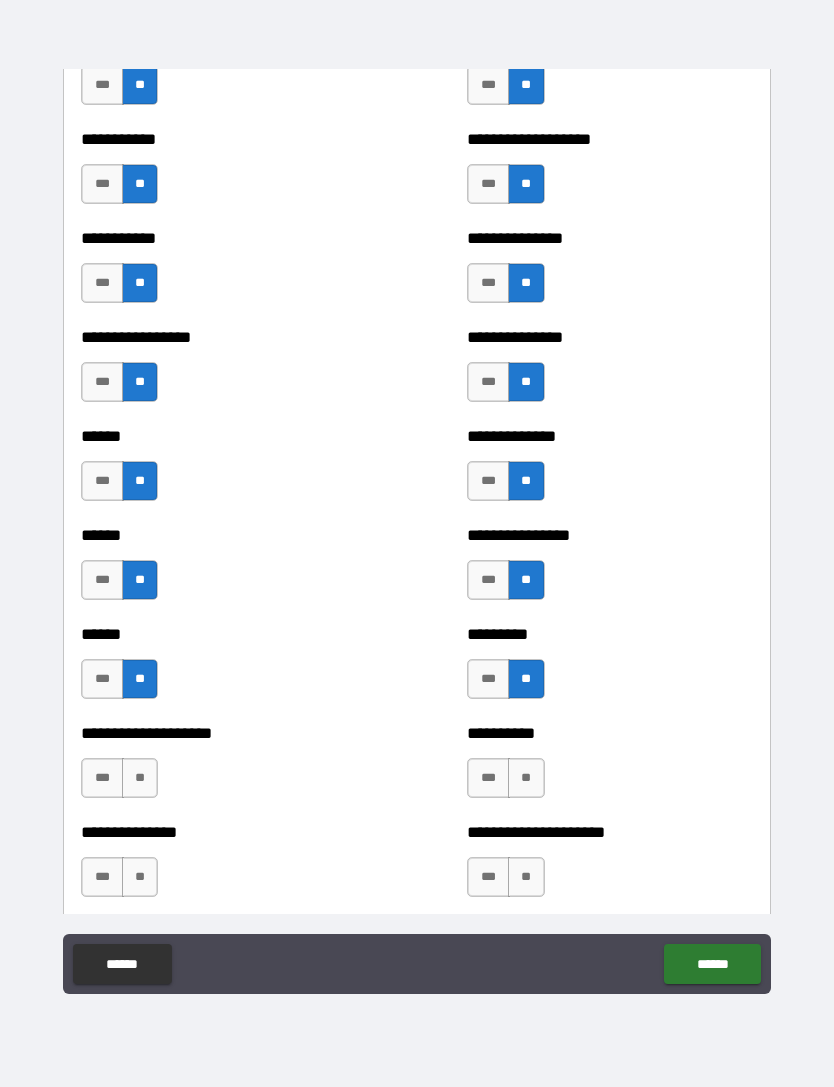 click on "**" at bounding box center [140, 778] 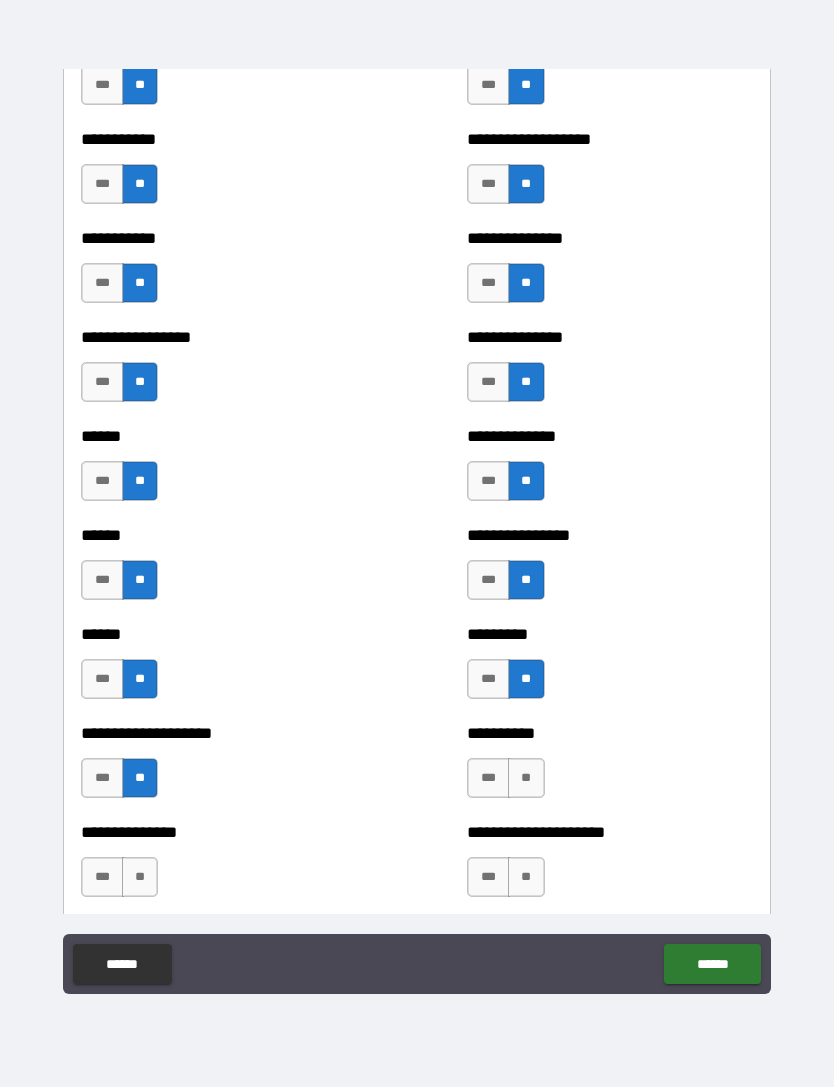 click on "**" at bounding box center (526, 778) 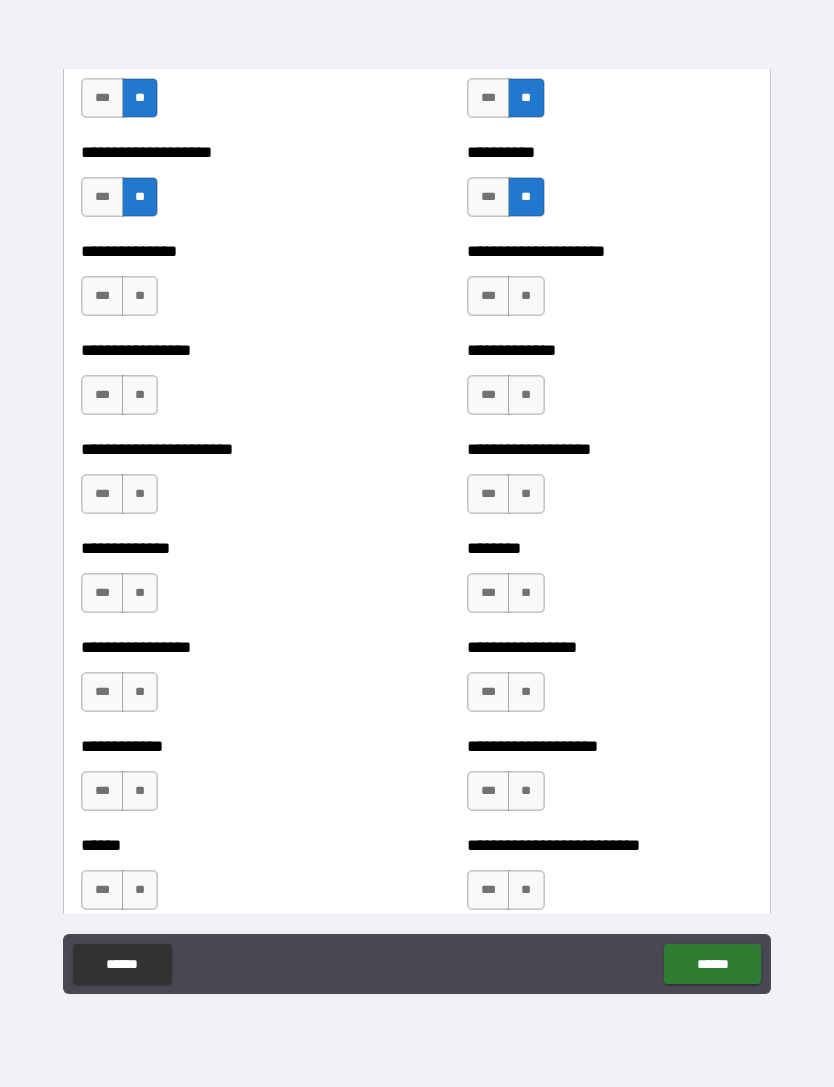 scroll, scrollTop: 3297, scrollLeft: 0, axis: vertical 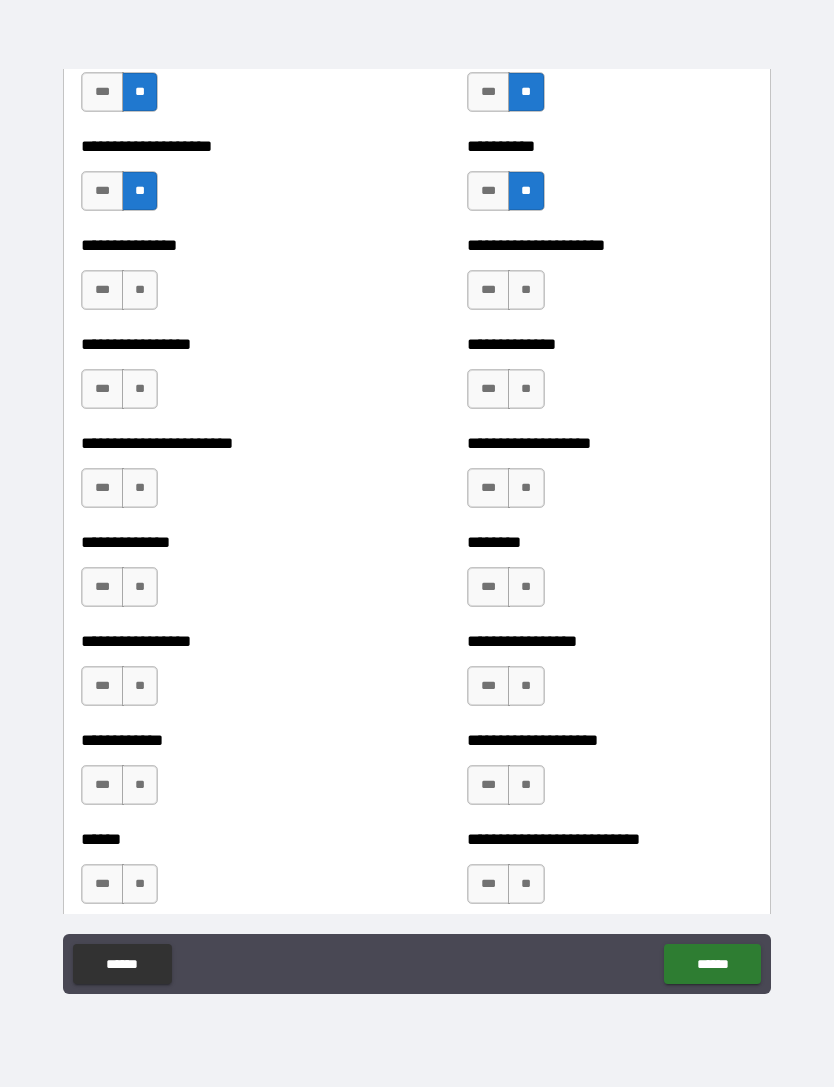 click on "**" at bounding box center [140, 290] 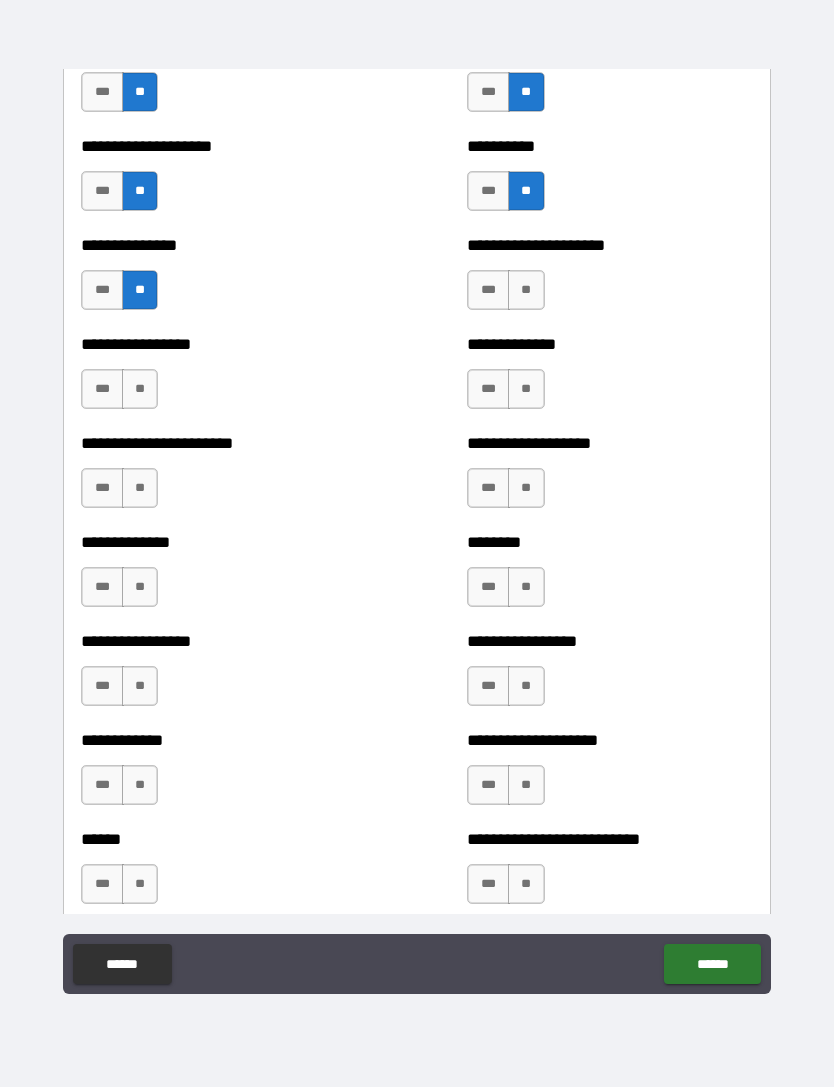 click on "**" at bounding box center (526, 290) 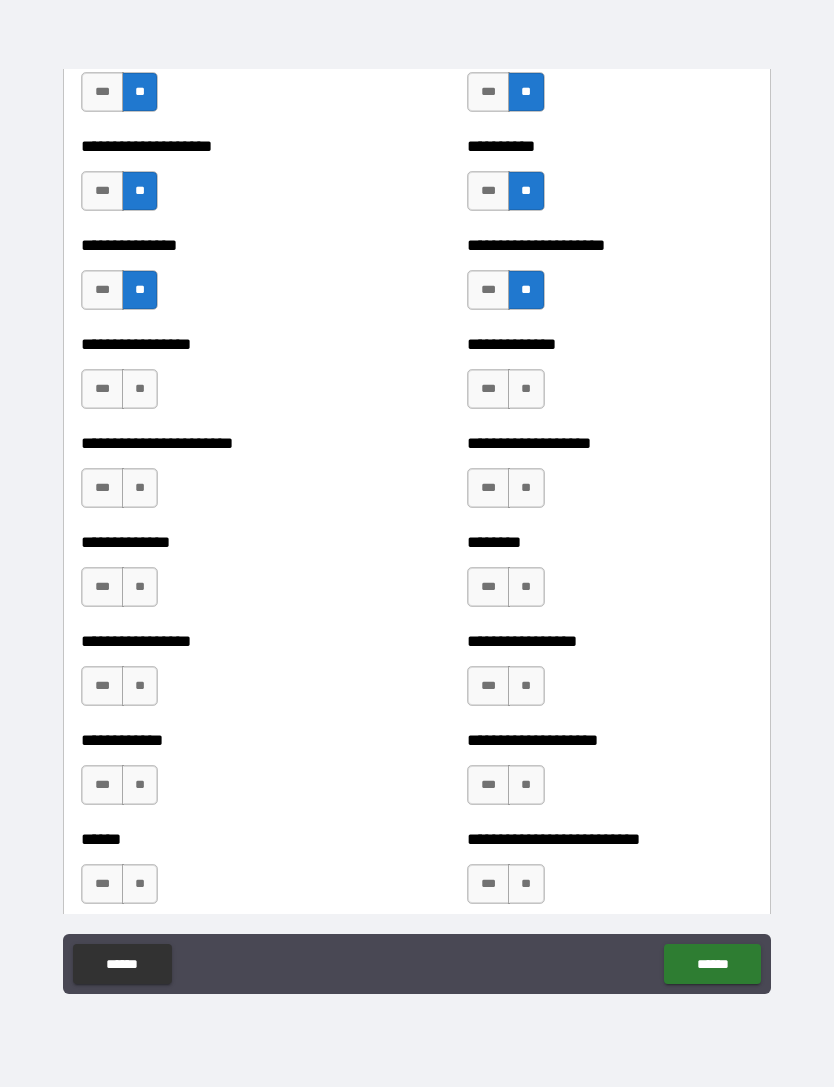 click on "**" at bounding box center [140, 389] 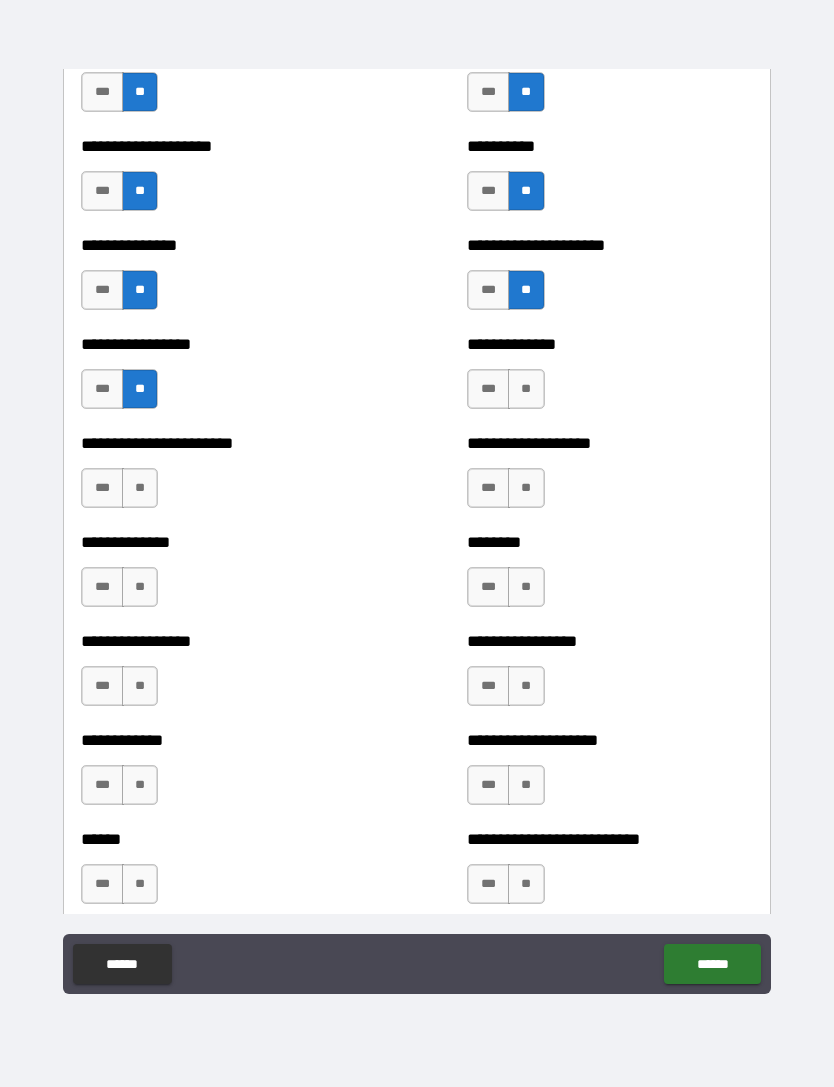 click on "**" at bounding box center [526, 389] 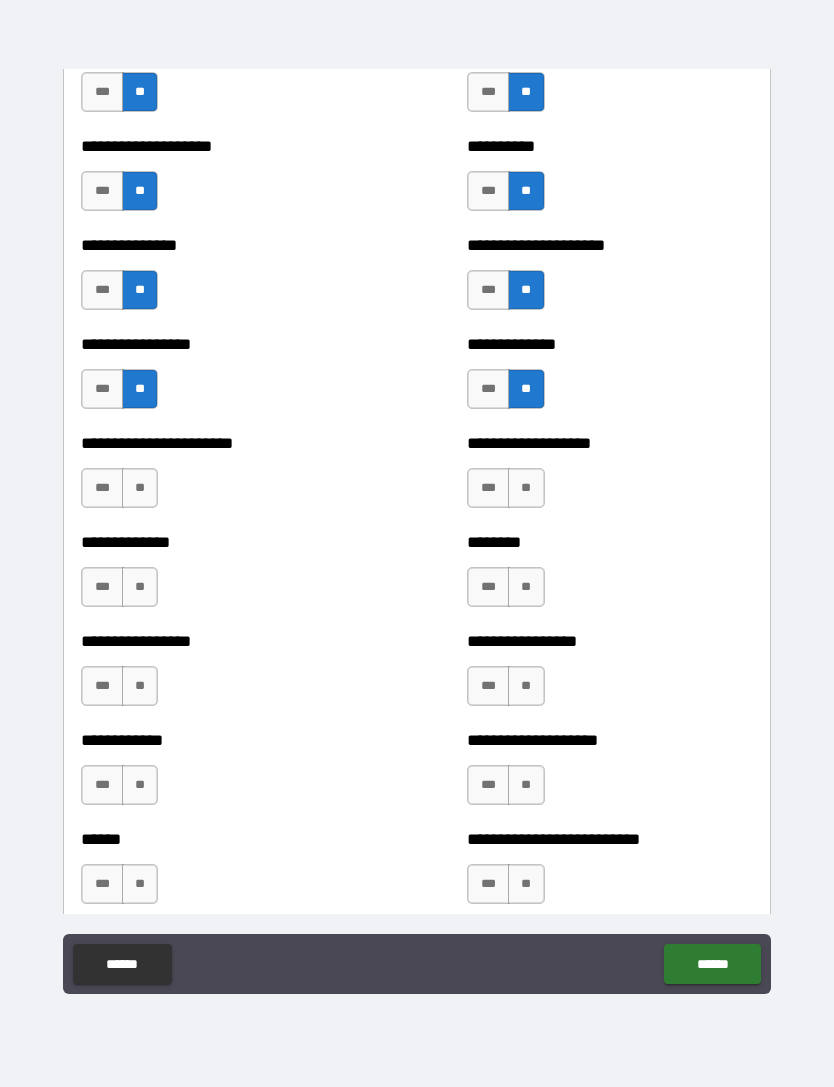 click on "**" at bounding box center (140, 488) 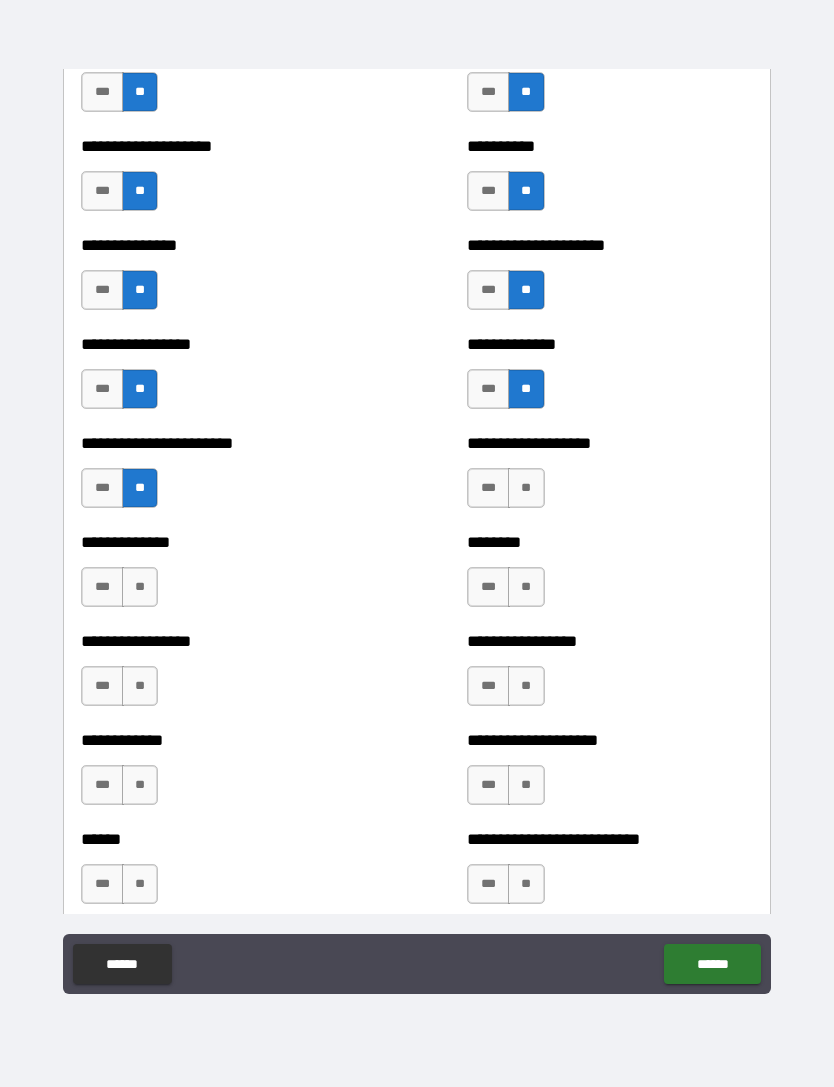 click on "**" at bounding box center (526, 488) 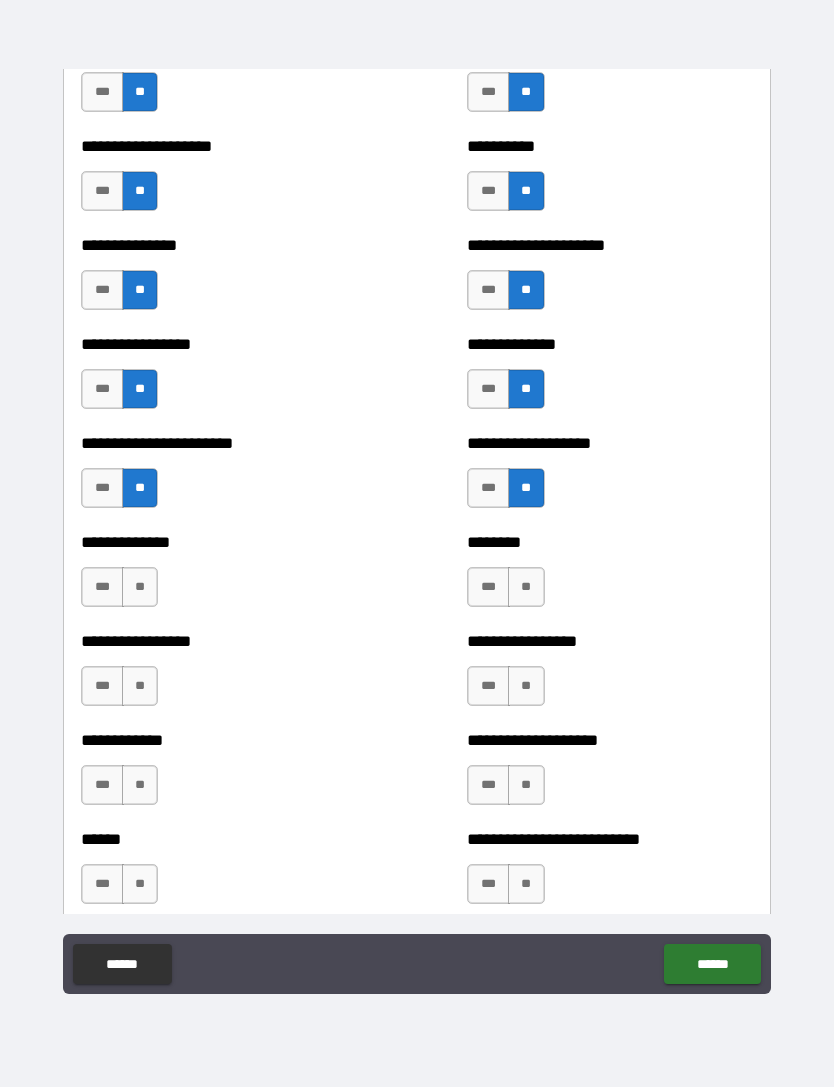 click on "**" at bounding box center (140, 587) 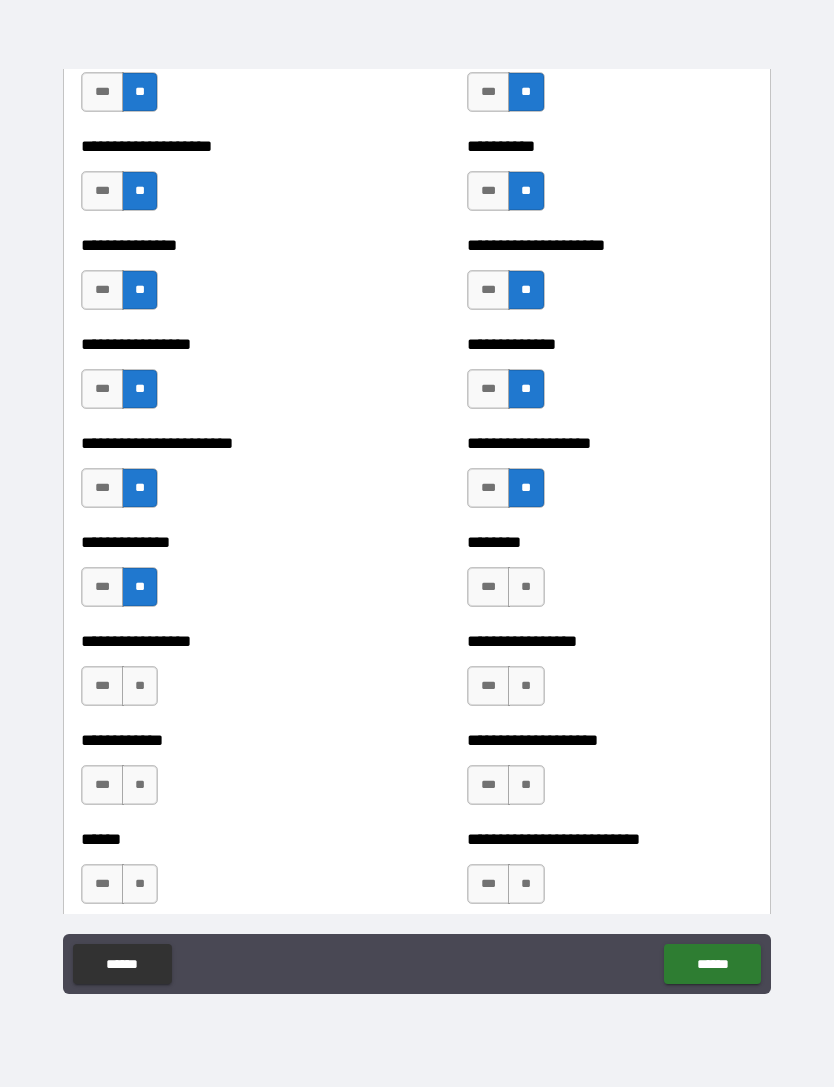 click on "***" at bounding box center [488, 587] 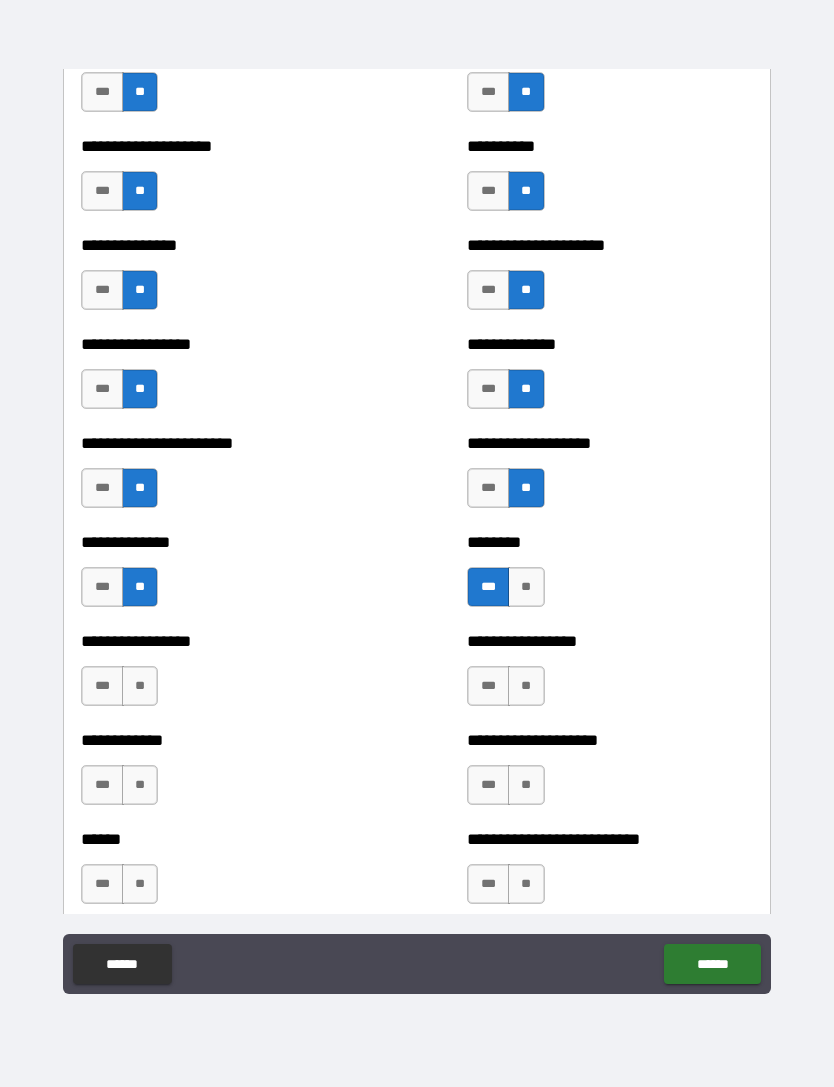 click on "**" at bounding box center [140, 686] 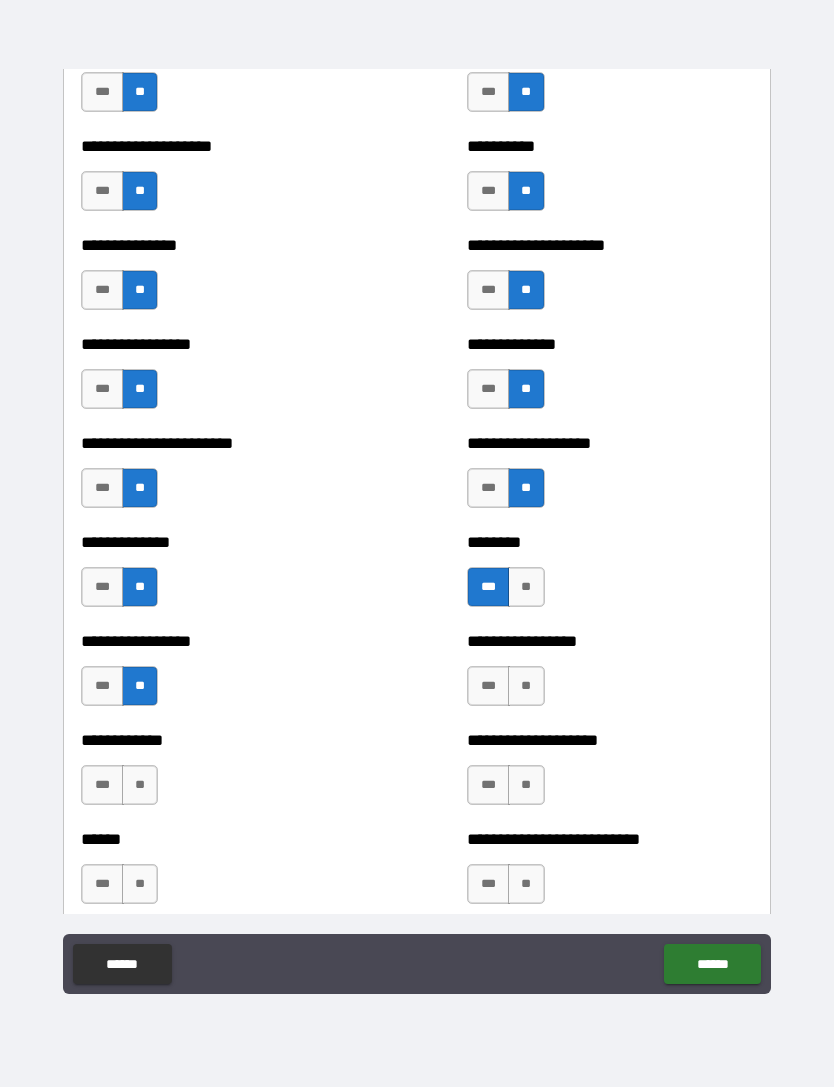 click on "**" at bounding box center [526, 686] 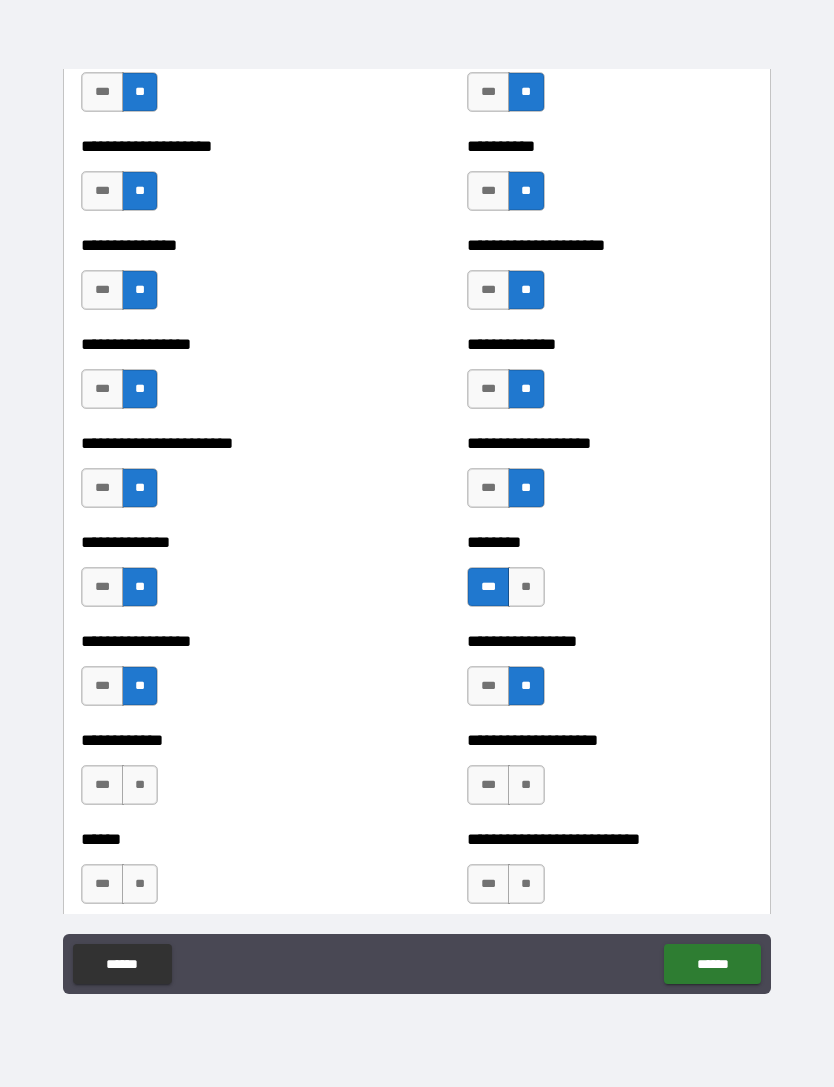 click on "**" at bounding box center (140, 785) 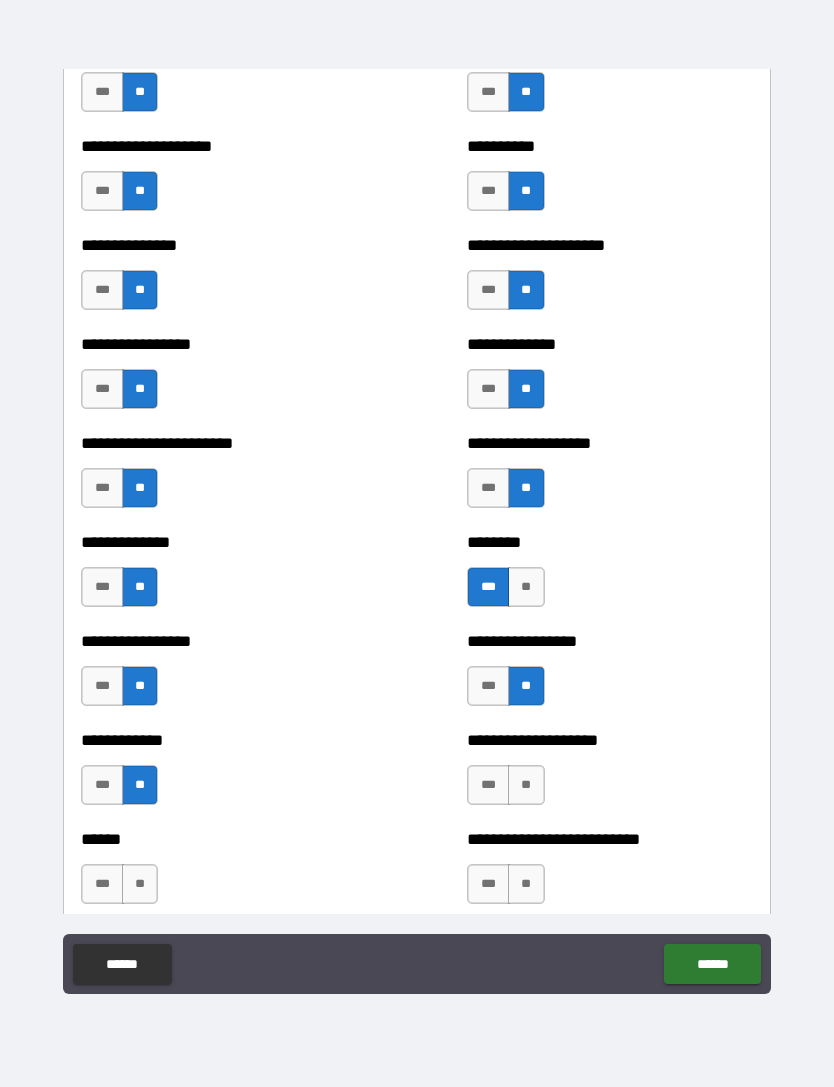 click on "**" at bounding box center [526, 785] 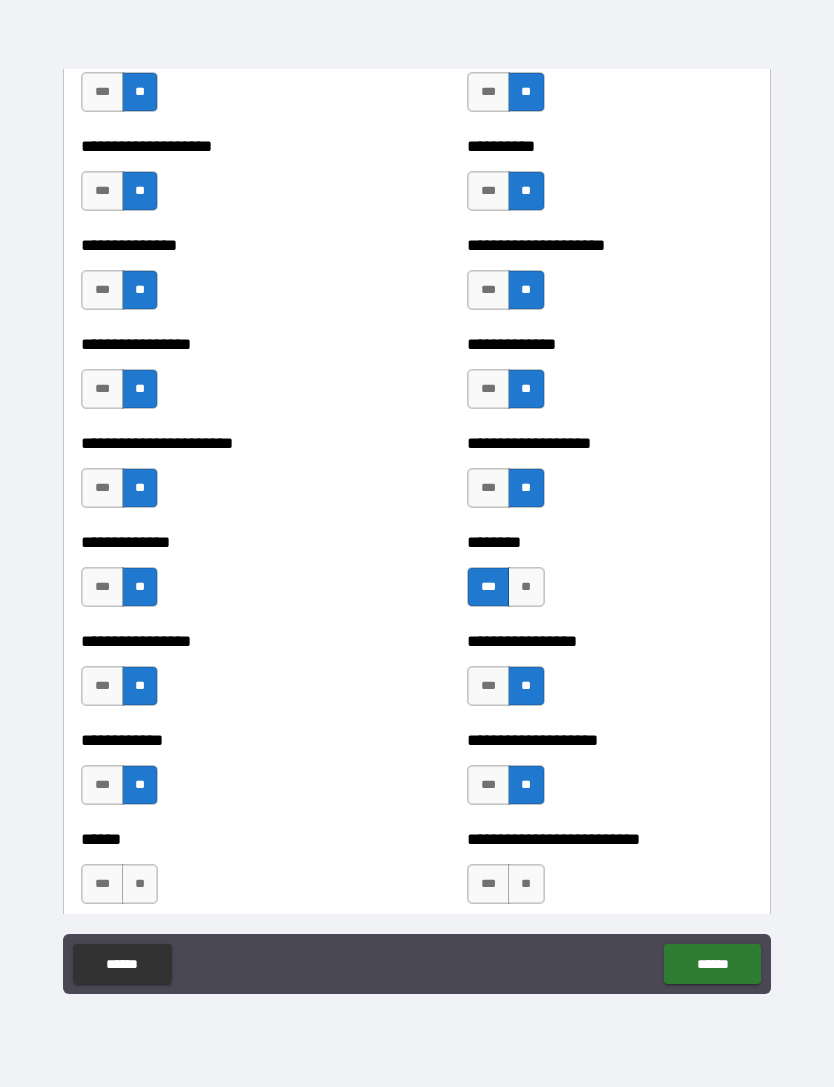 click on "**" at bounding box center (140, 884) 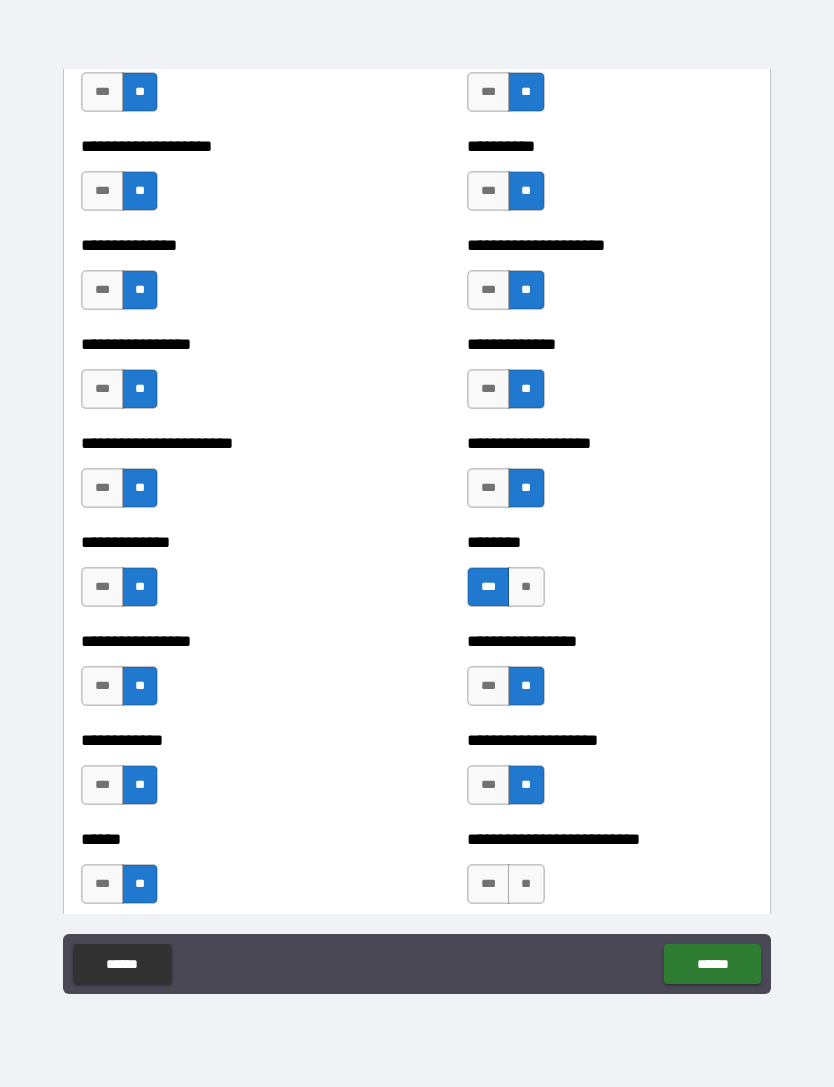 click on "**" at bounding box center [526, 884] 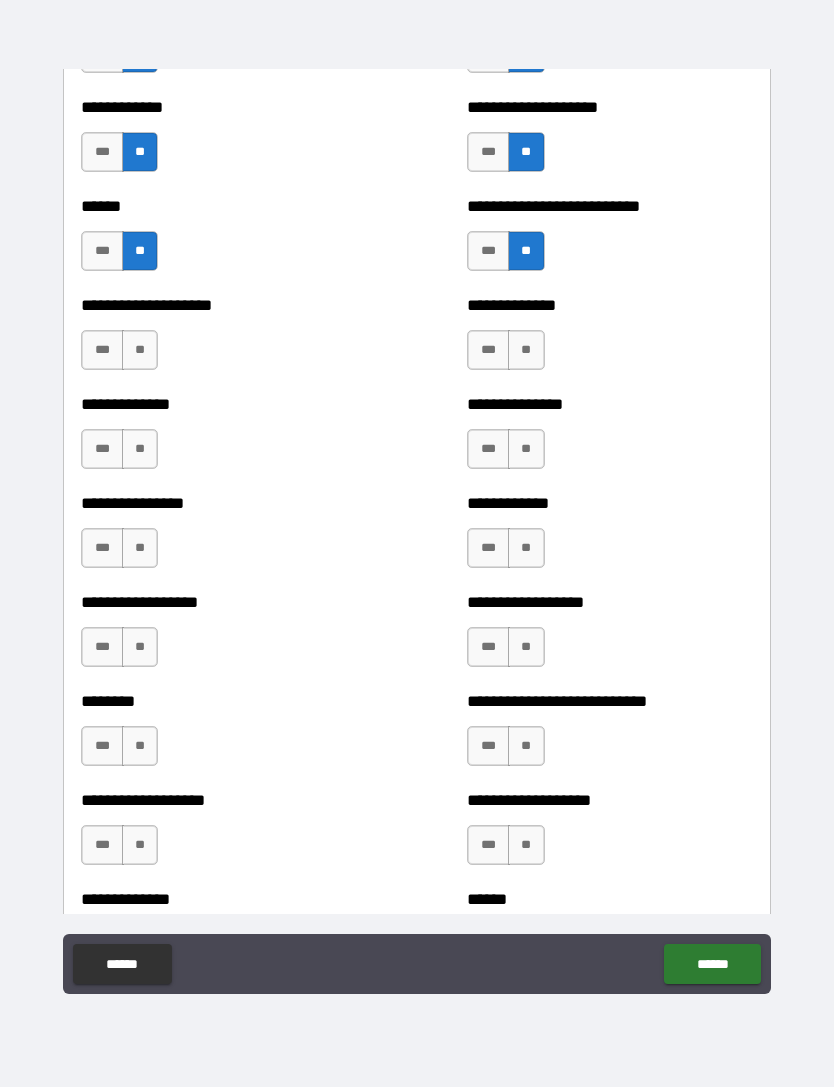 scroll, scrollTop: 3966, scrollLeft: 0, axis: vertical 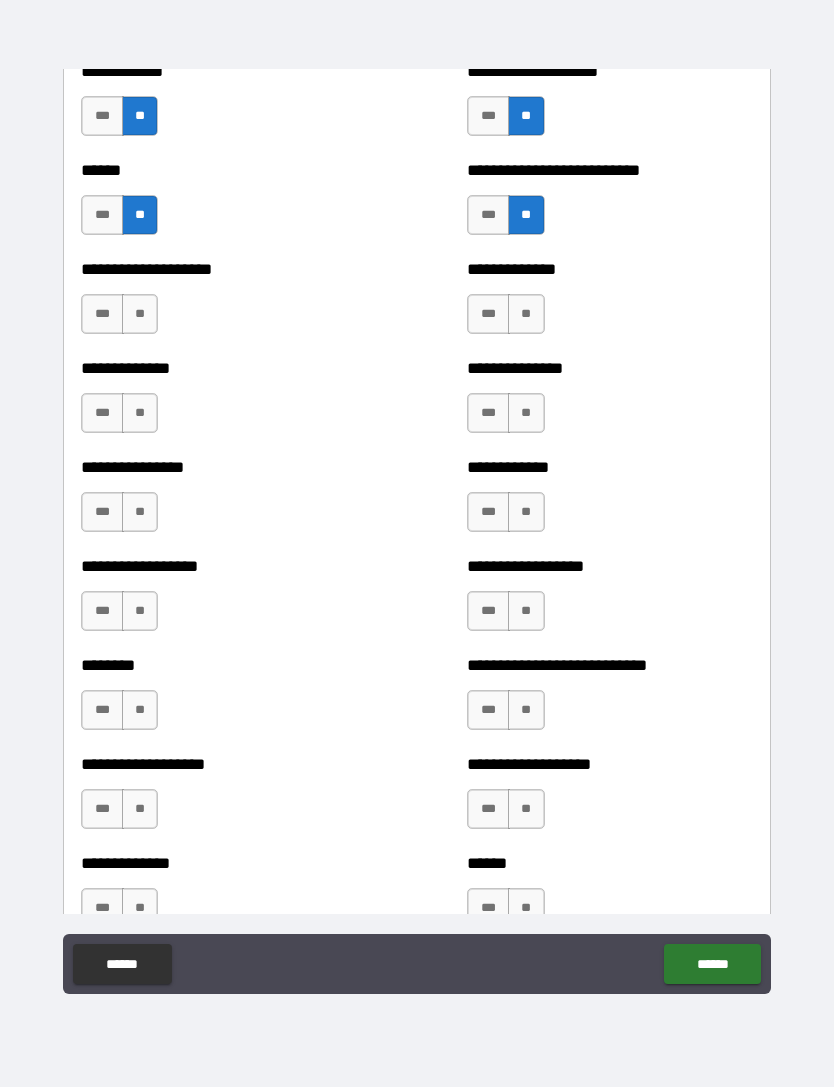 click on "***" at bounding box center (102, 314) 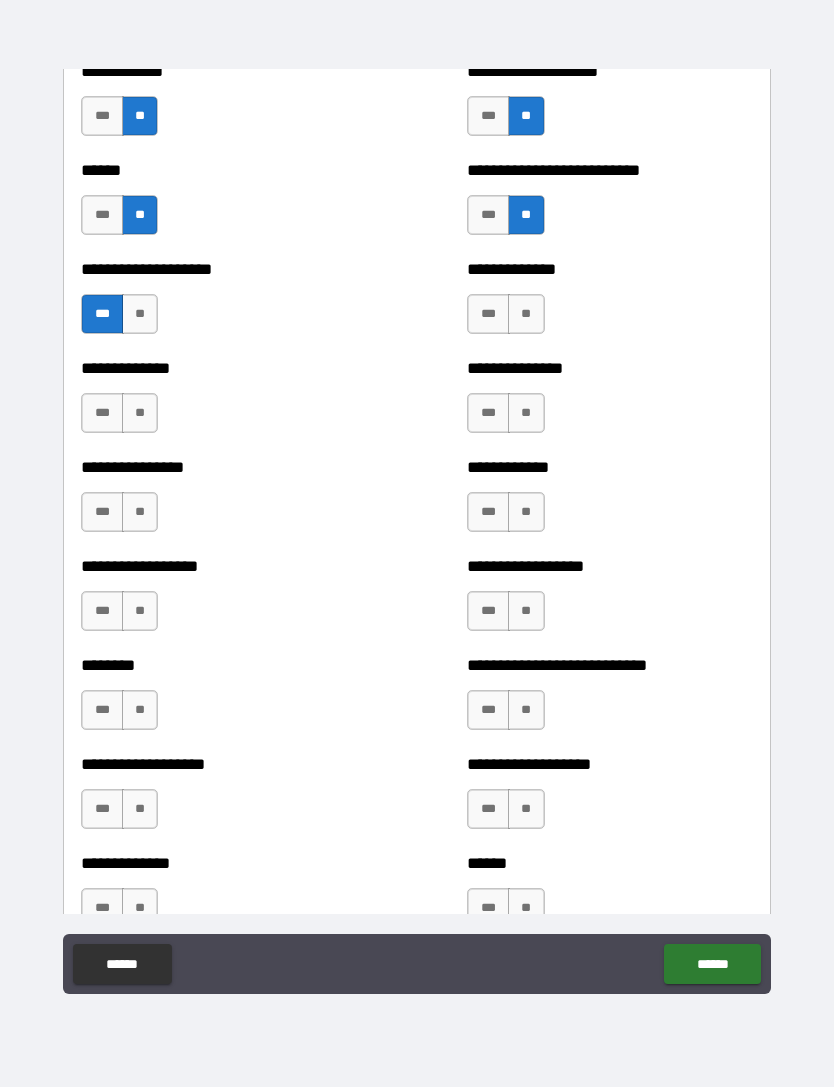 click on "**" at bounding box center [526, 314] 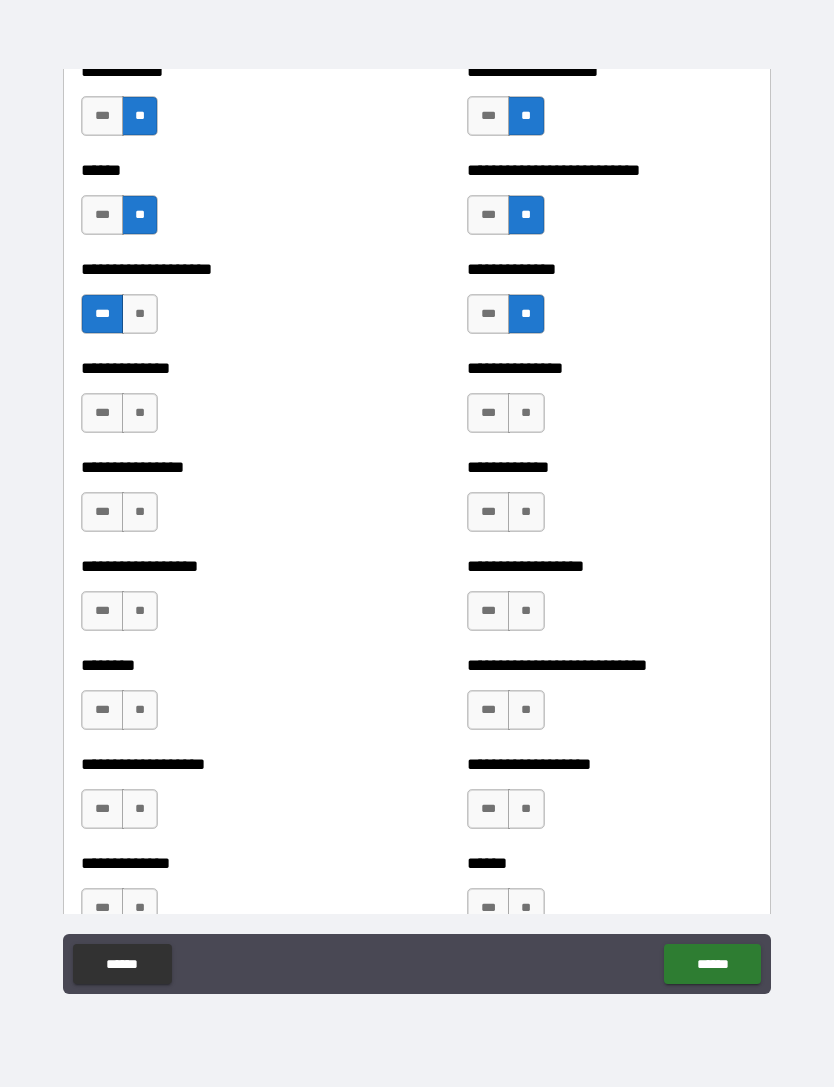click on "**" at bounding box center [140, 413] 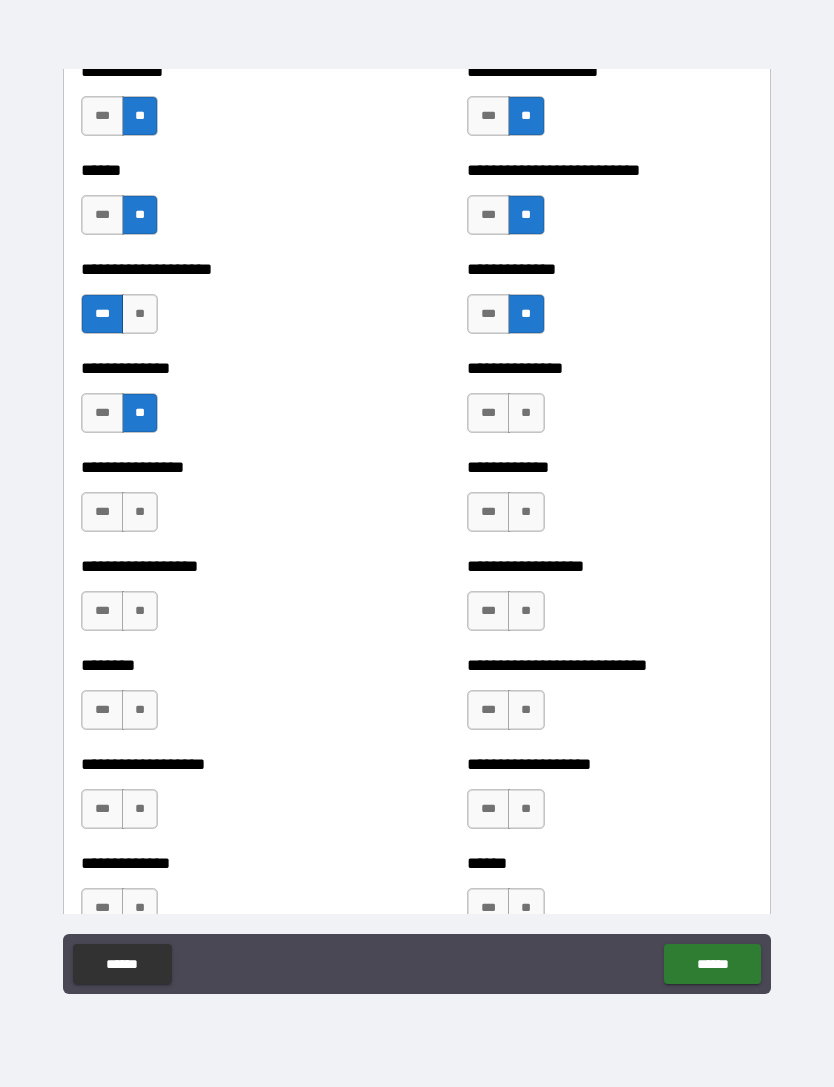 click on "**" at bounding box center (526, 413) 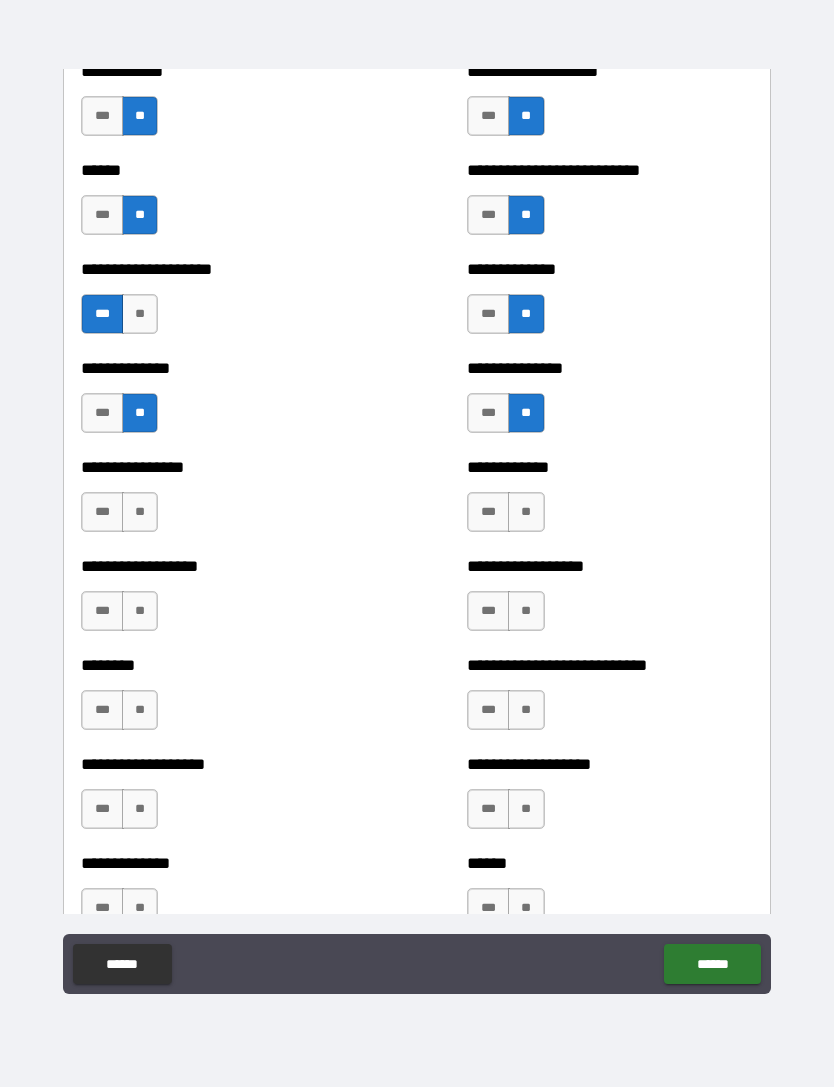 click on "**" at bounding box center [140, 512] 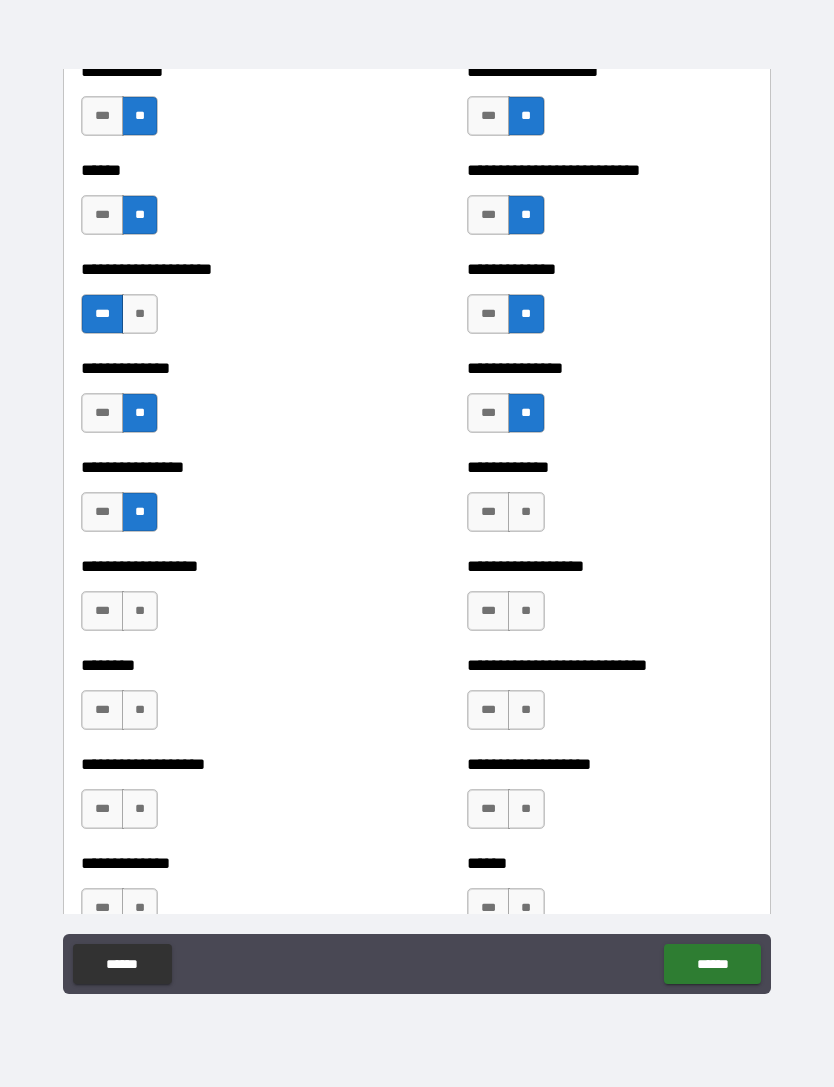 click on "**" at bounding box center (526, 512) 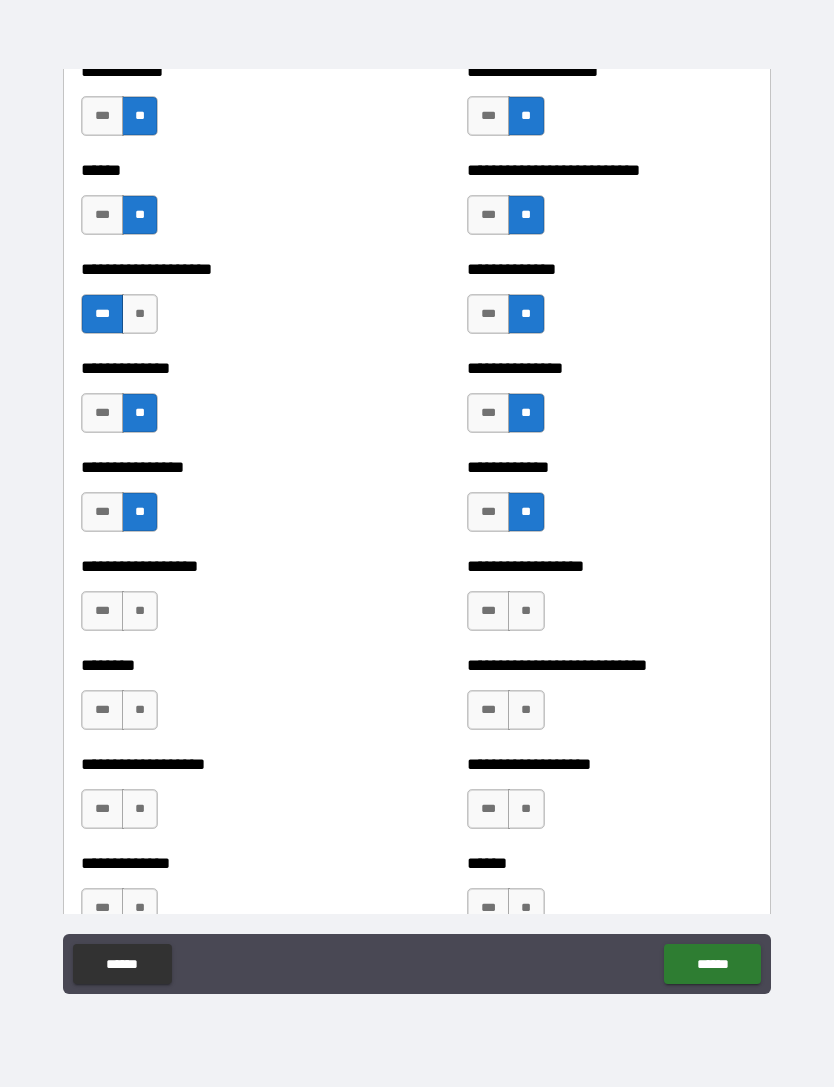 click on "**" at bounding box center (140, 611) 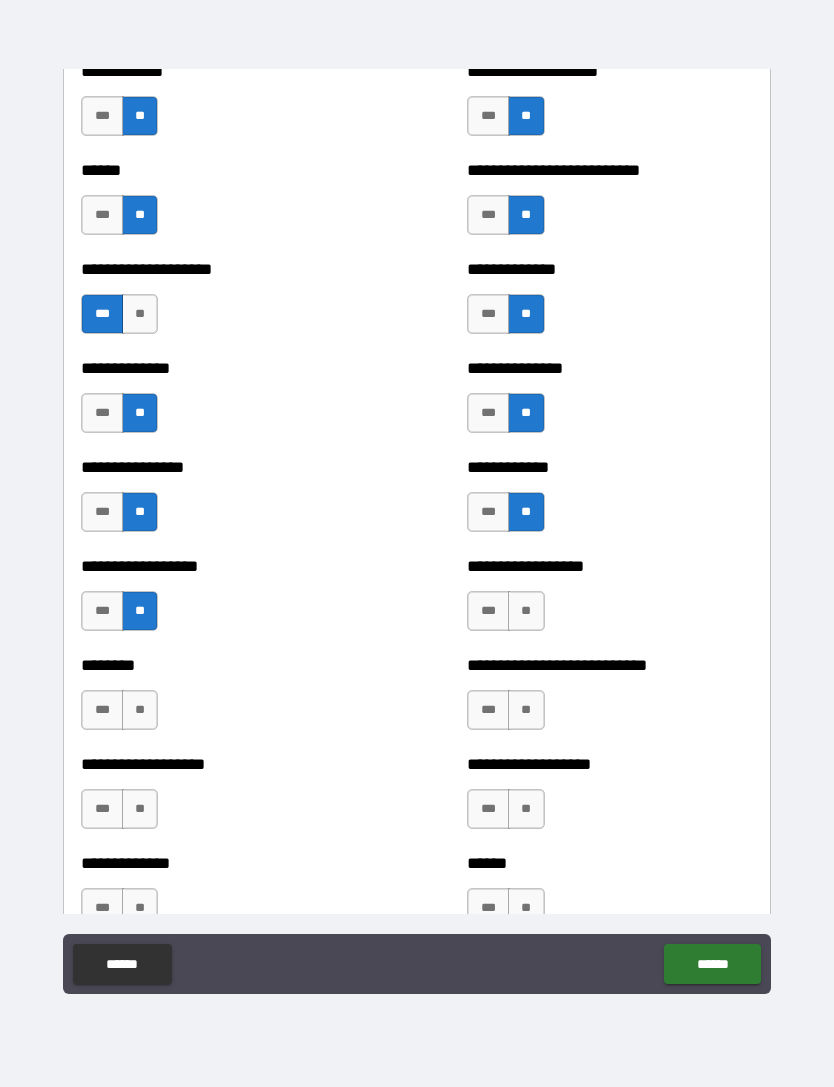 click on "**" at bounding box center (526, 611) 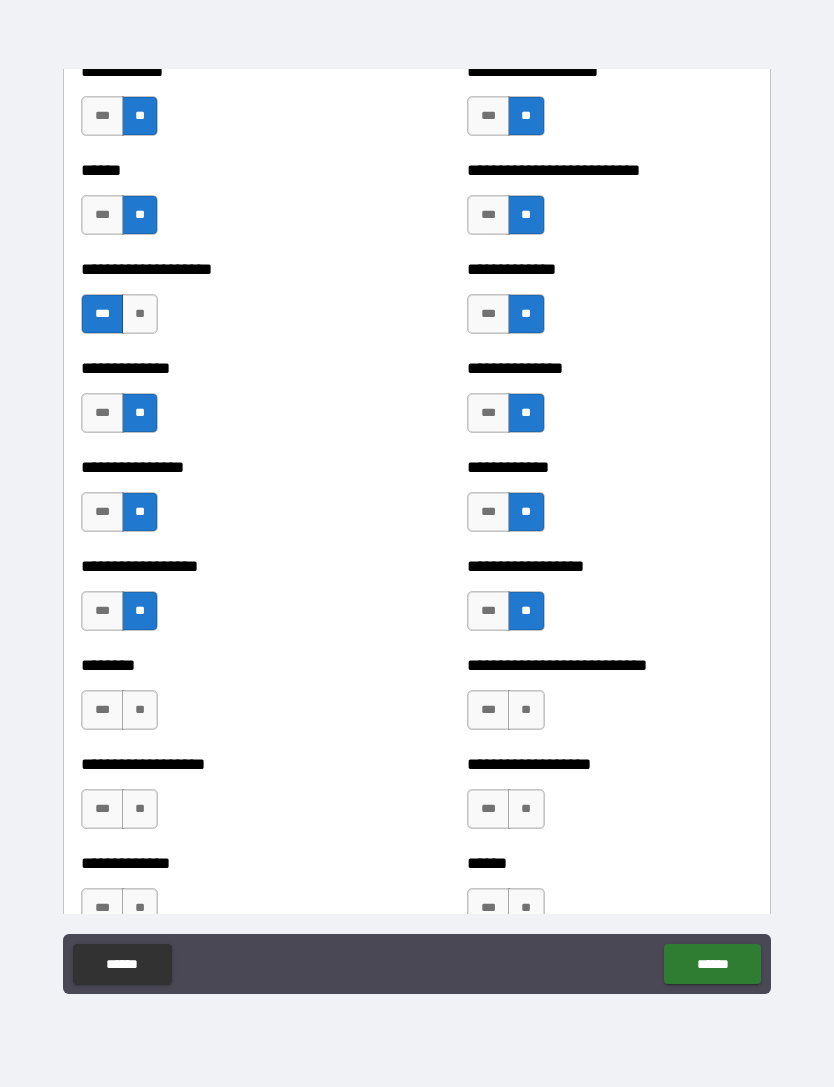 click on "**" at bounding box center (140, 710) 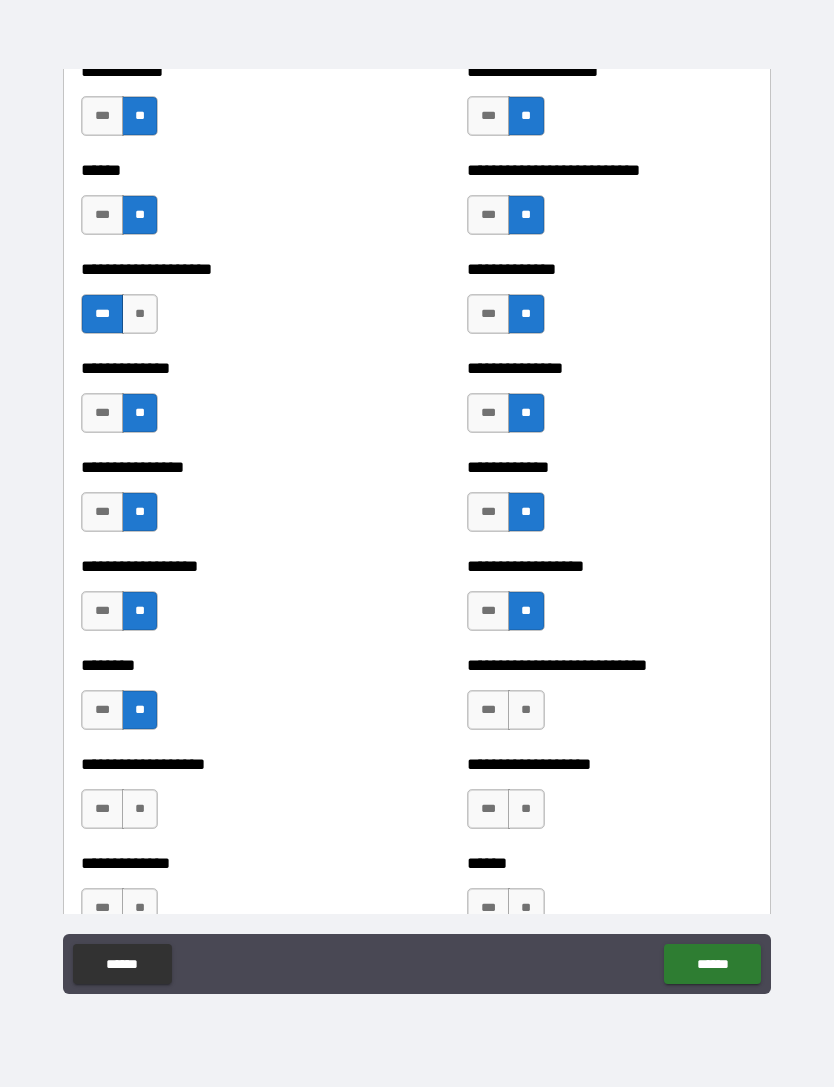 click on "**" at bounding box center (526, 710) 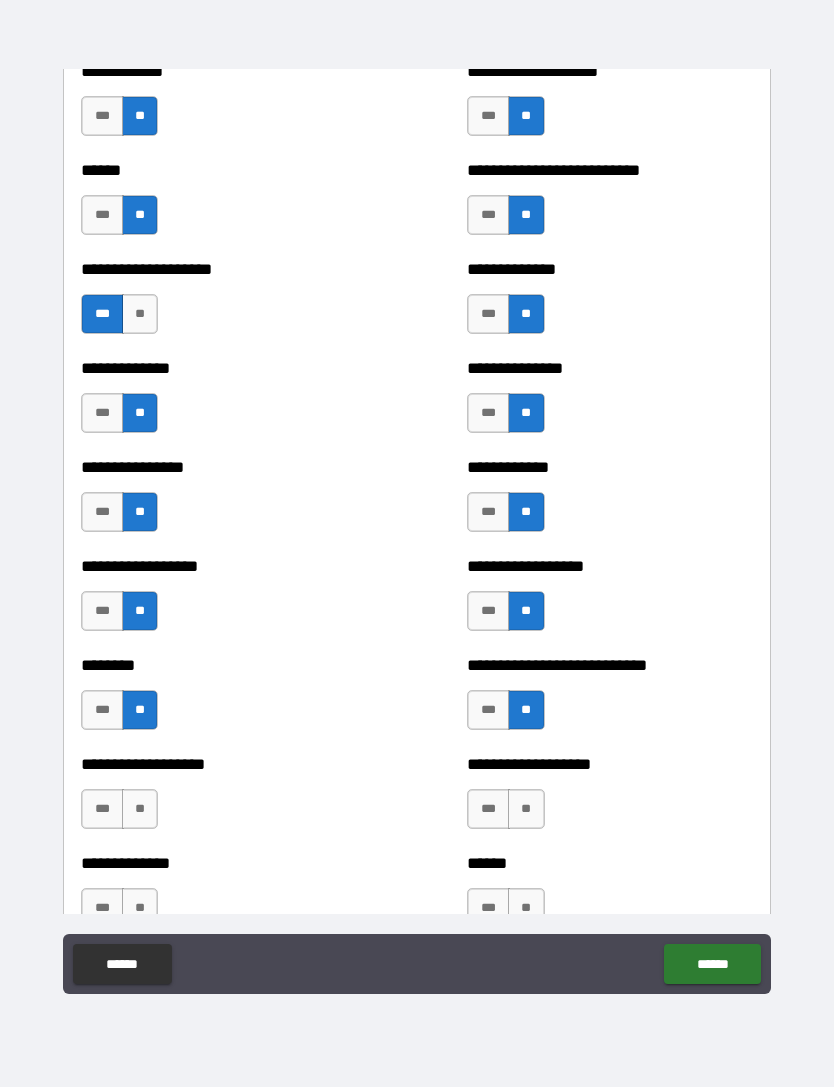 click on "**" at bounding box center (140, 809) 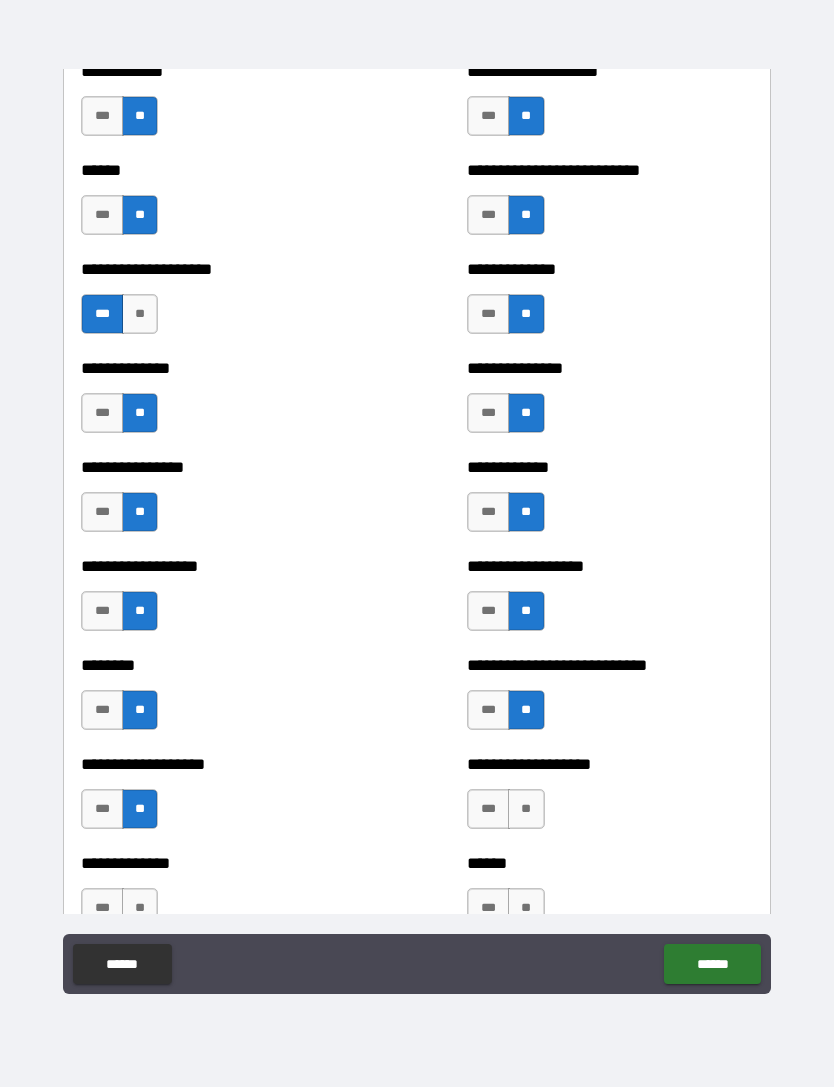 click on "**" at bounding box center (526, 809) 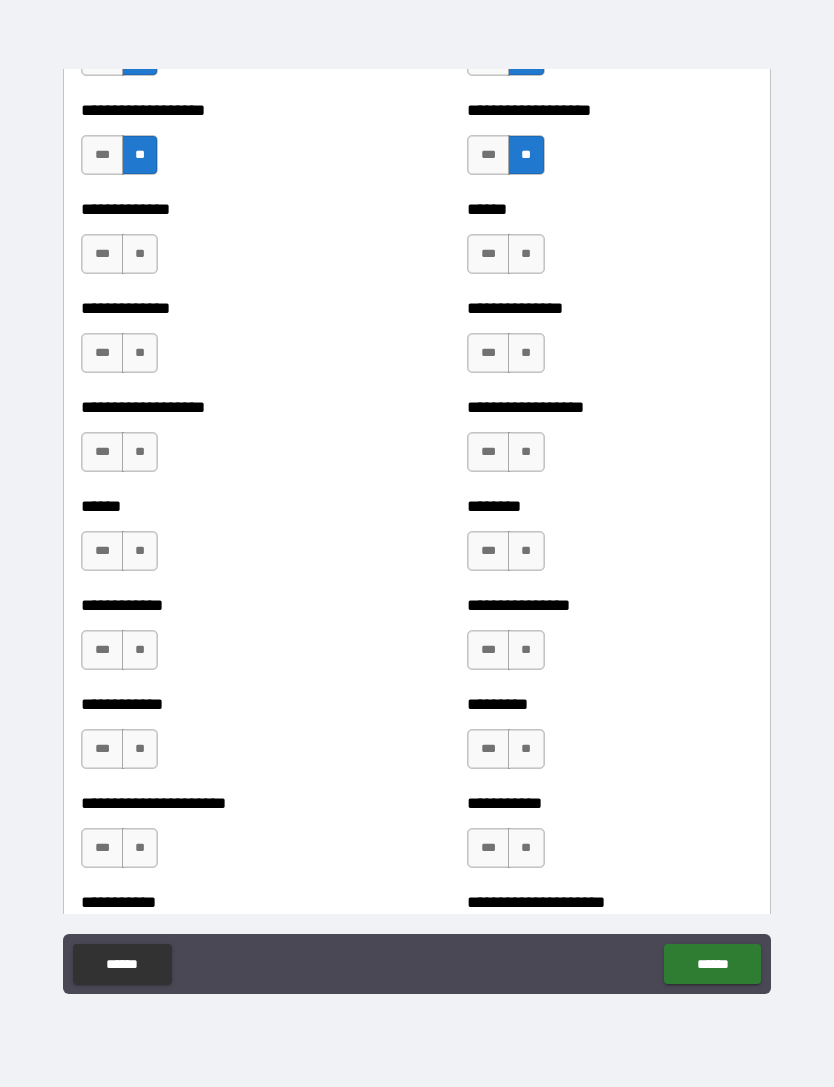 scroll, scrollTop: 4639, scrollLeft: 0, axis: vertical 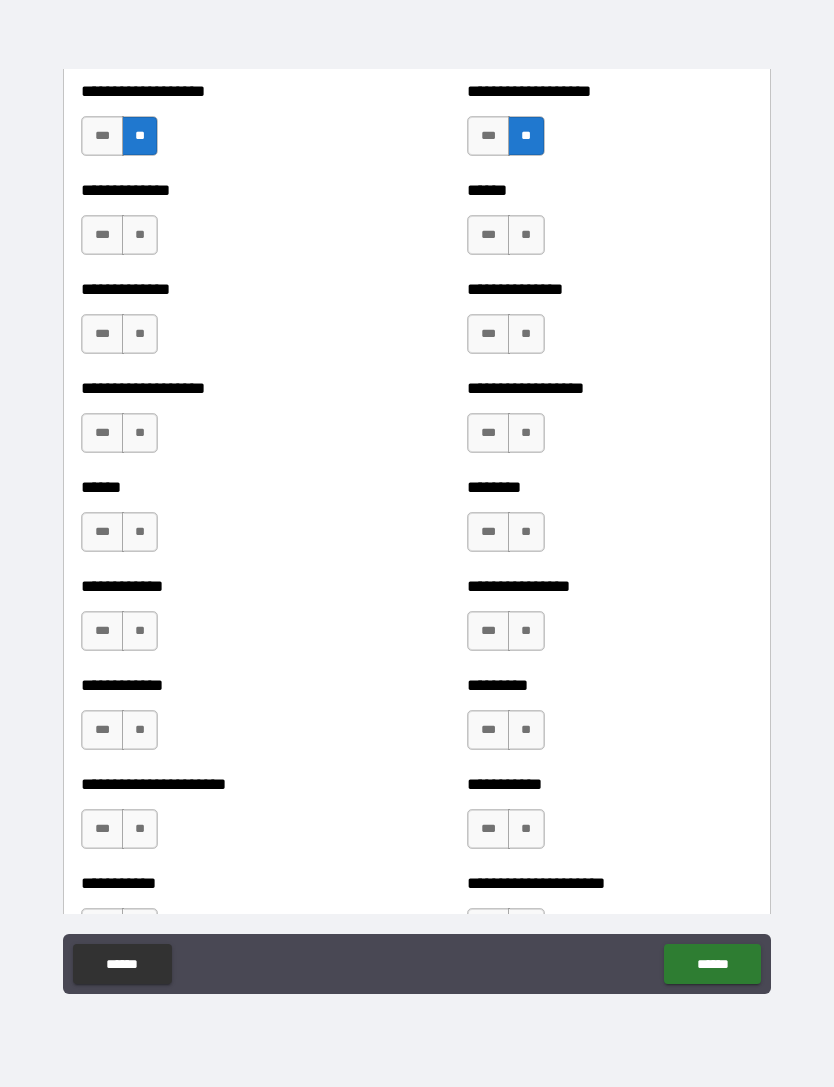 click on "**" at bounding box center [140, 235] 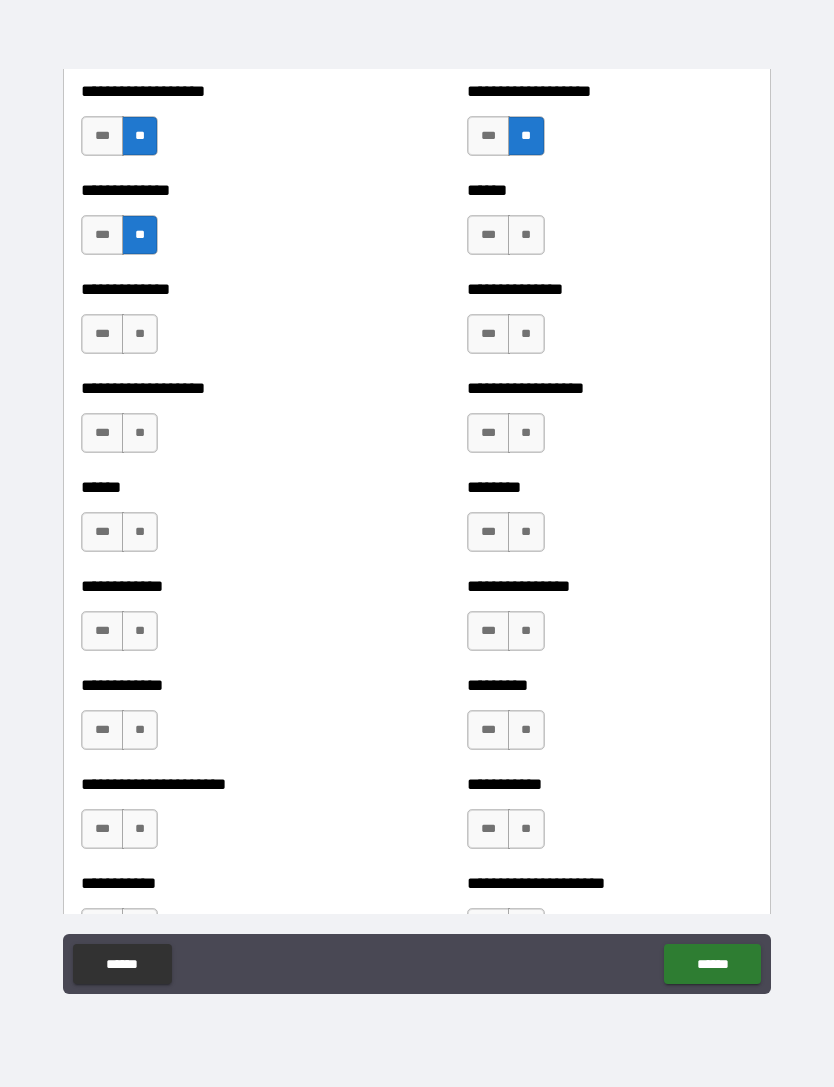 click on "**" at bounding box center (526, 235) 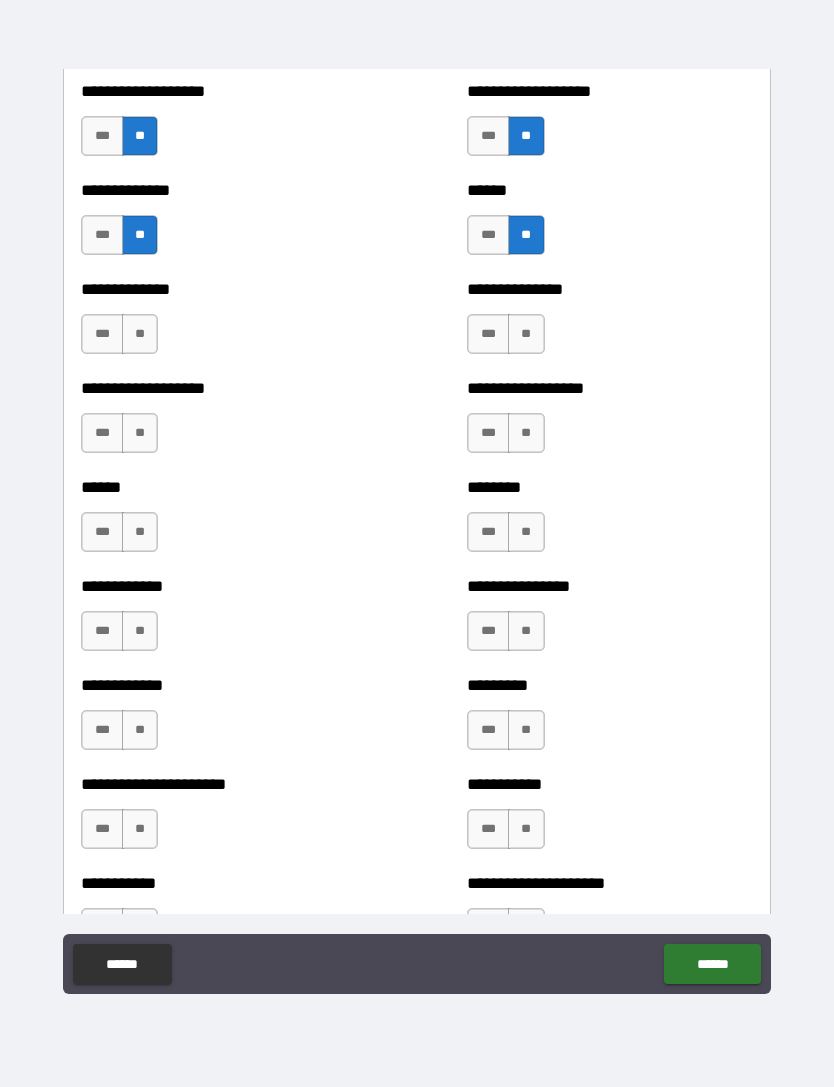 click on "**" at bounding box center (140, 334) 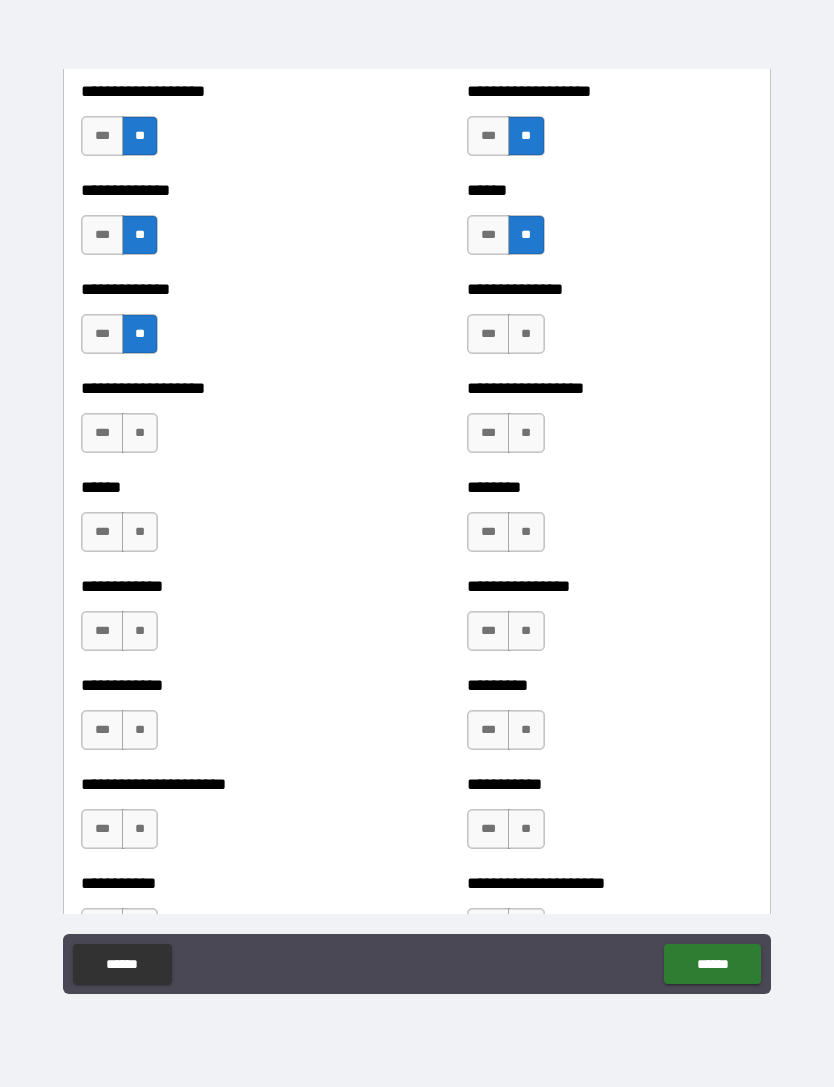 click on "**" at bounding box center [526, 334] 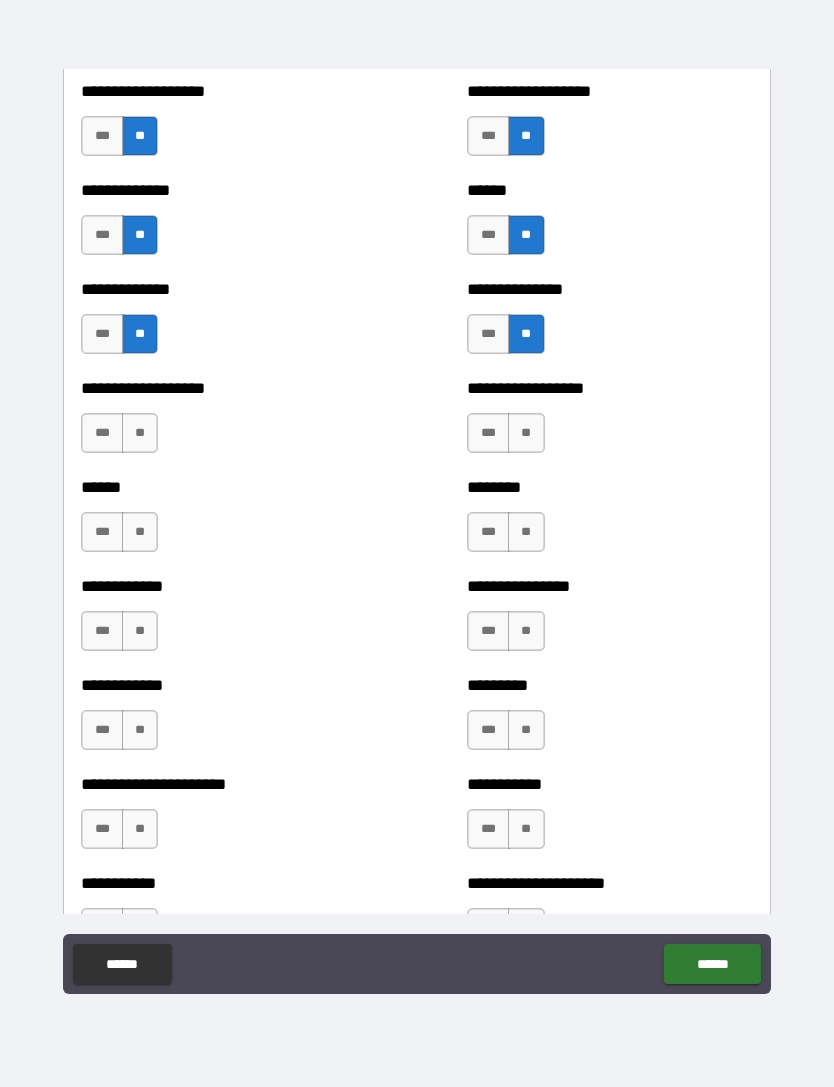click on "**" at bounding box center [140, 433] 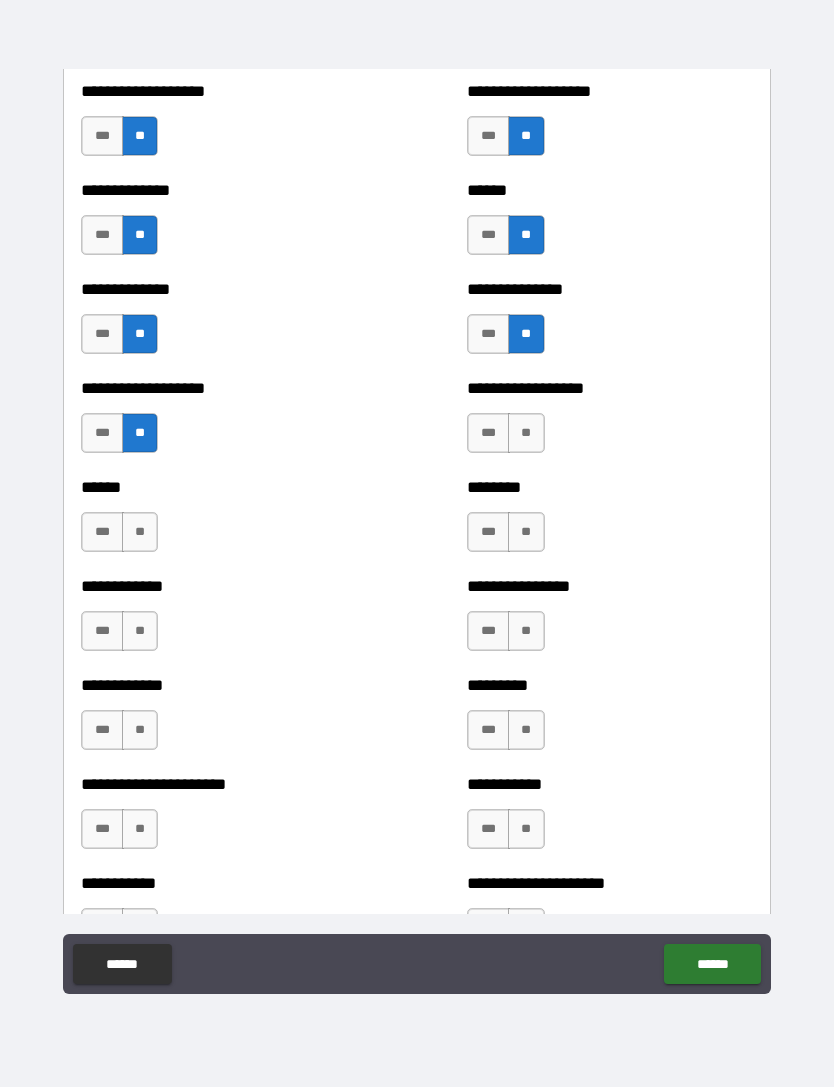 click on "**" at bounding box center (526, 433) 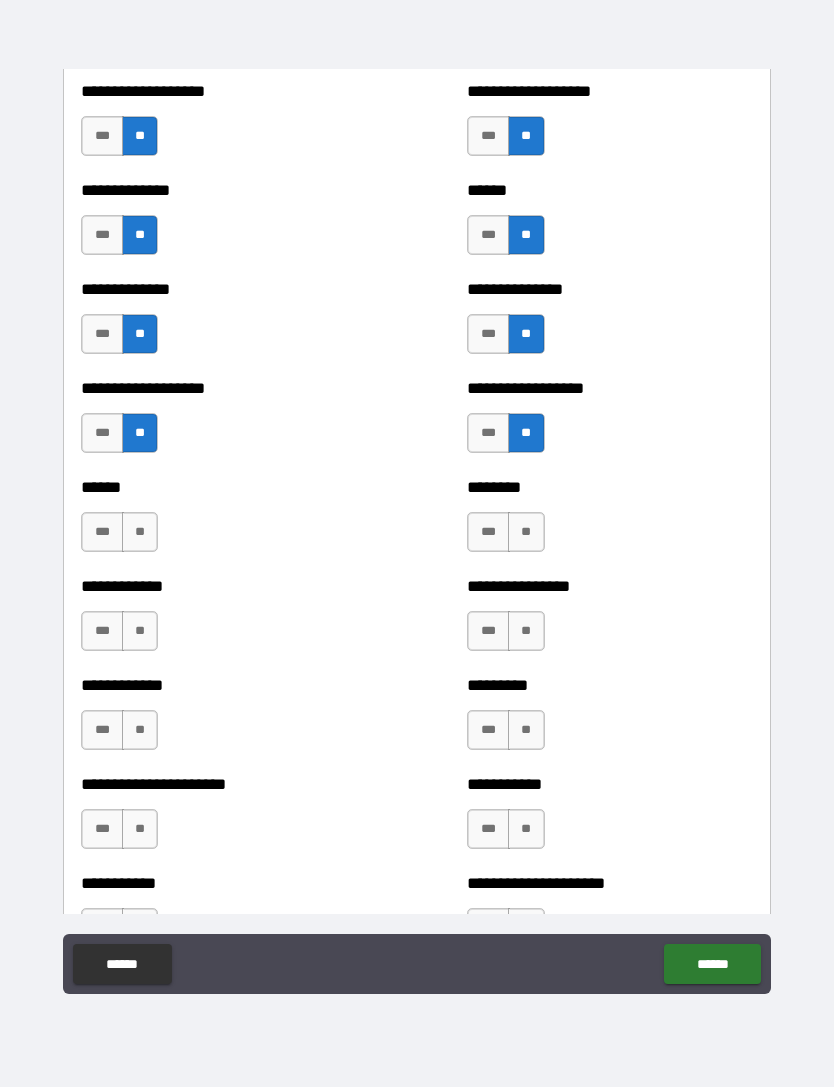 click on "**" at bounding box center (140, 532) 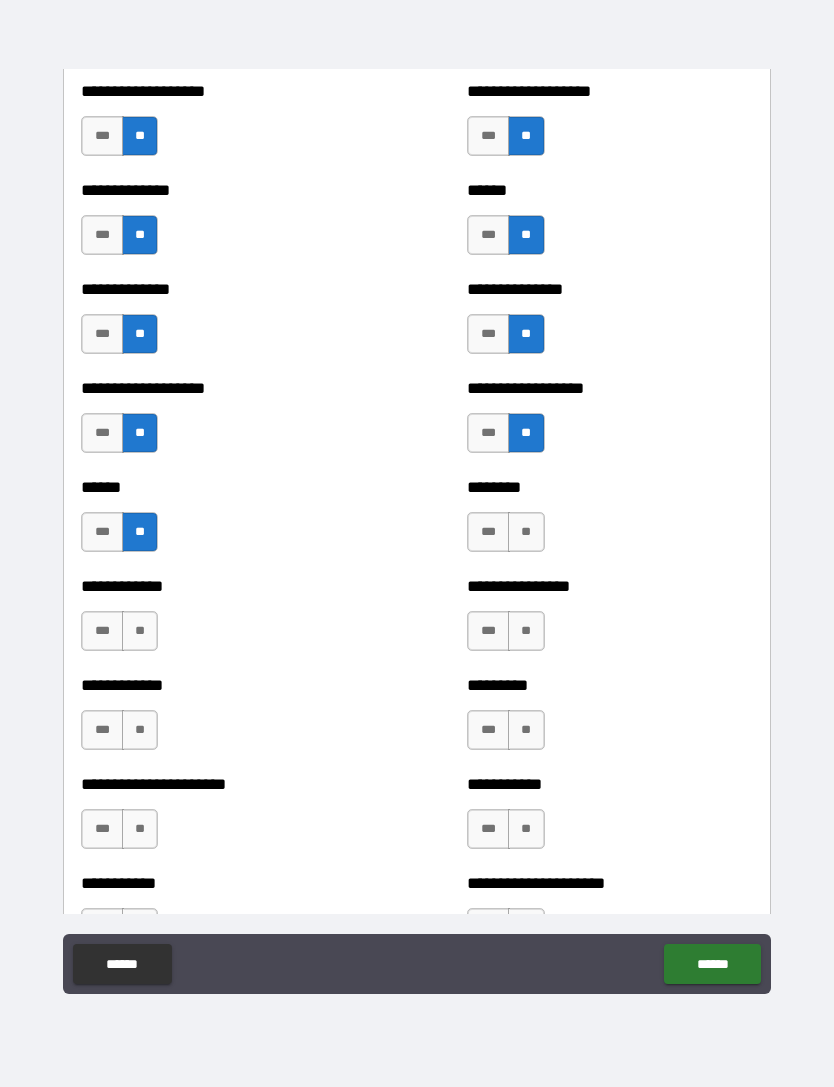 click on "**" at bounding box center (526, 532) 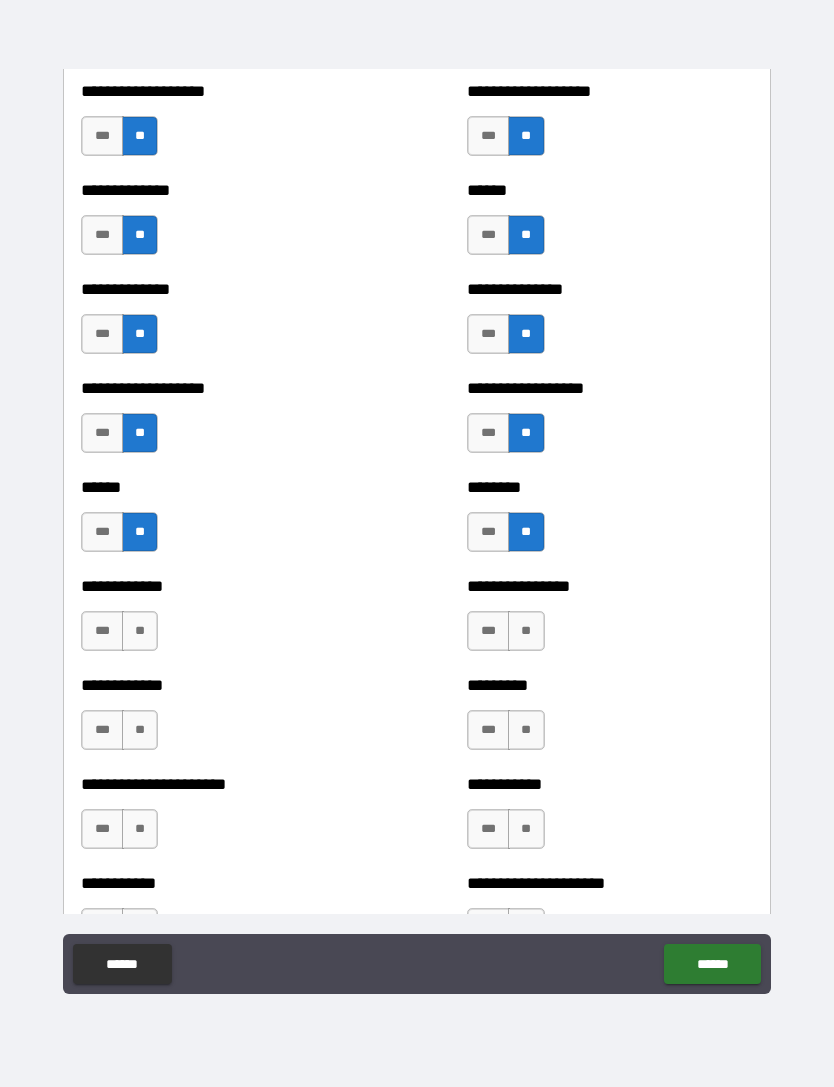click on "**" at bounding box center (140, 631) 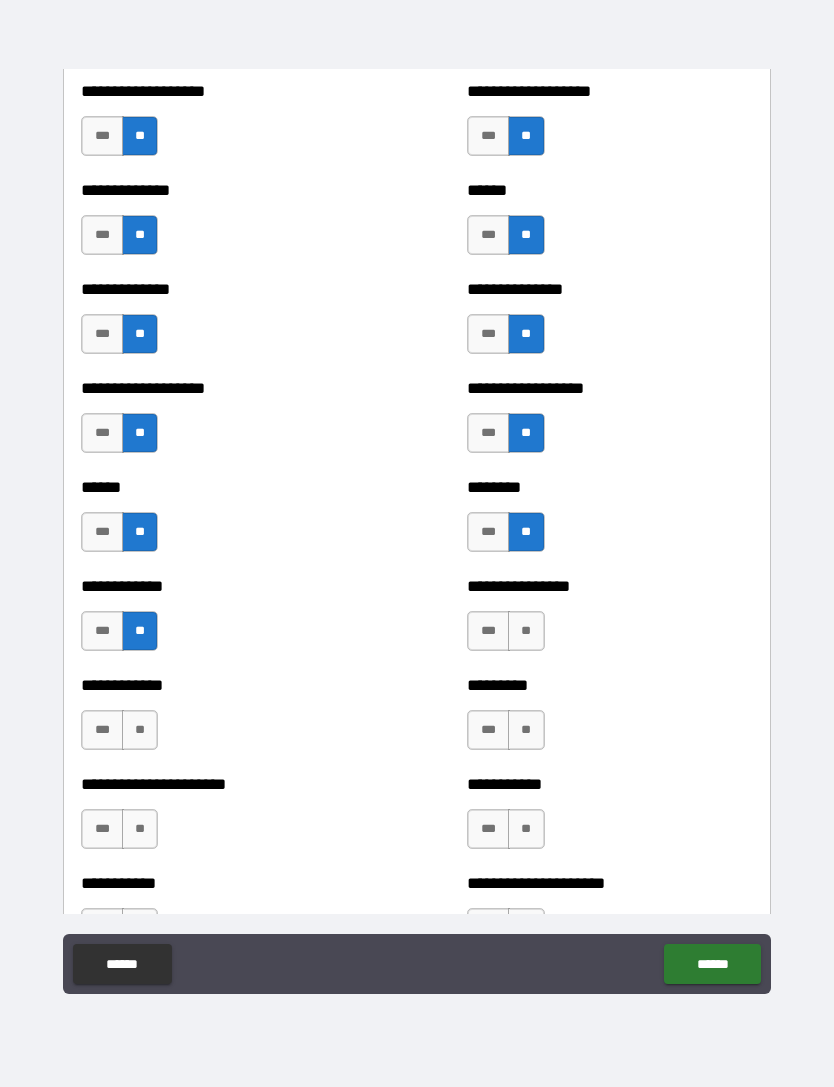 click on "**" at bounding box center [526, 631] 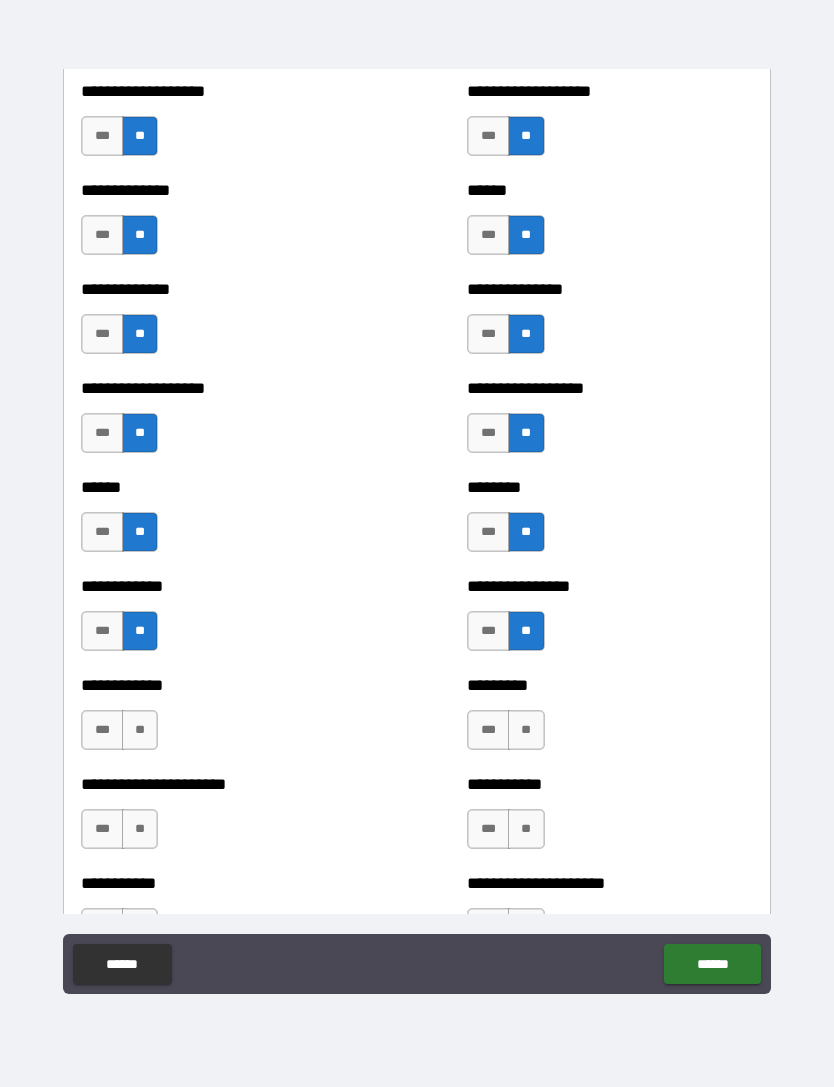 click on "**" at bounding box center [526, 730] 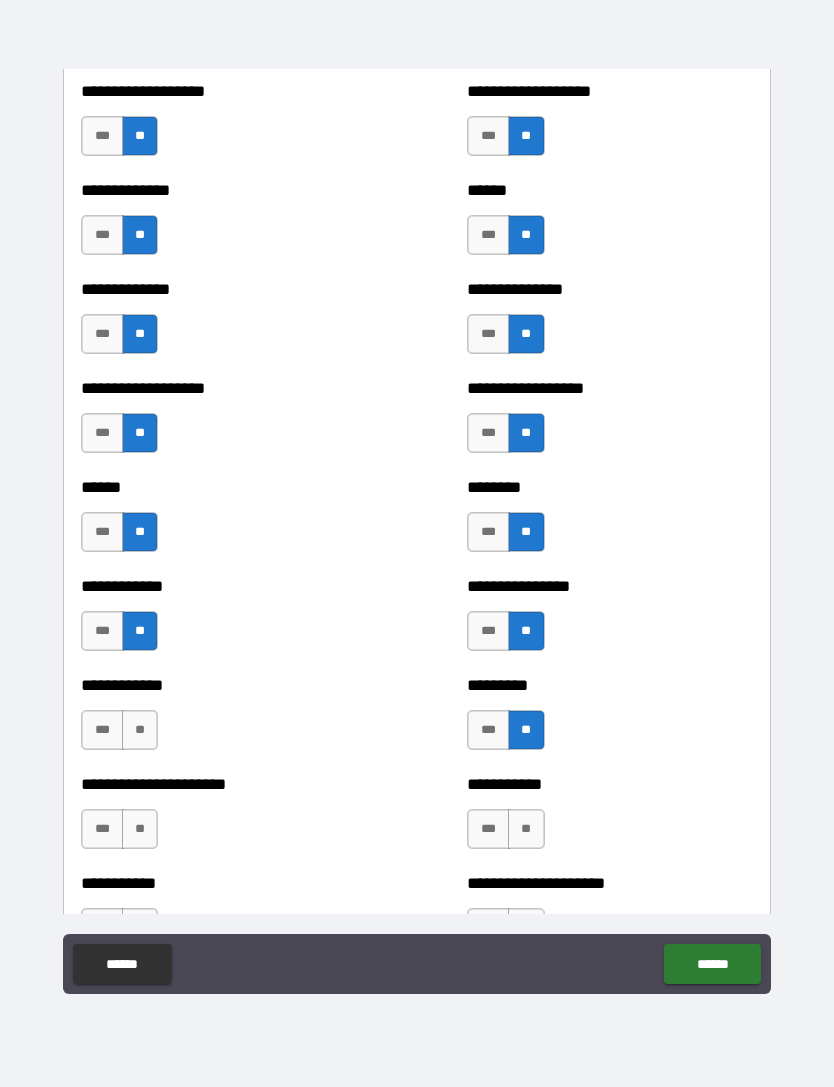 click on "**" at bounding box center [526, 730] 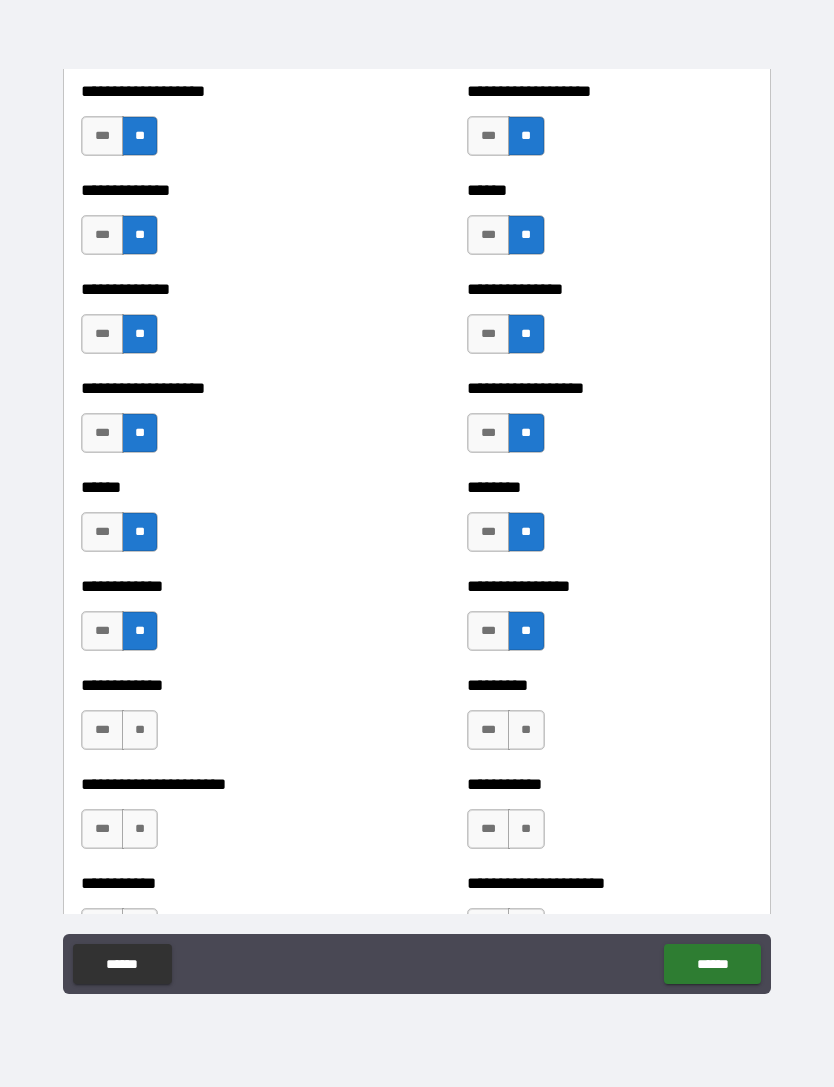 click on "***" at bounding box center (488, 730) 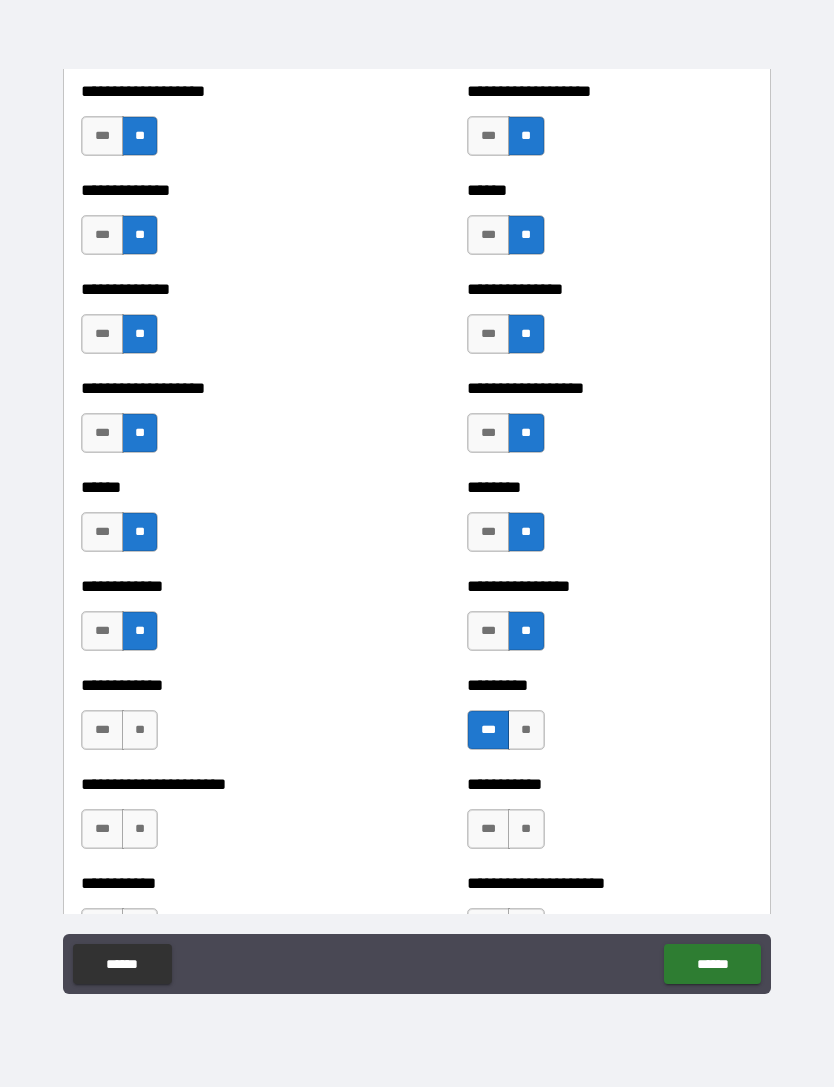 click on "**" at bounding box center (140, 730) 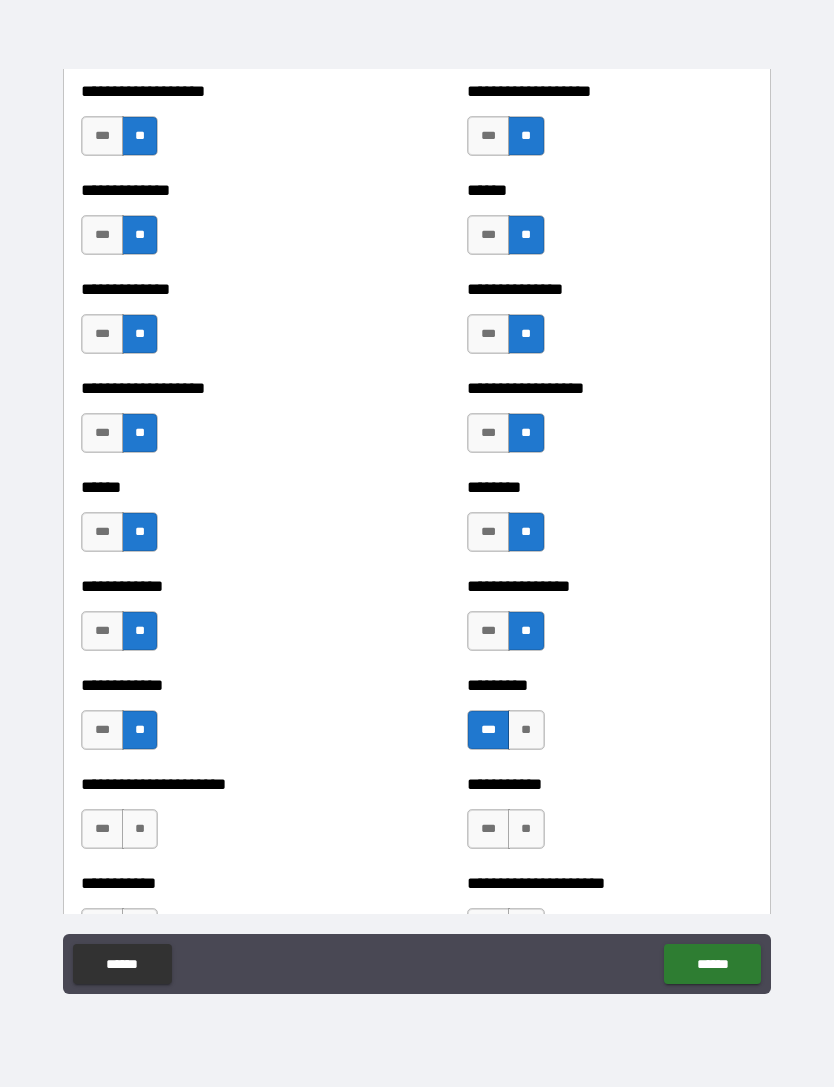 click on "**" at bounding box center (140, 829) 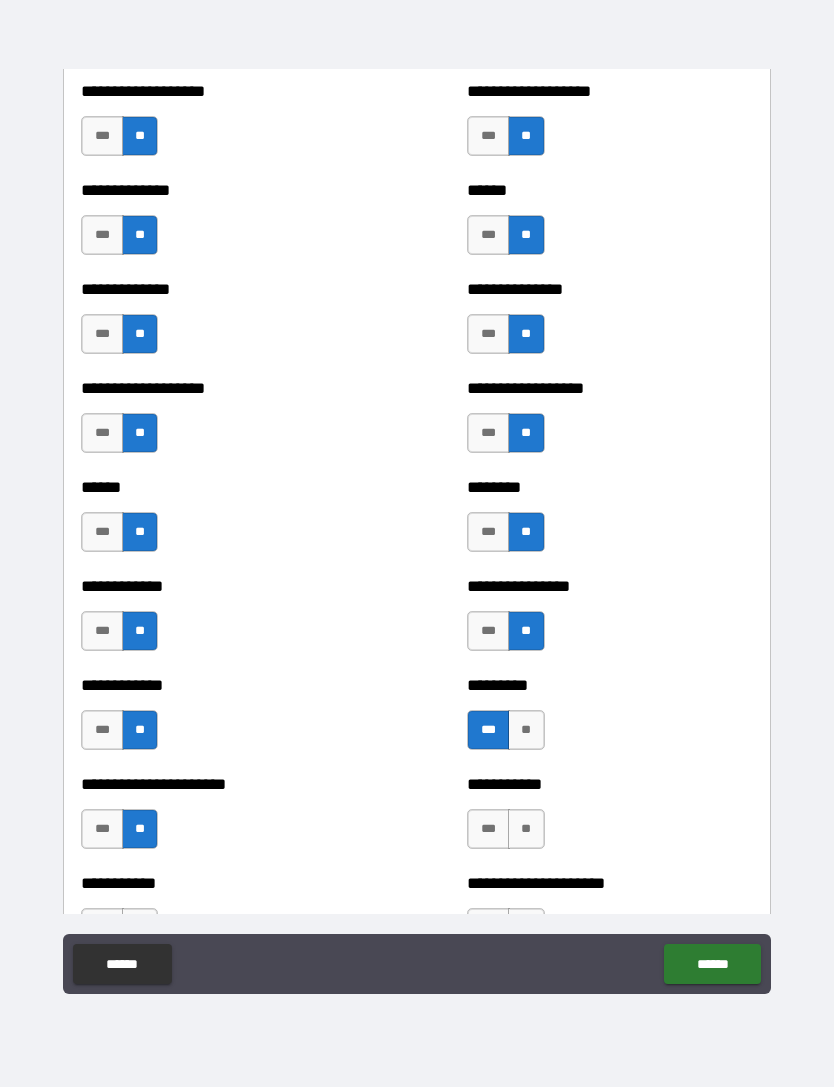 click on "**" at bounding box center (526, 829) 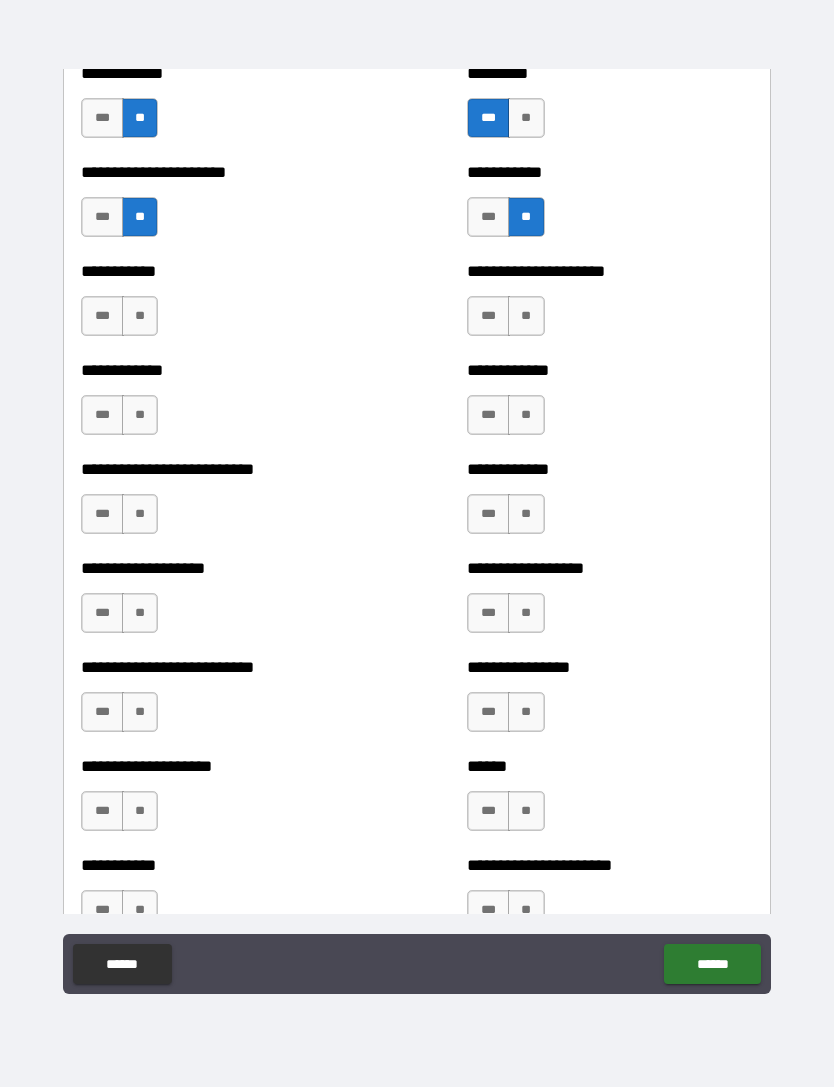 scroll, scrollTop: 5260, scrollLeft: 0, axis: vertical 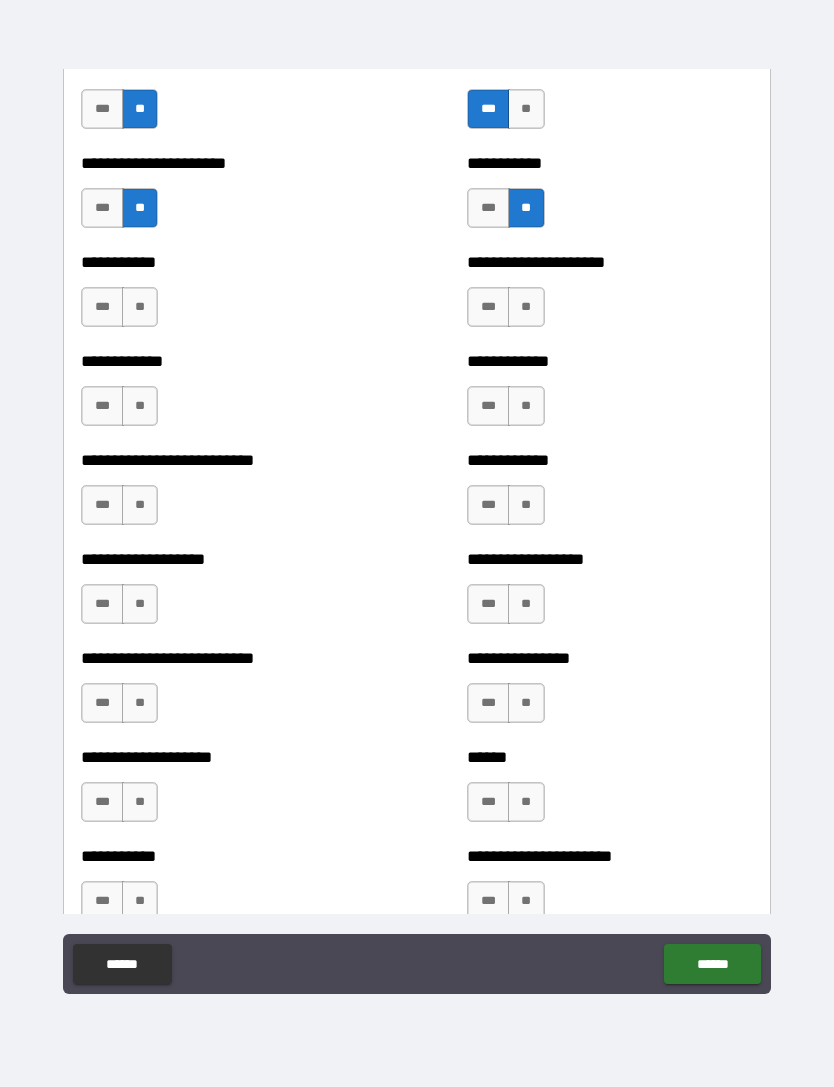 click on "**" at bounding box center (140, 307) 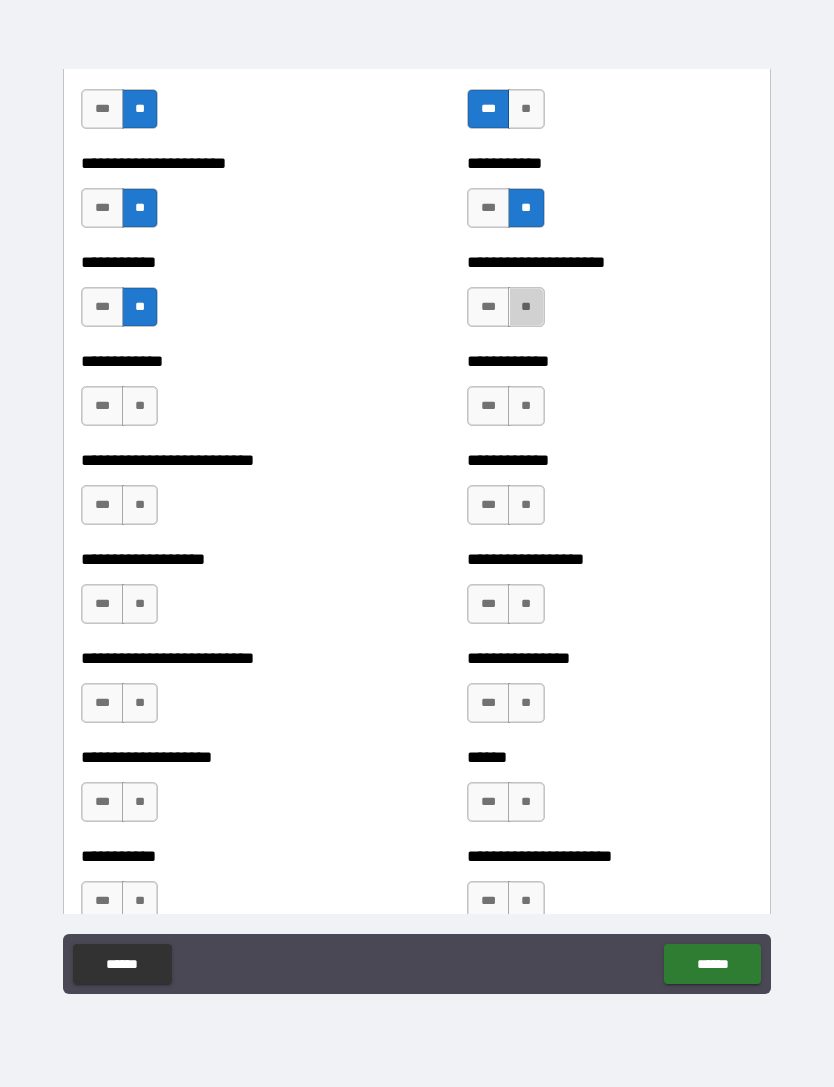 click on "**" at bounding box center (526, 307) 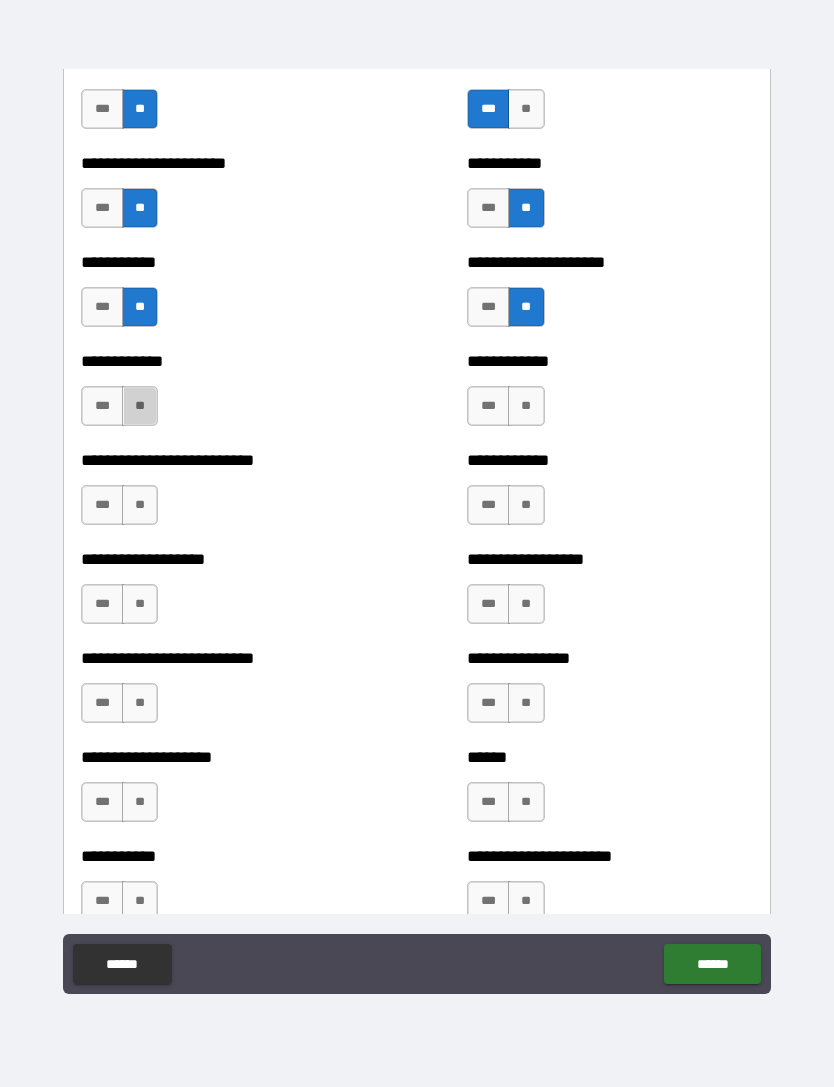 click on "**" at bounding box center [140, 406] 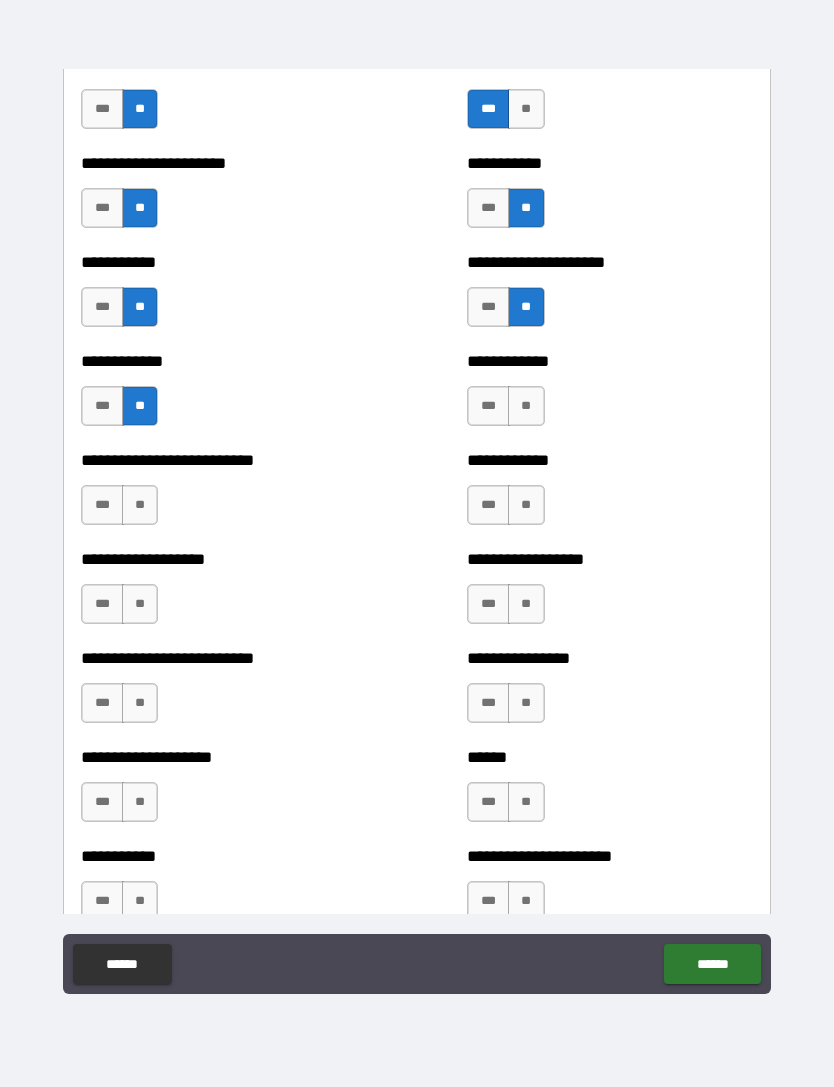 click on "**" at bounding box center (526, 406) 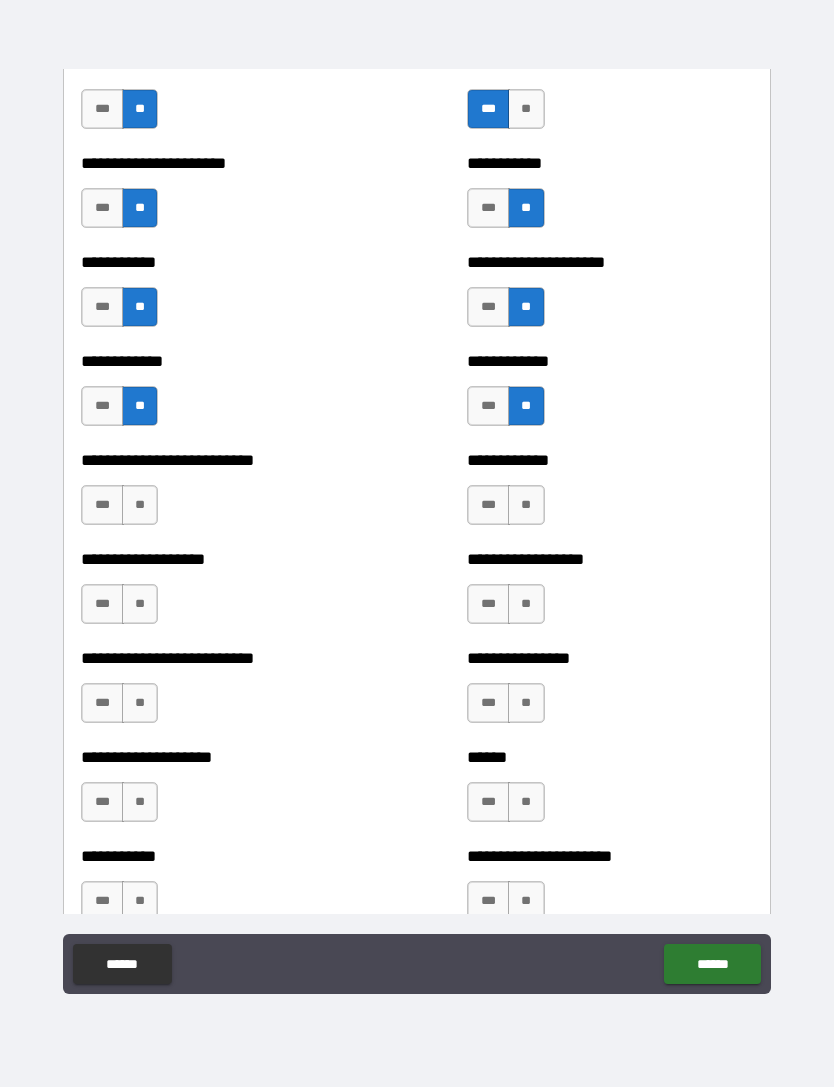 click on "**" at bounding box center (526, 505) 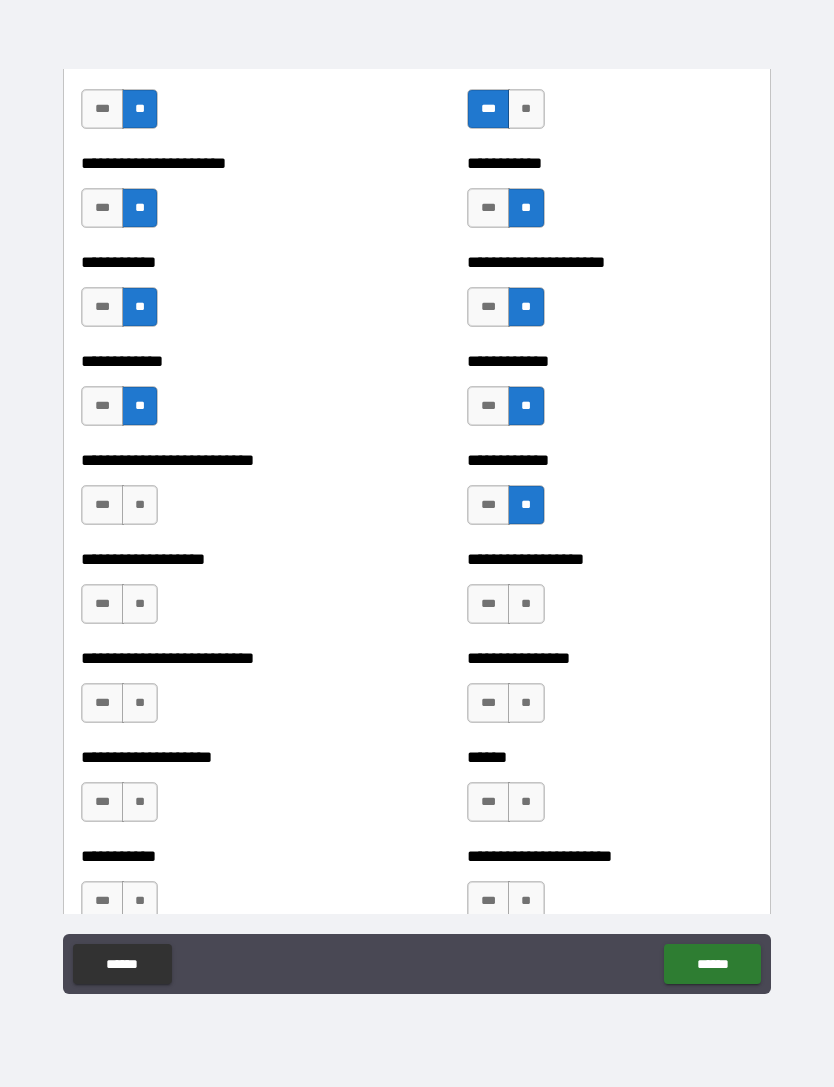click on "**" at bounding box center [140, 505] 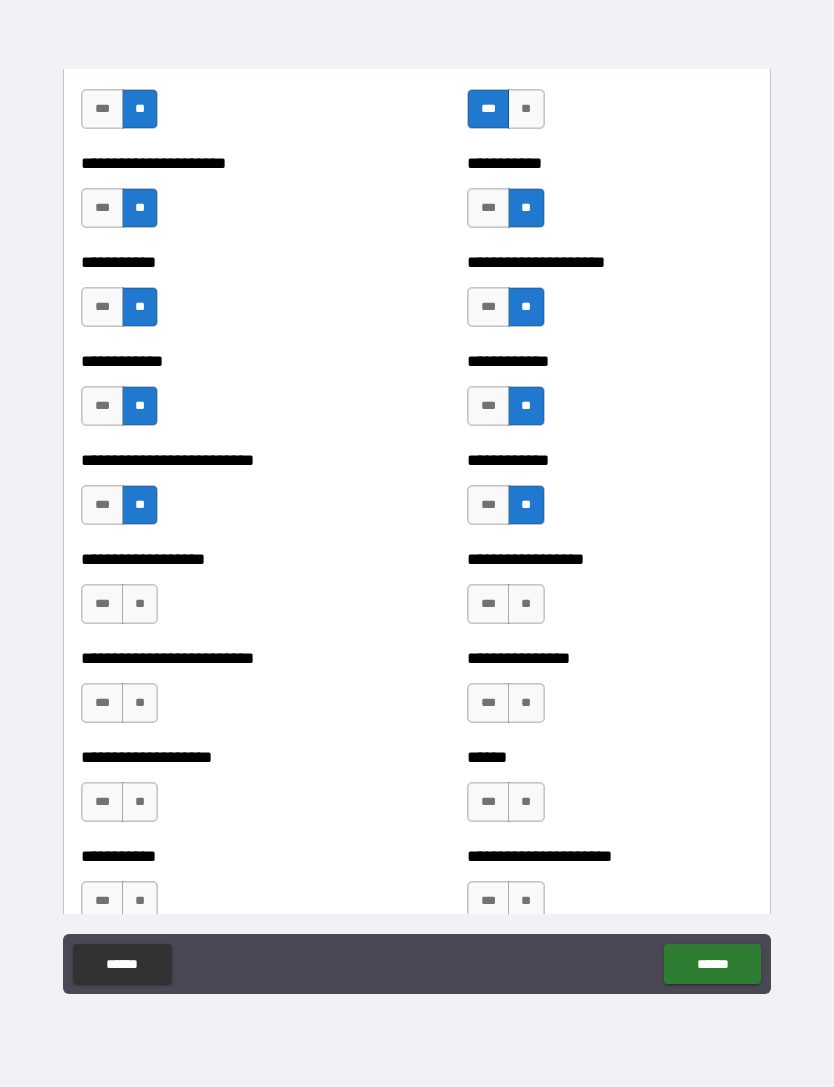 click on "**" at bounding box center (140, 604) 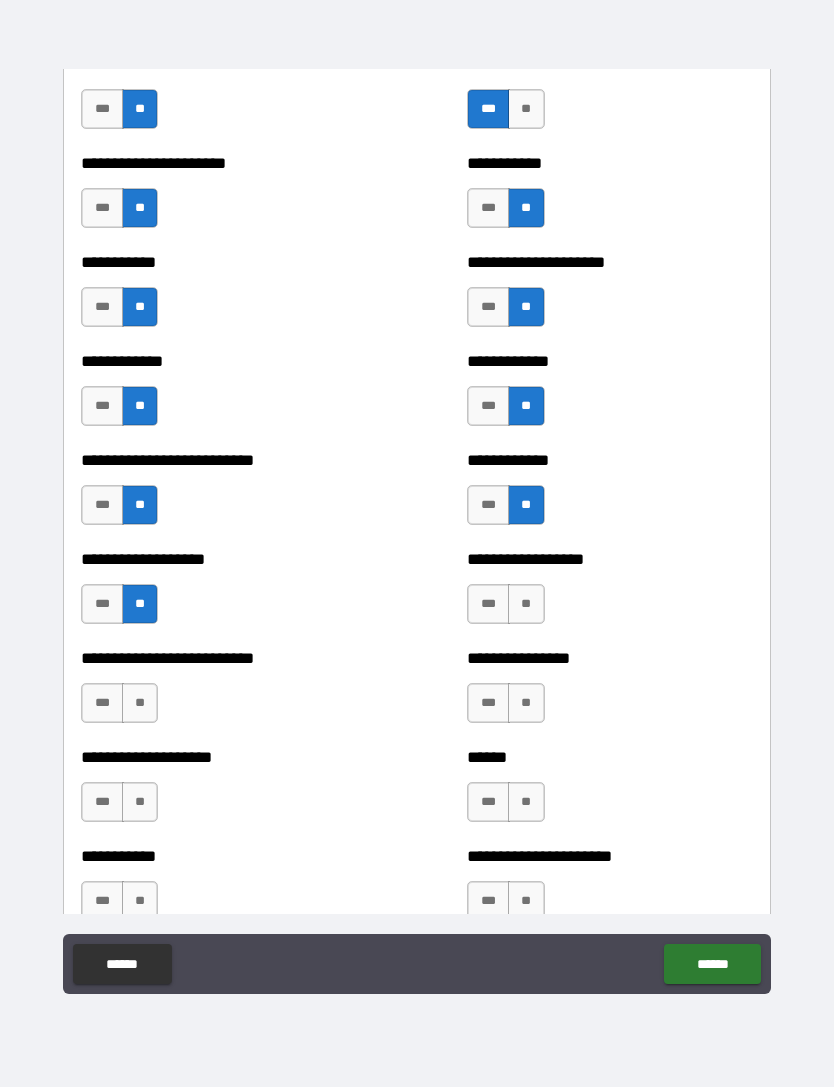 click on "**" at bounding box center [526, 604] 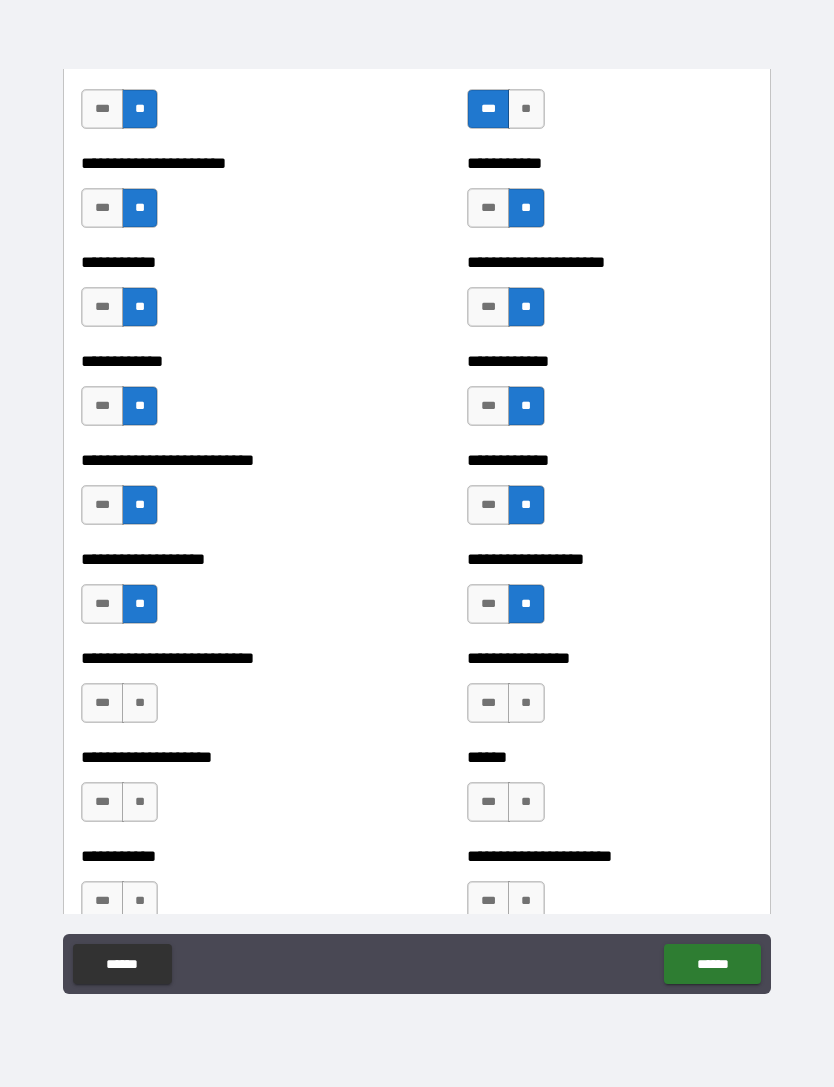 click on "**" at bounding box center [140, 703] 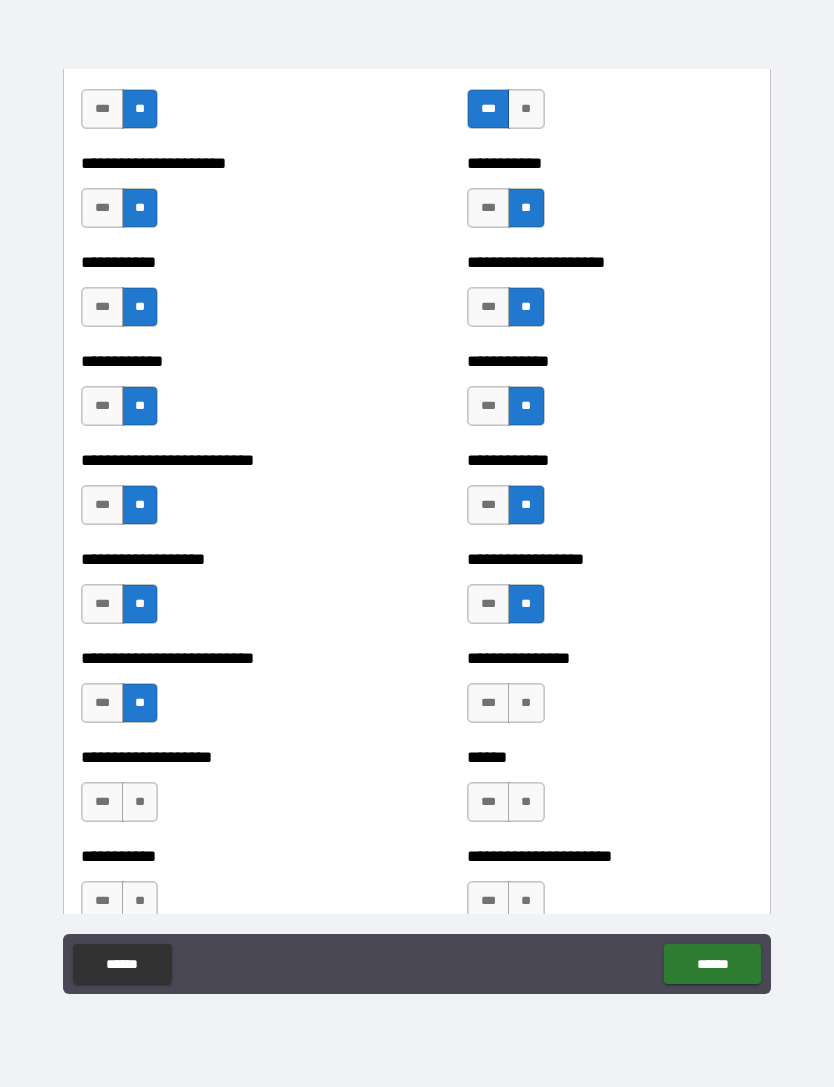click on "**" at bounding box center [526, 703] 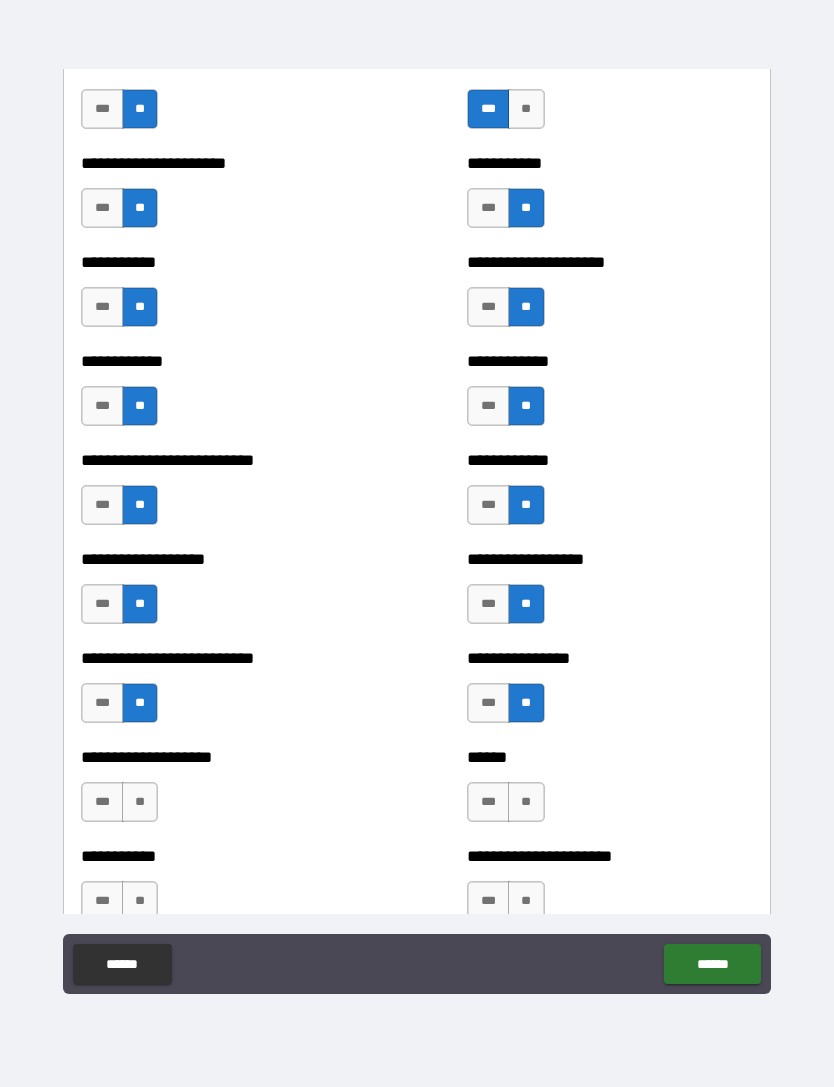 click on "**" at bounding box center [526, 802] 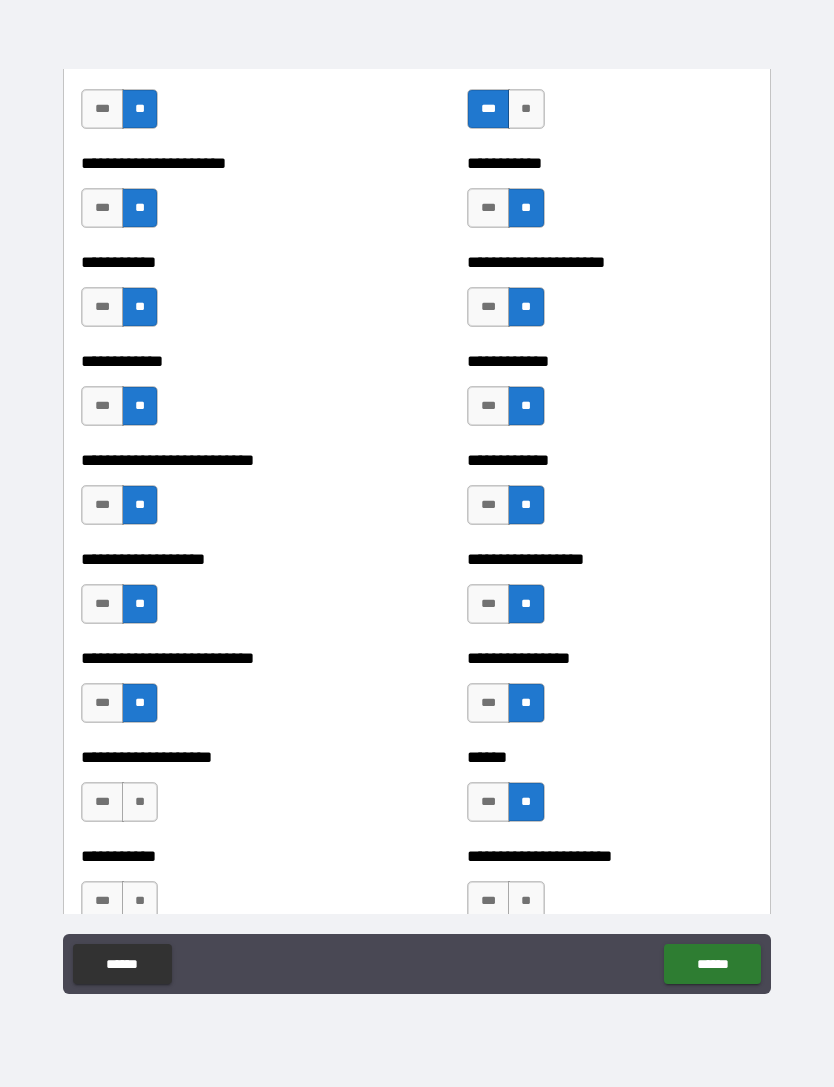 click on "**" at bounding box center (140, 802) 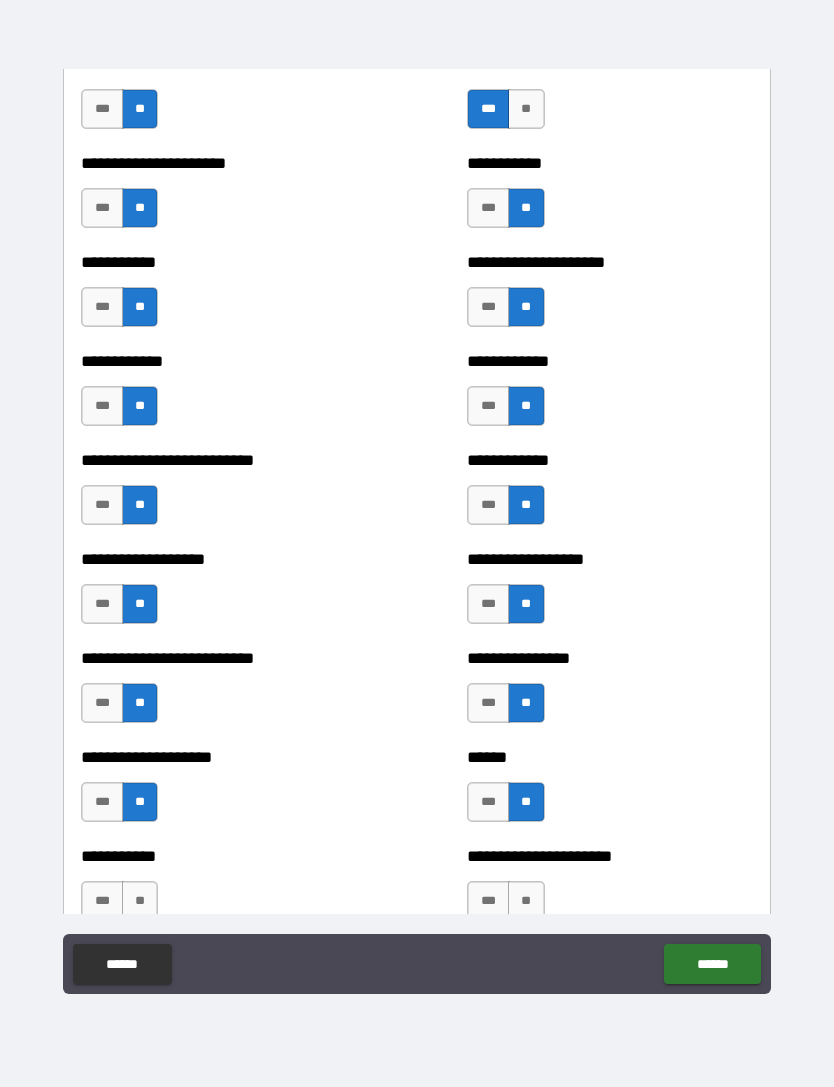 click on "**" at bounding box center (140, 901) 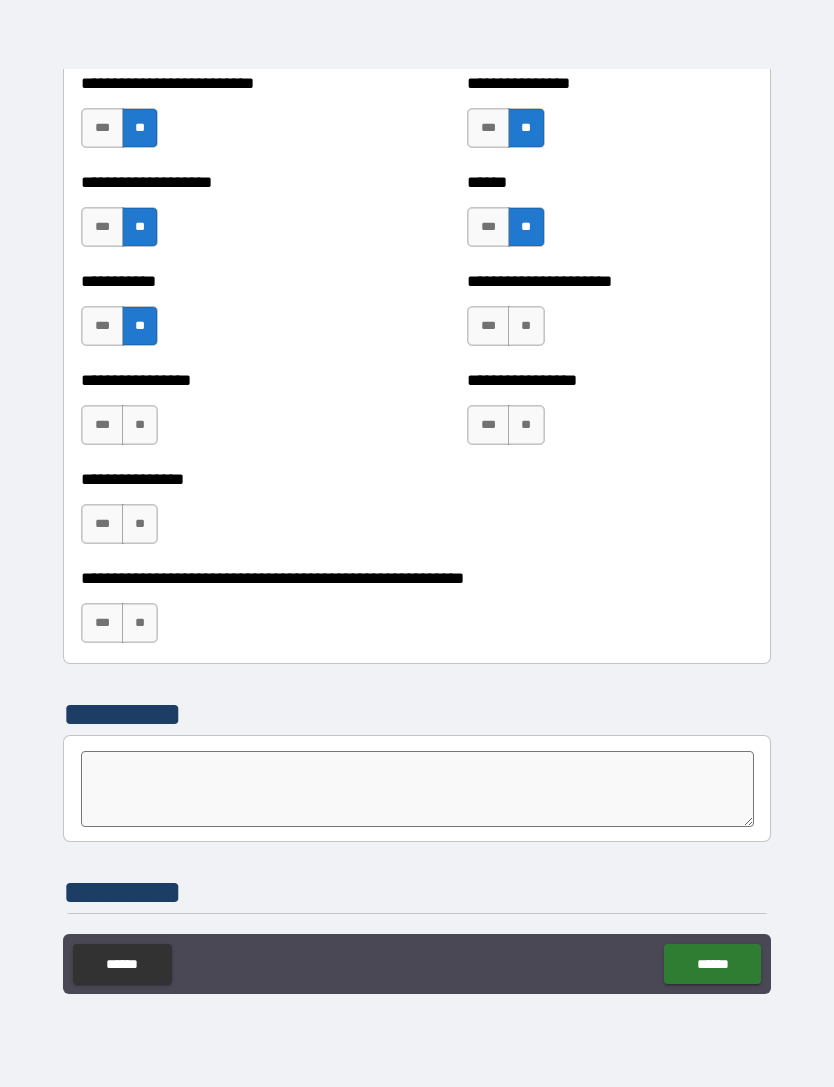scroll, scrollTop: 5878, scrollLeft: 0, axis: vertical 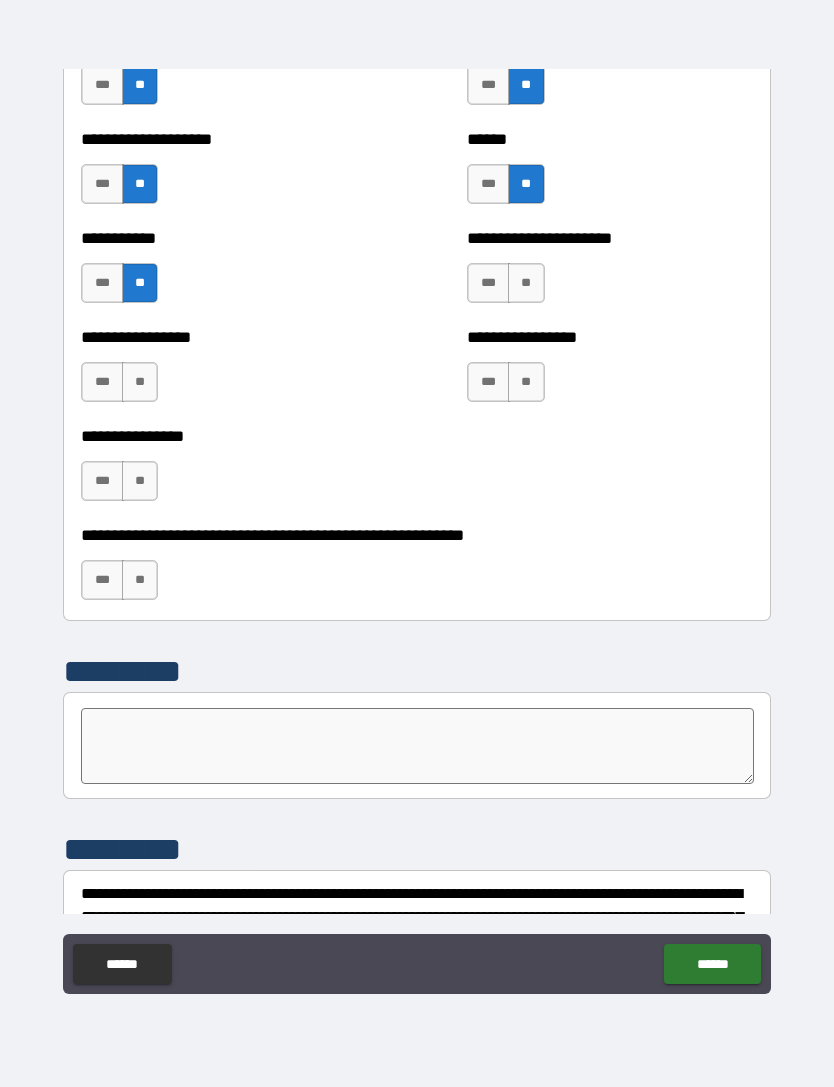 click on "**" at bounding box center [526, 283] 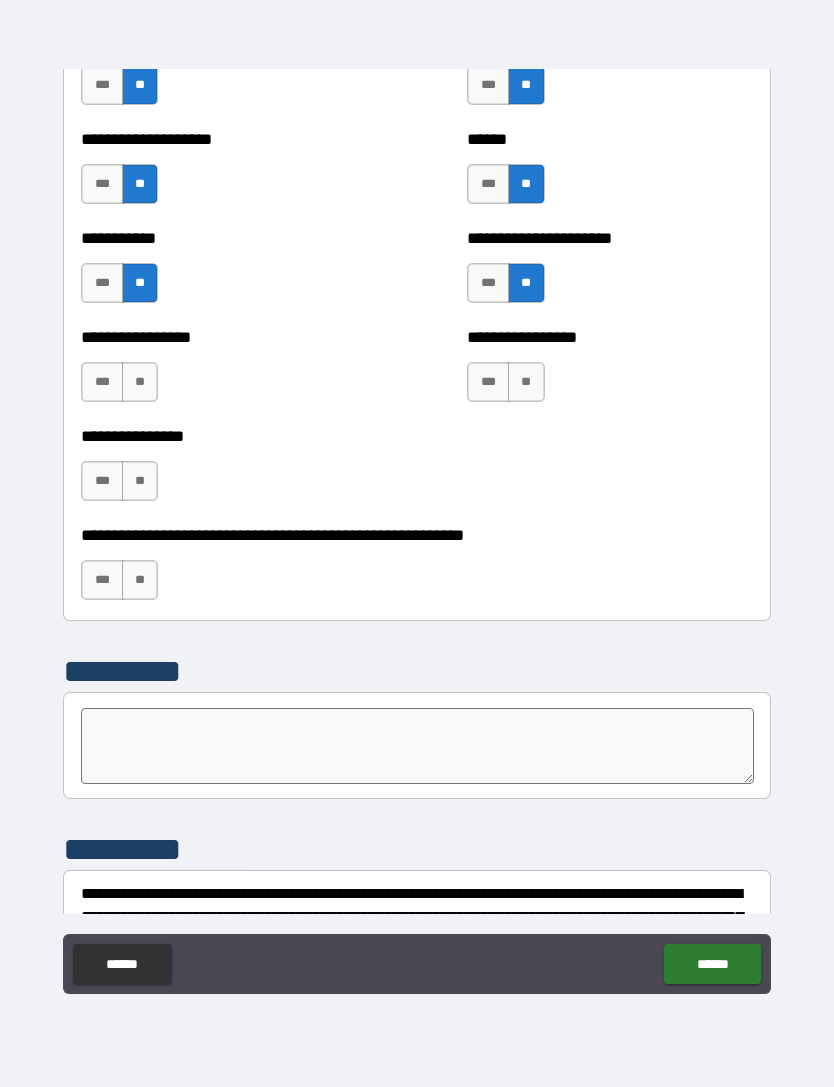 click on "**" at bounding box center [526, 382] 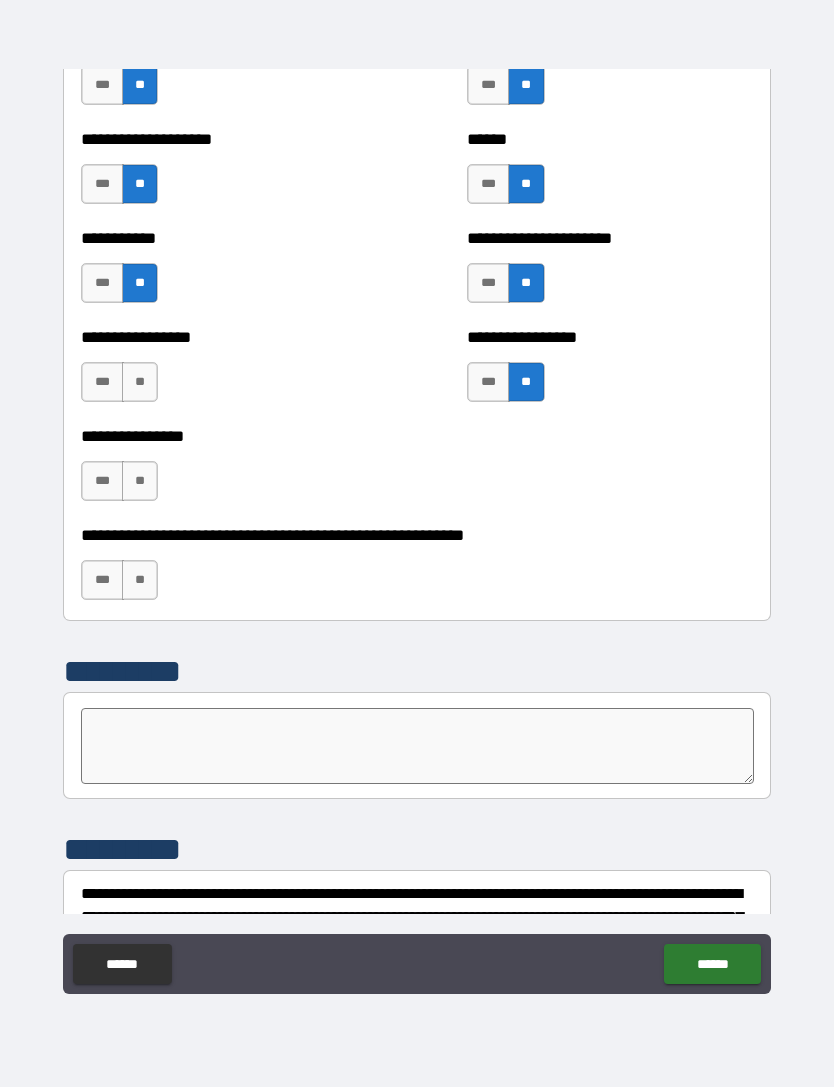 click on "**" at bounding box center (140, 382) 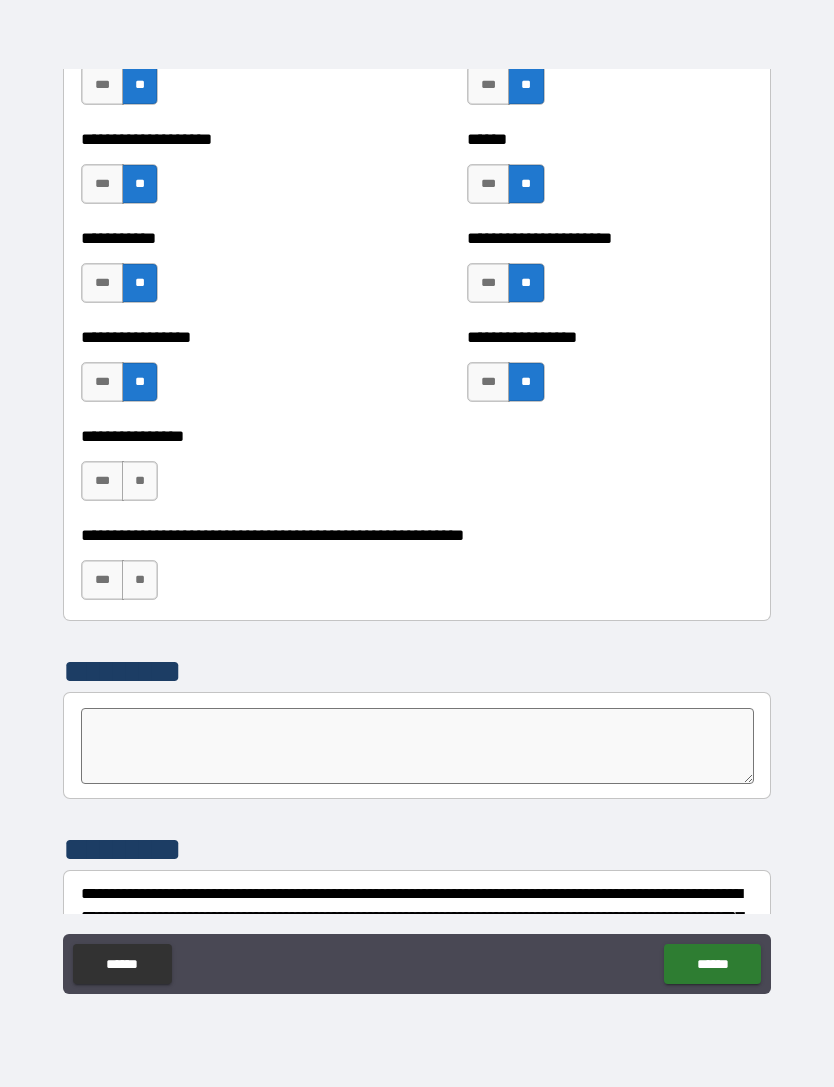 click on "**" at bounding box center (140, 481) 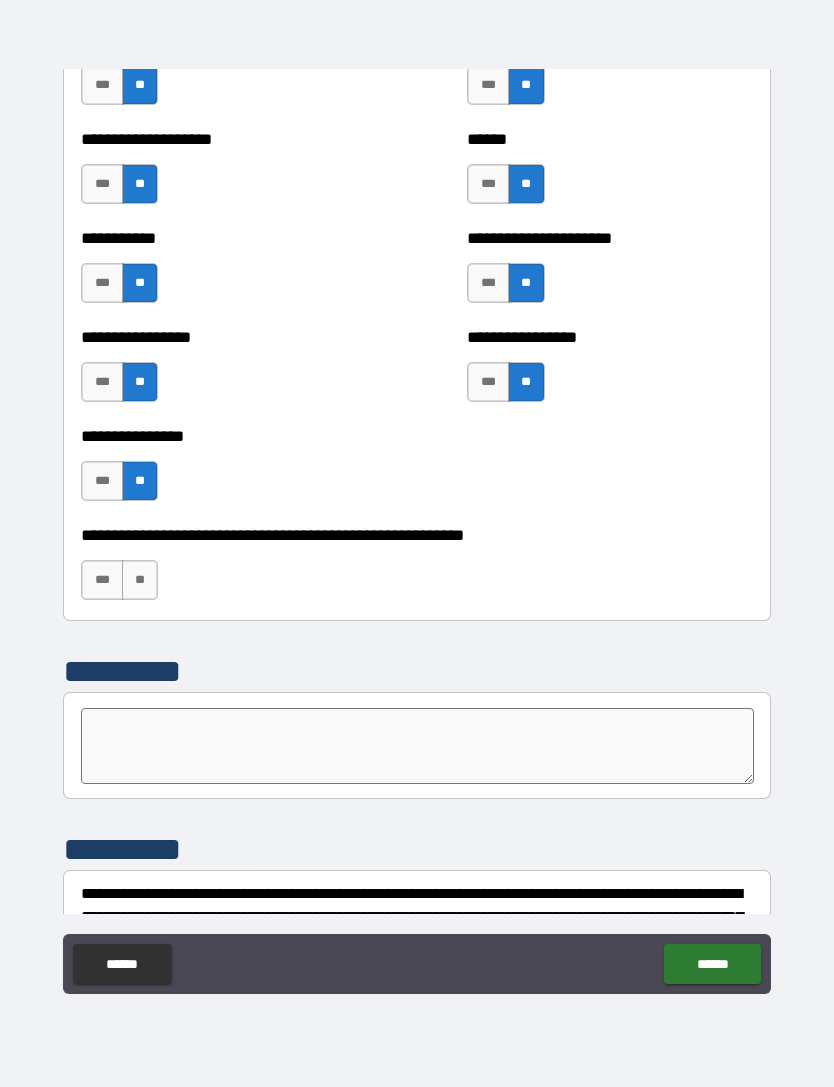click on "**" at bounding box center (140, 580) 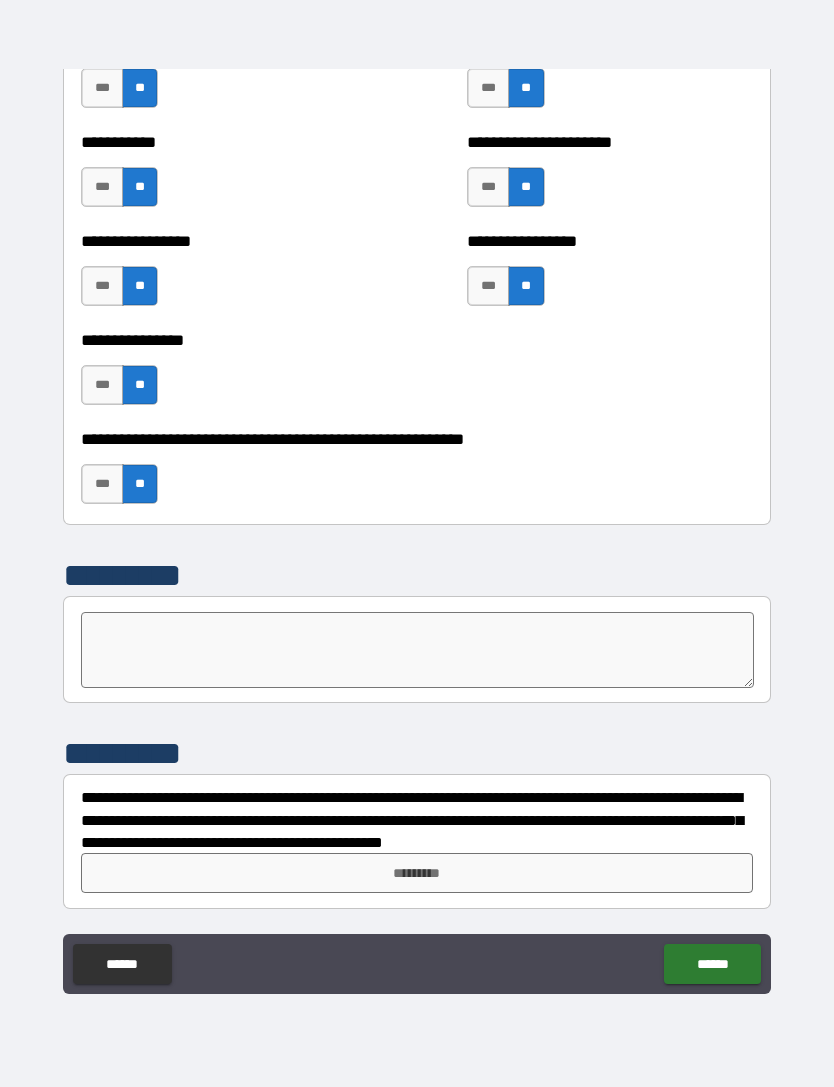 scroll, scrollTop: 5974, scrollLeft: 0, axis: vertical 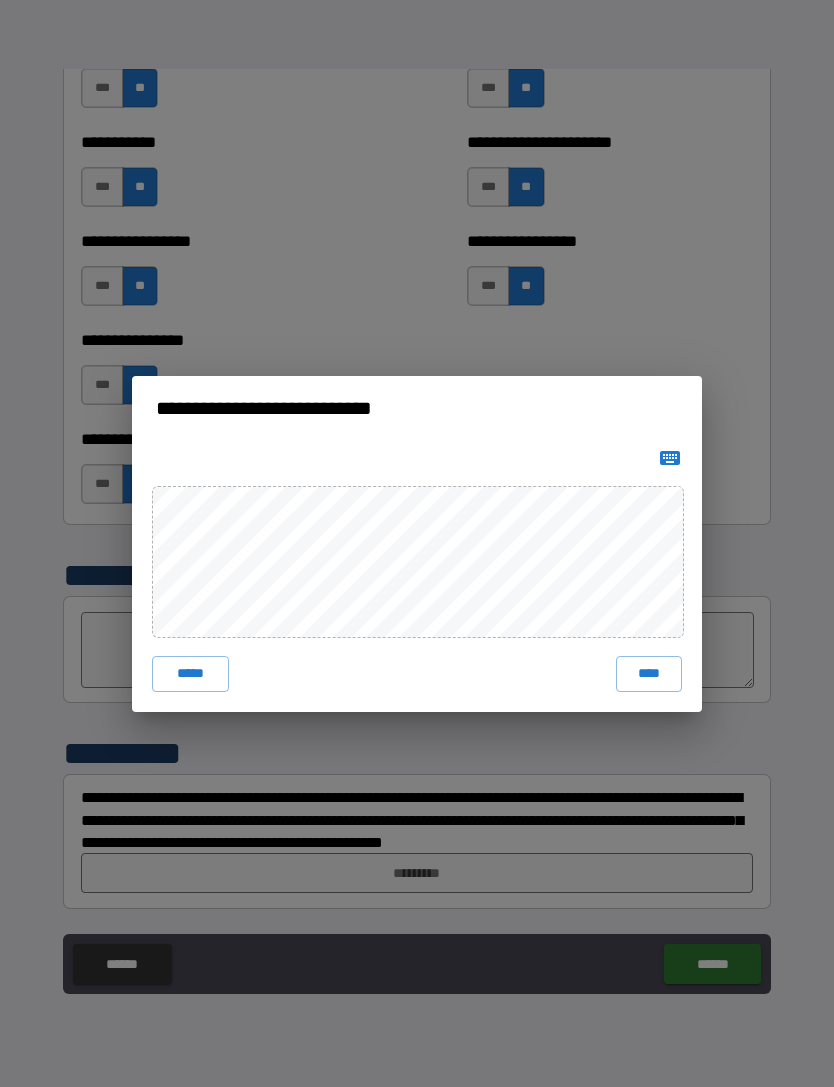 click on "****" at bounding box center (649, 674) 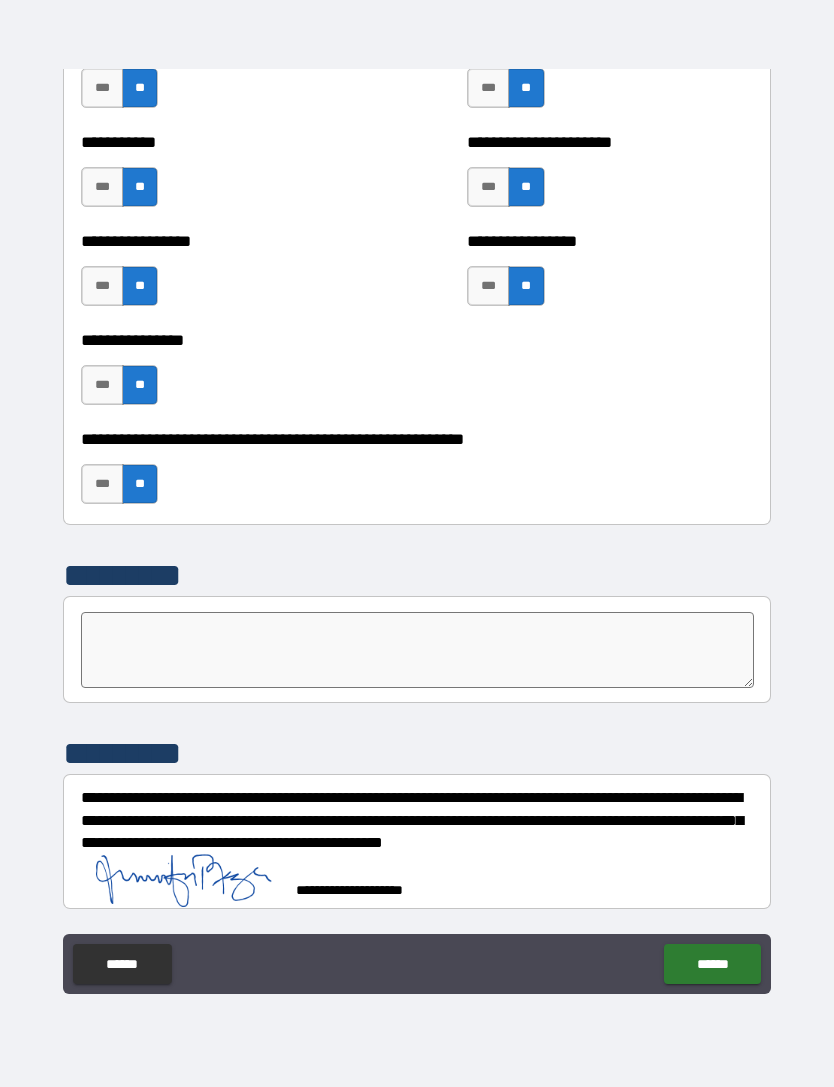 scroll, scrollTop: 5964, scrollLeft: 0, axis: vertical 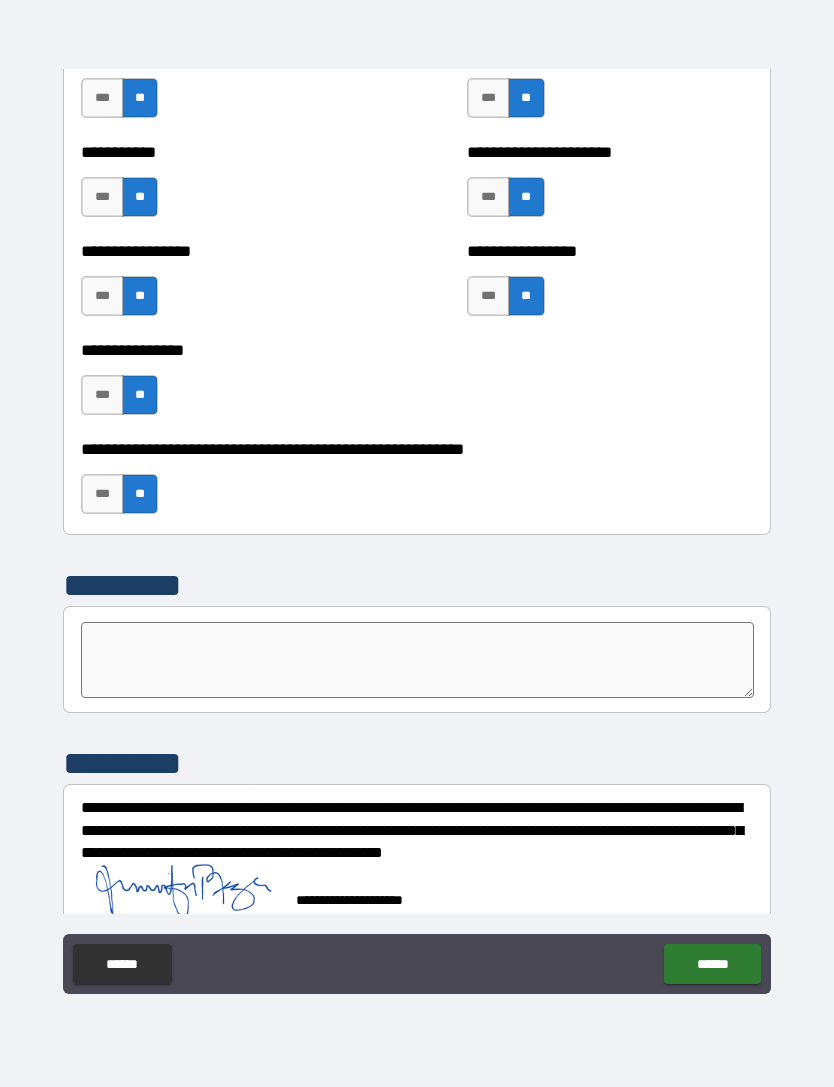 click on "******" at bounding box center [712, 964] 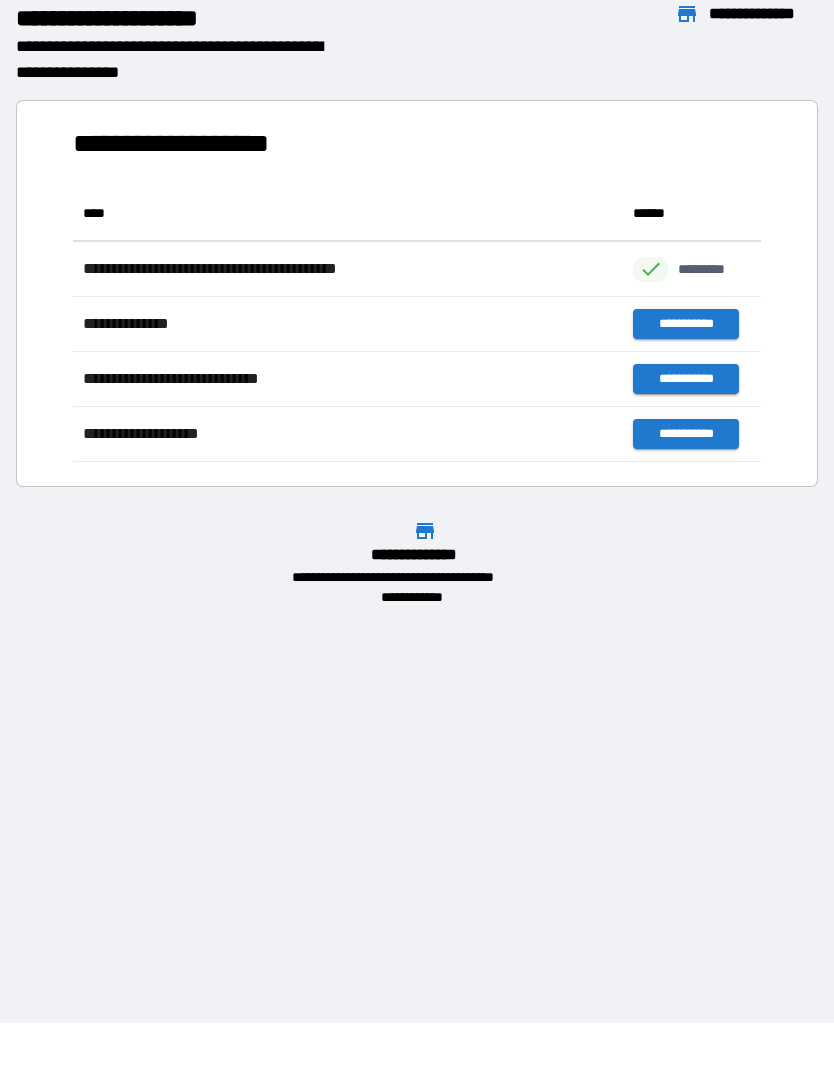 scroll, scrollTop: 1, scrollLeft: 1, axis: both 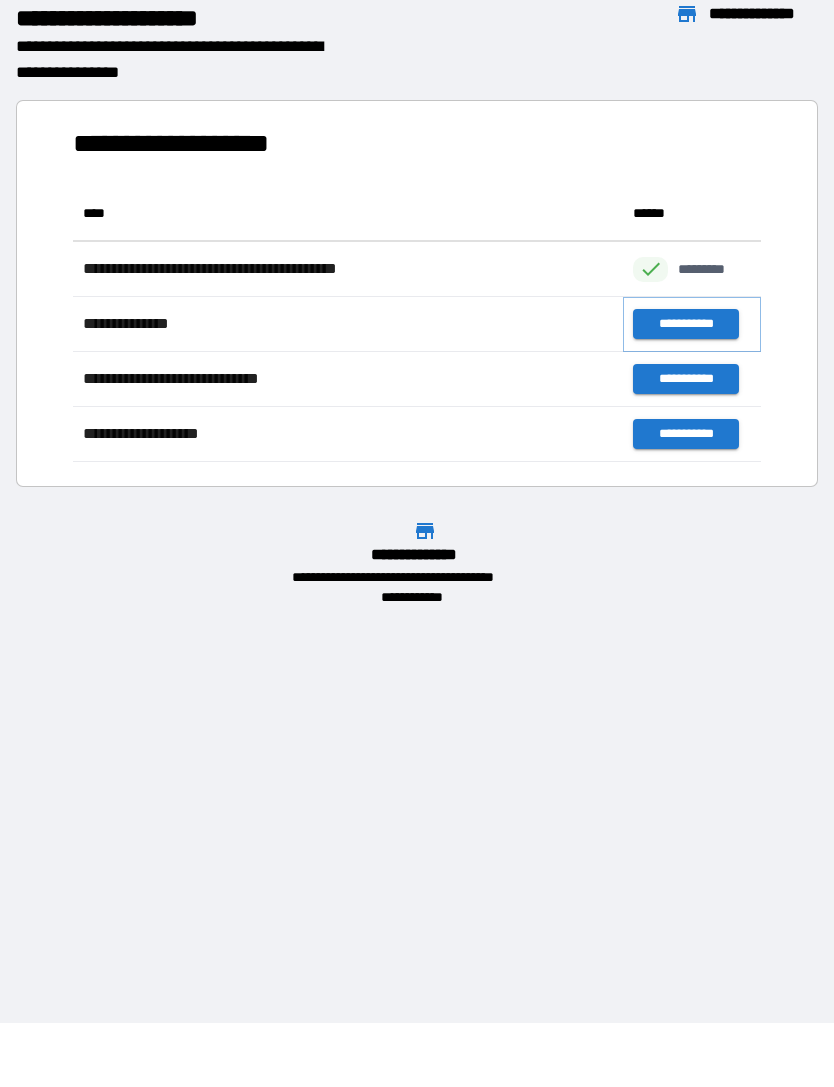 click on "**********" at bounding box center (685, 324) 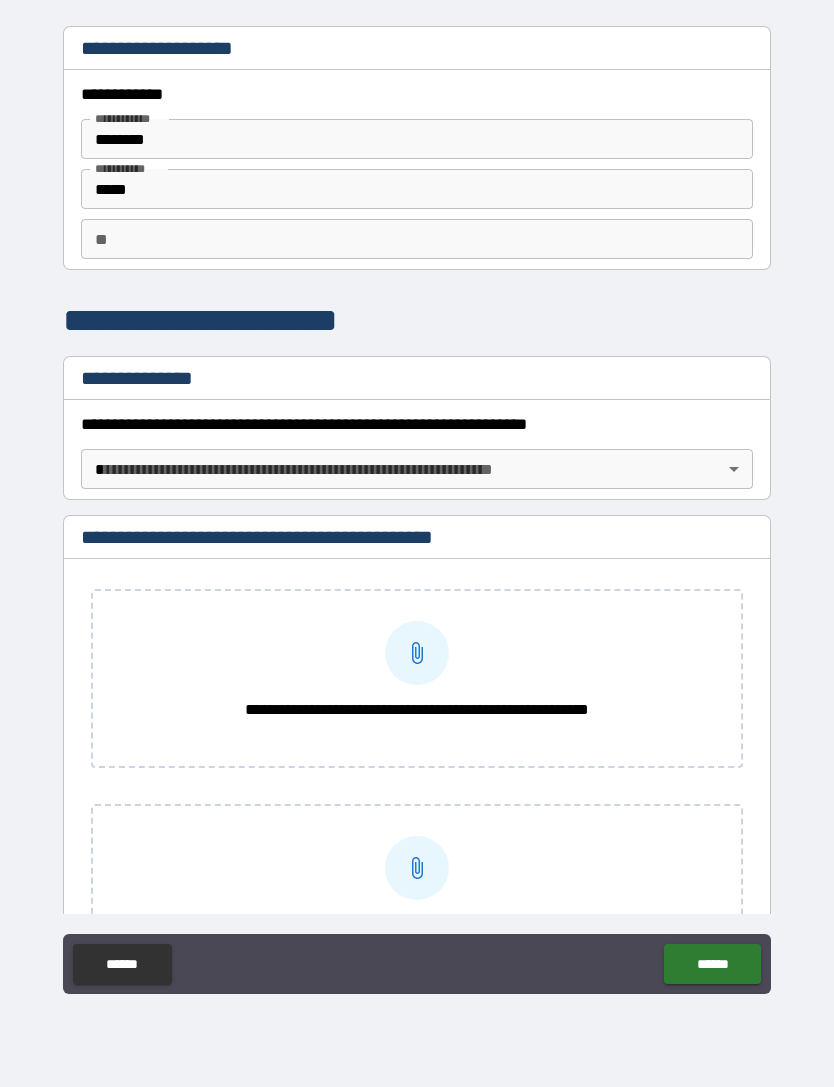 click on "**********" at bounding box center (417, 511) 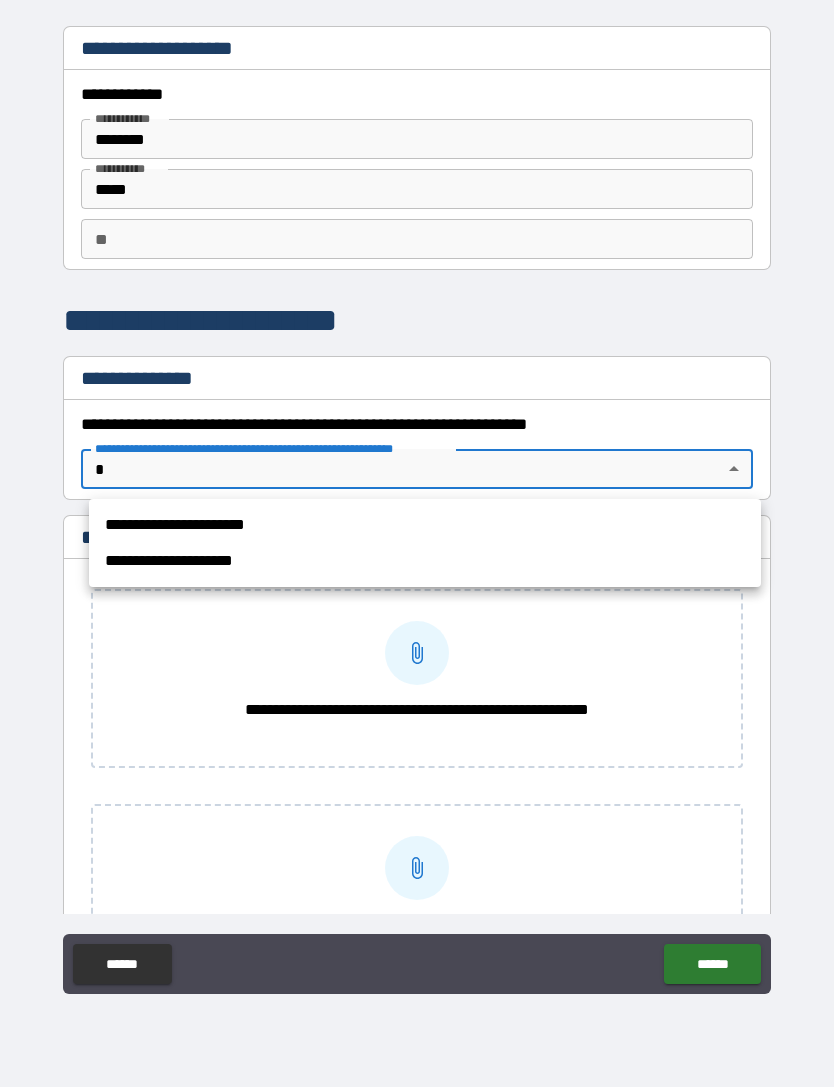 click on "**********" at bounding box center [425, 525] 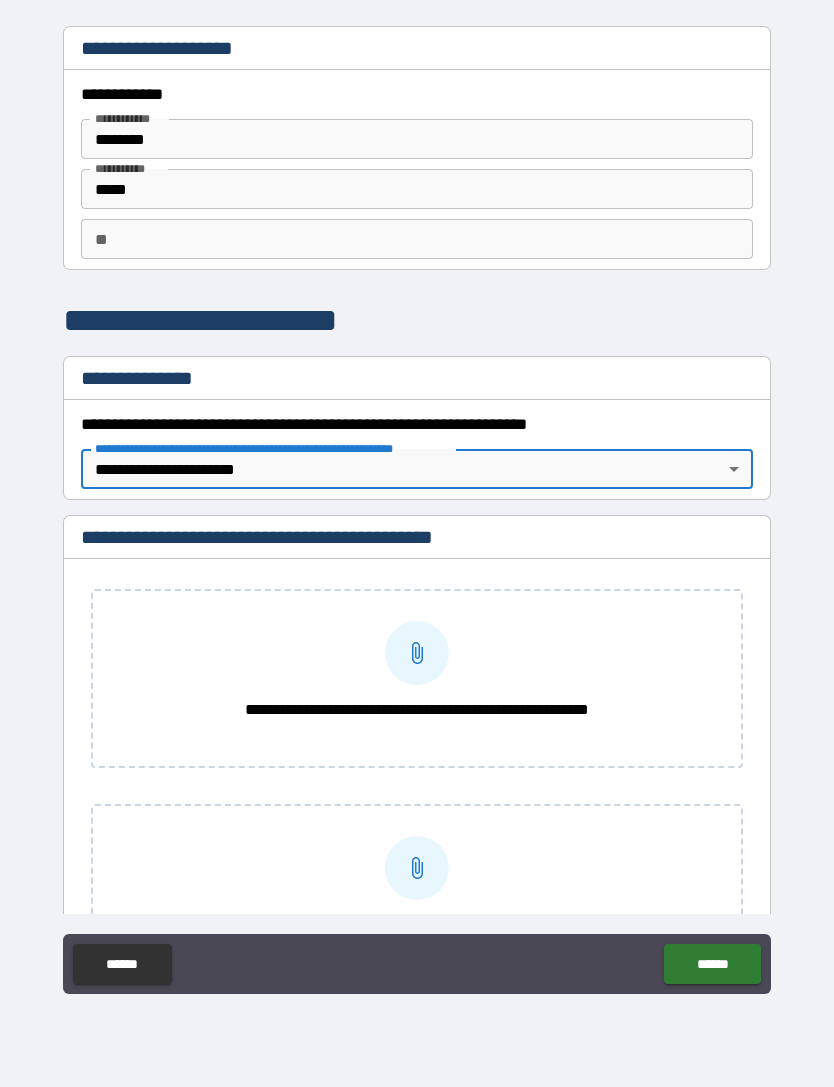 click 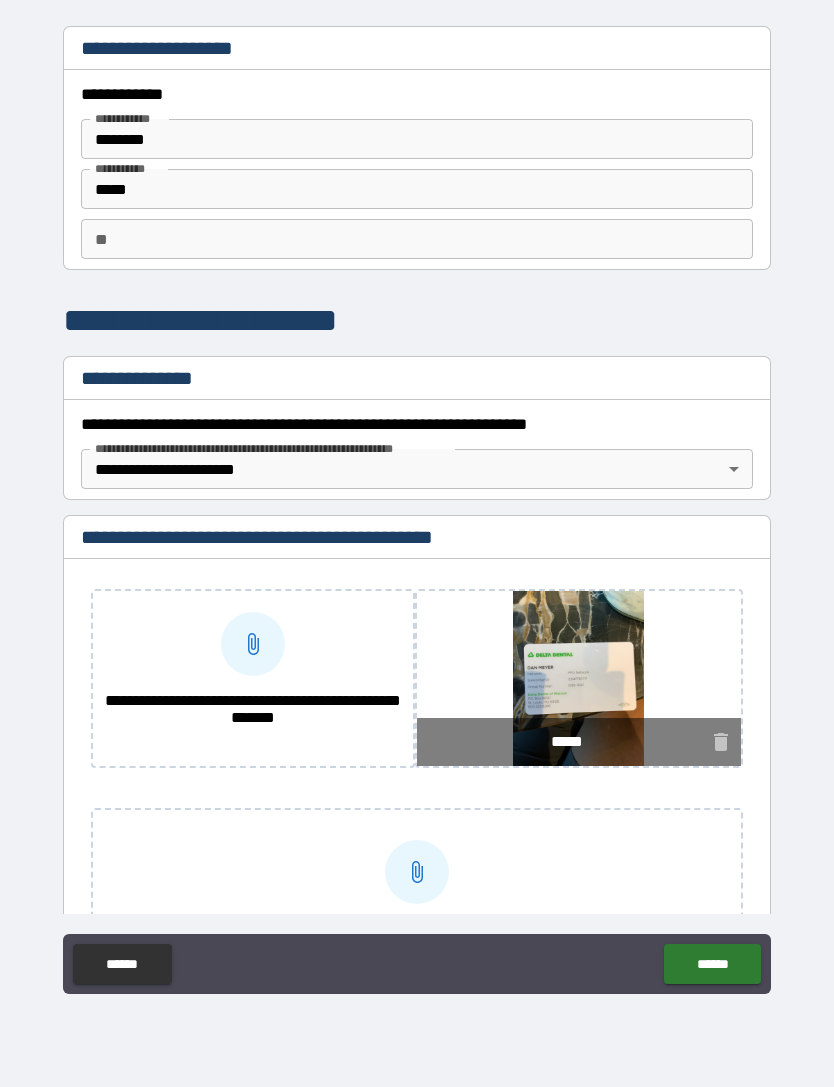 click 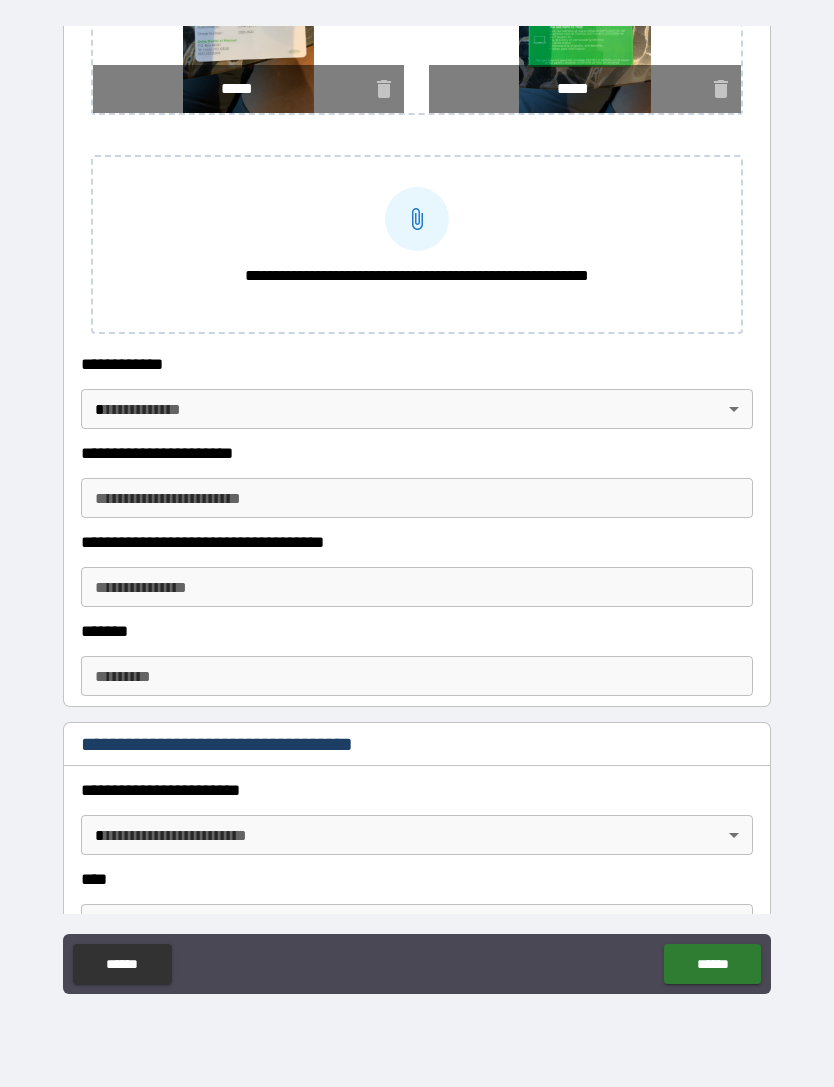 scroll, scrollTop: 656, scrollLeft: 0, axis: vertical 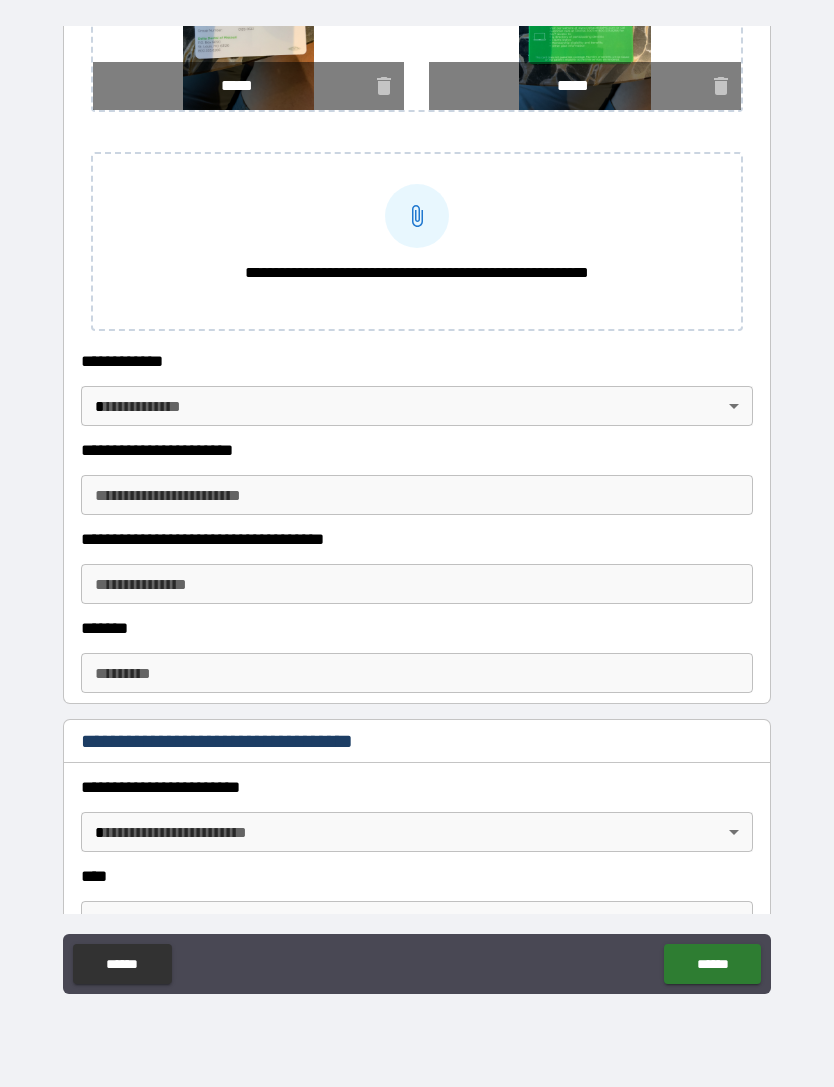 click on "**********" at bounding box center [417, 511] 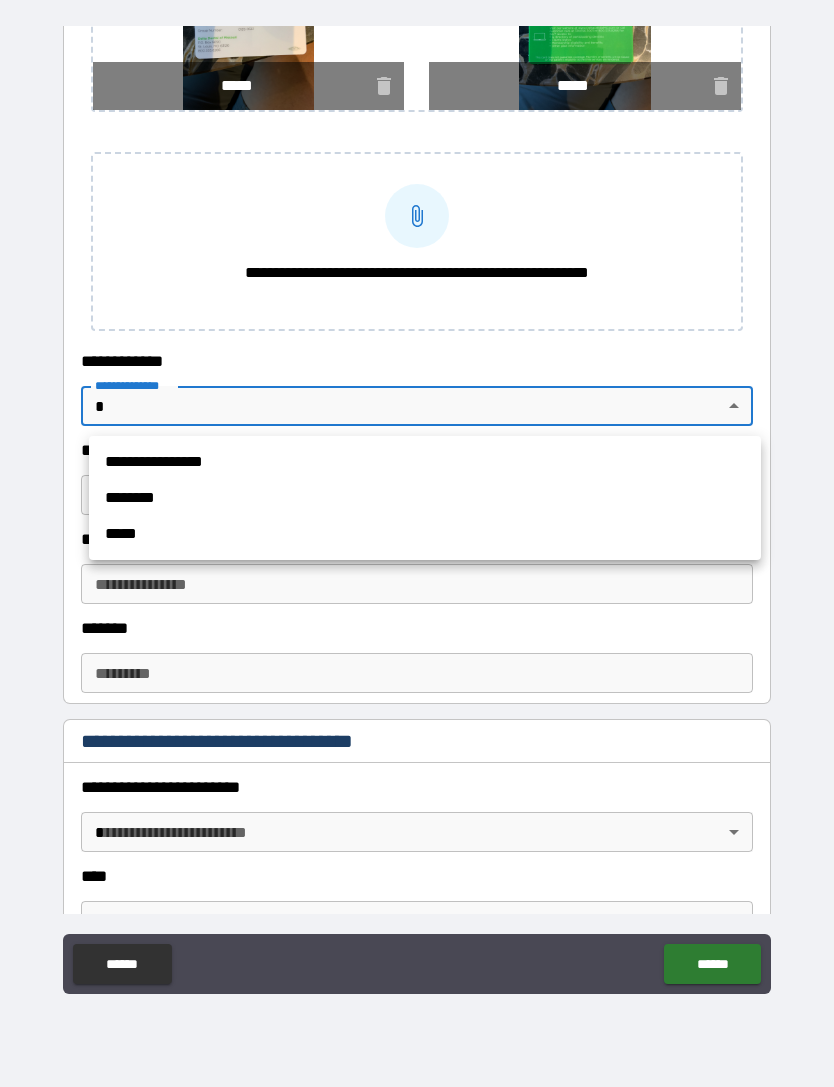 click on "**********" at bounding box center [425, 462] 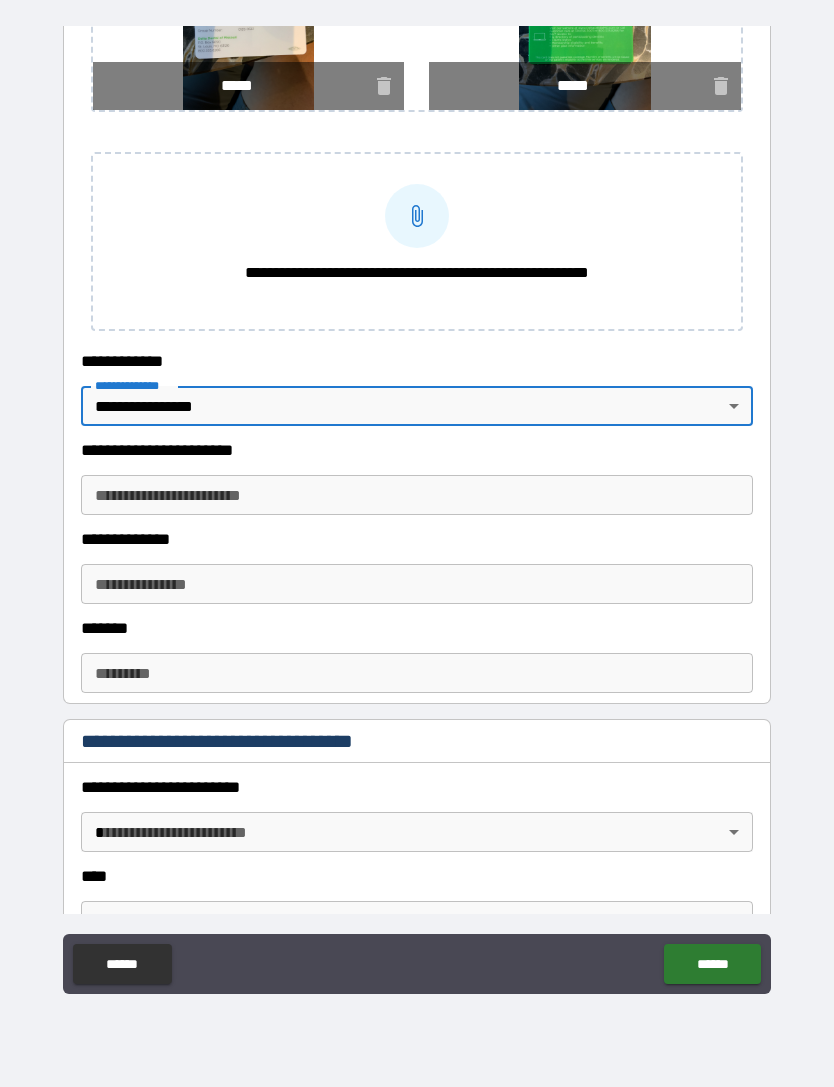 click on "**********" at bounding box center [417, 495] 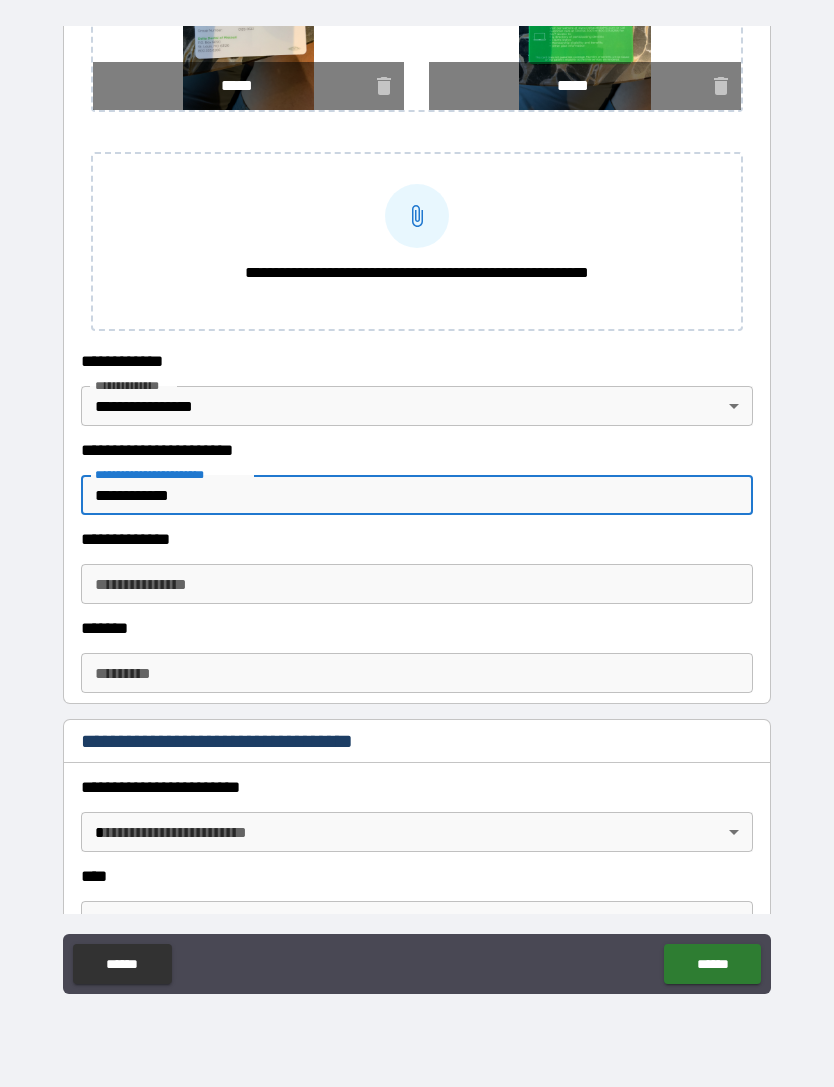 type on "**********" 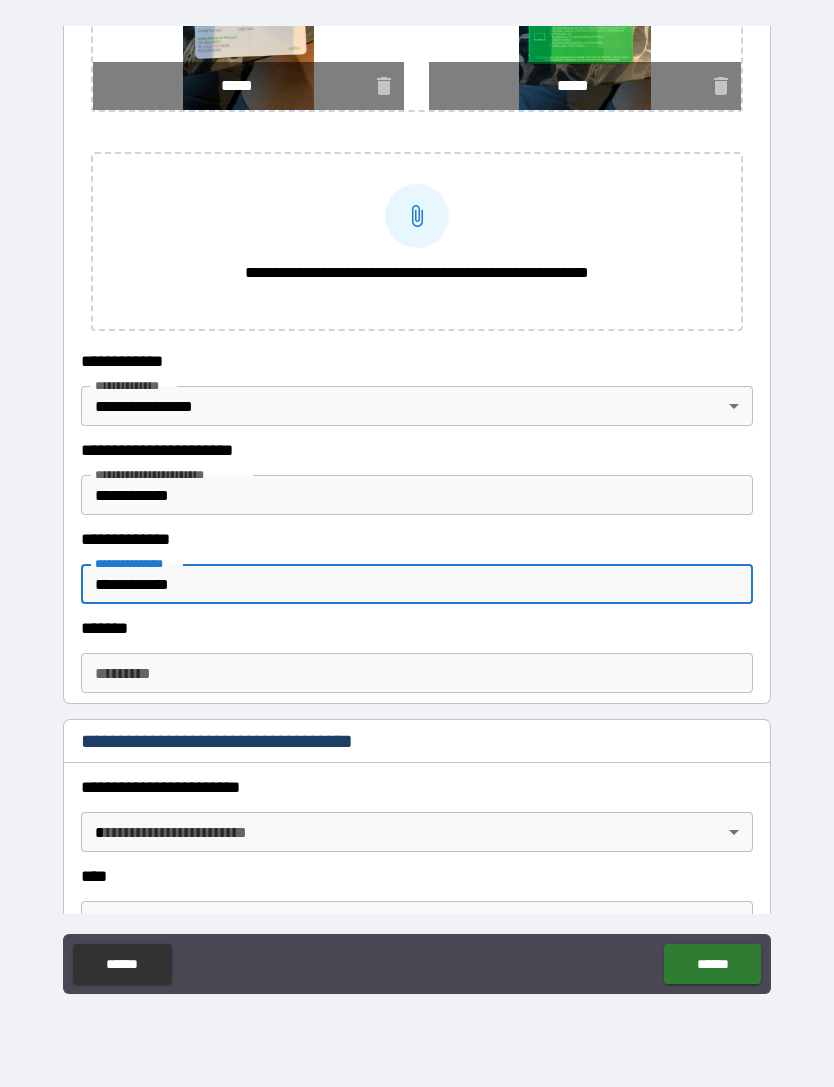 type on "**********" 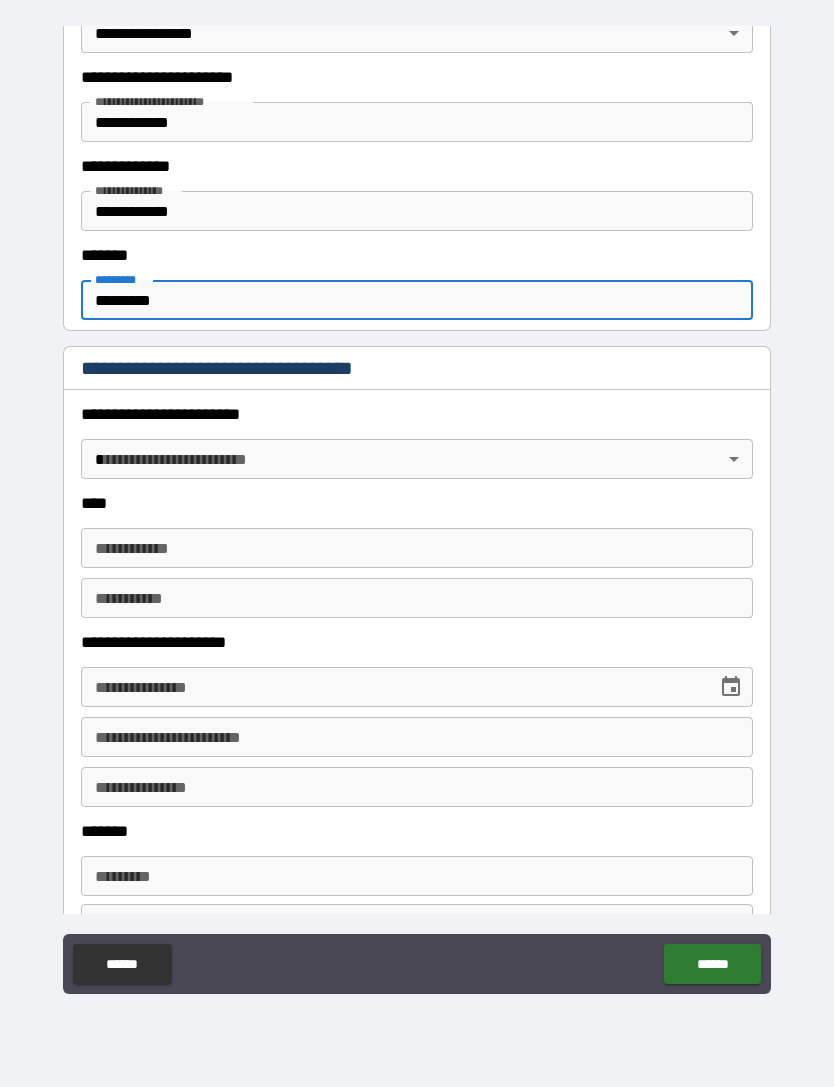 scroll, scrollTop: 1047, scrollLeft: 0, axis: vertical 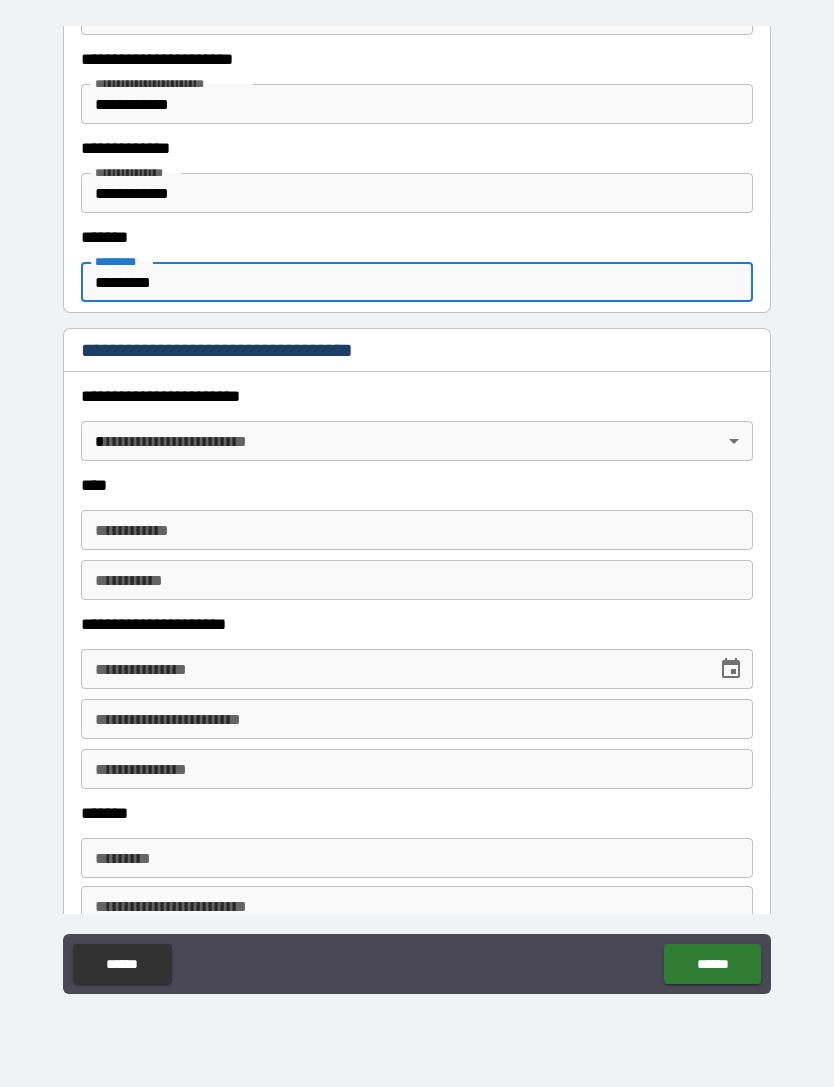 type on "*********" 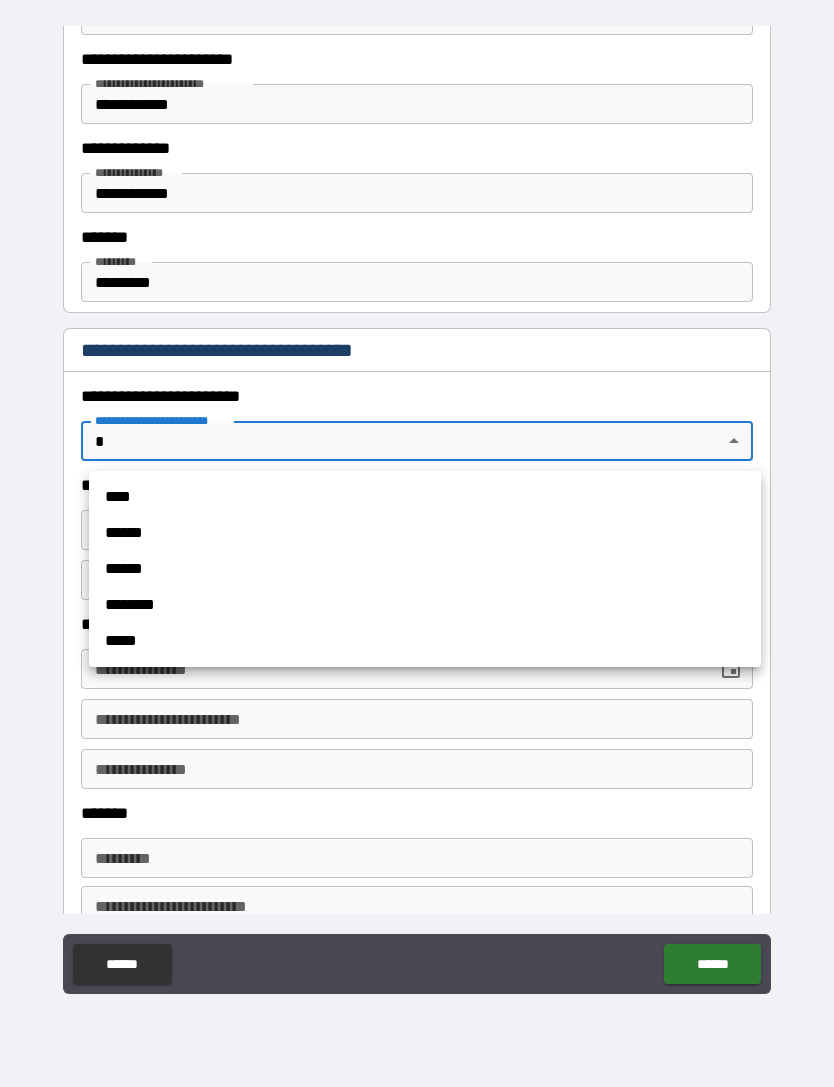 click on "******" at bounding box center (425, 569) 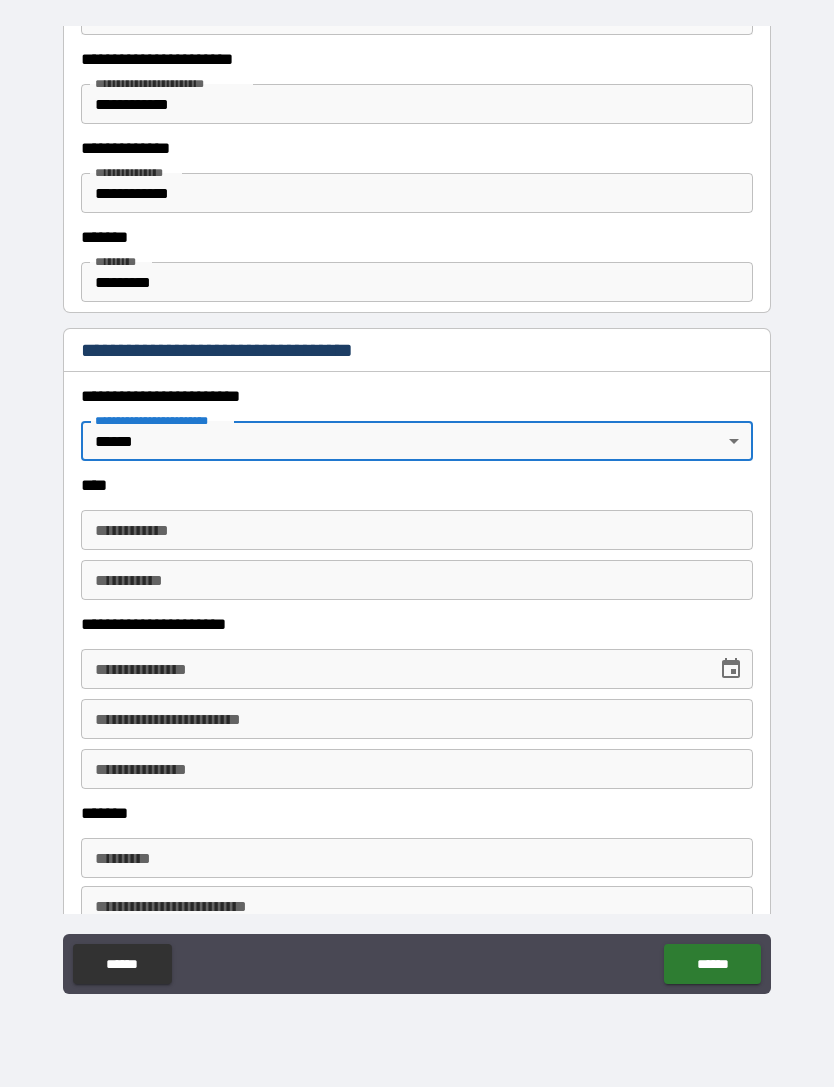 click on "**********" at bounding box center (417, 530) 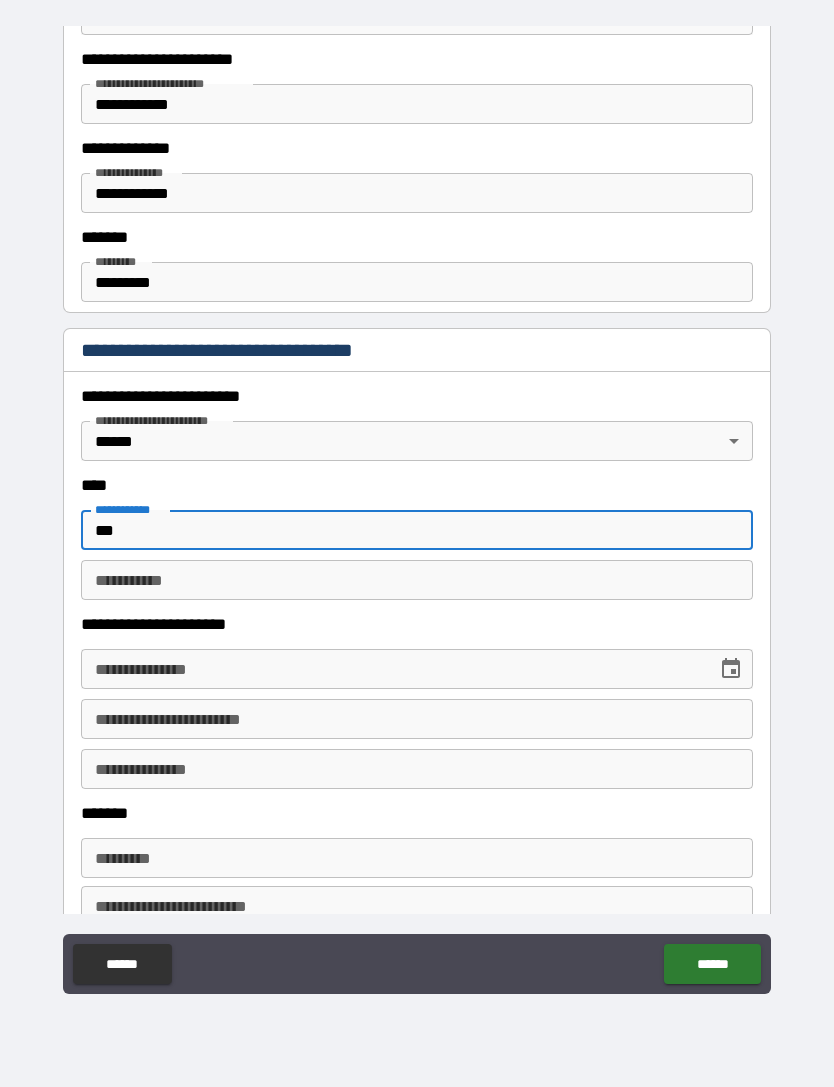 type on "***" 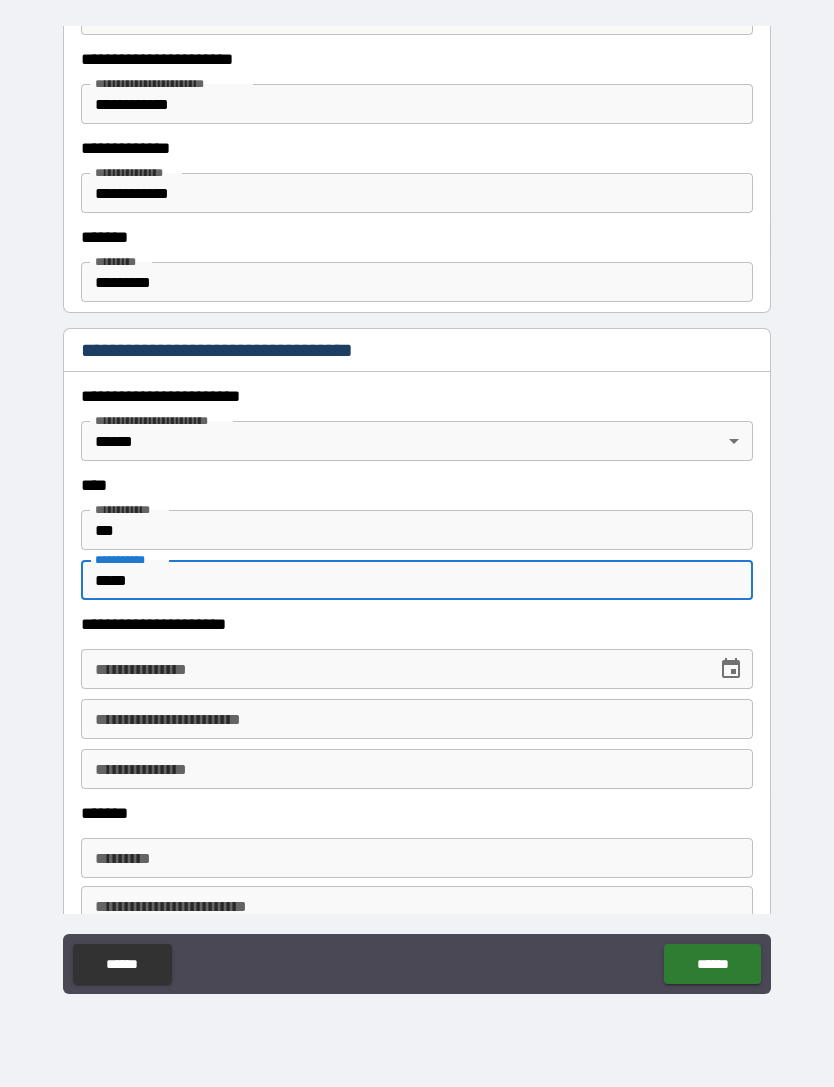 type on "*****" 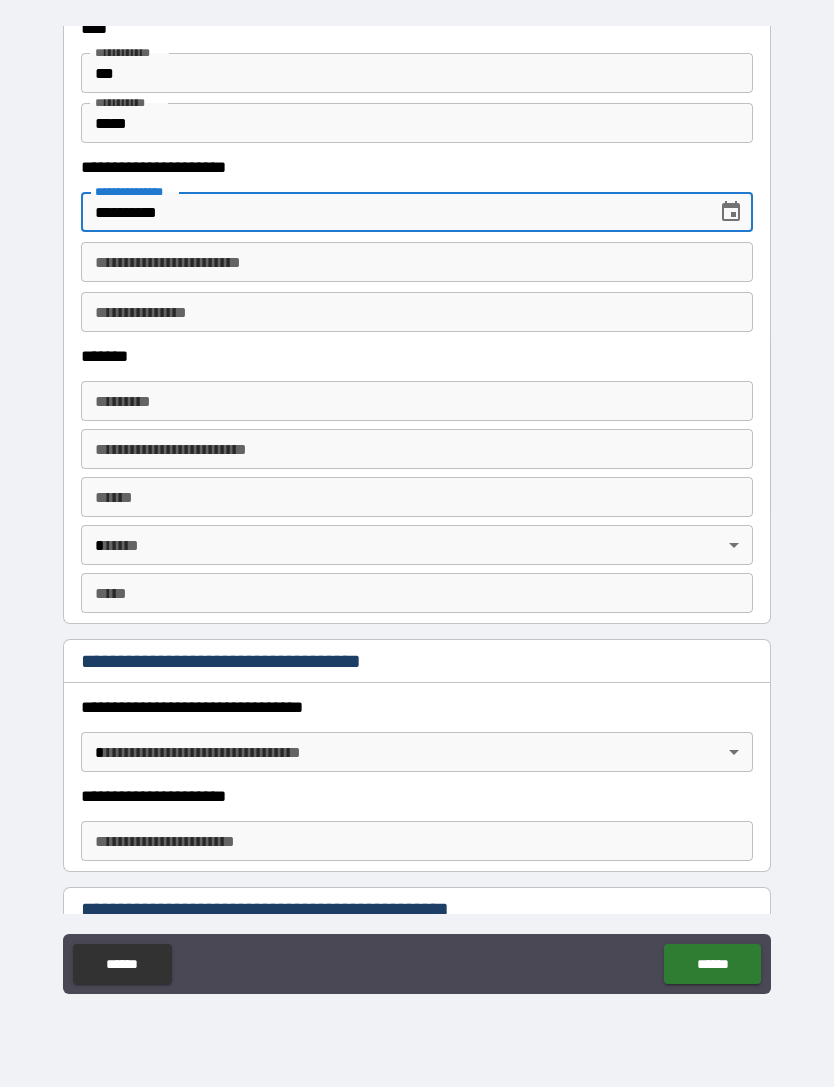 scroll, scrollTop: 1506, scrollLeft: 0, axis: vertical 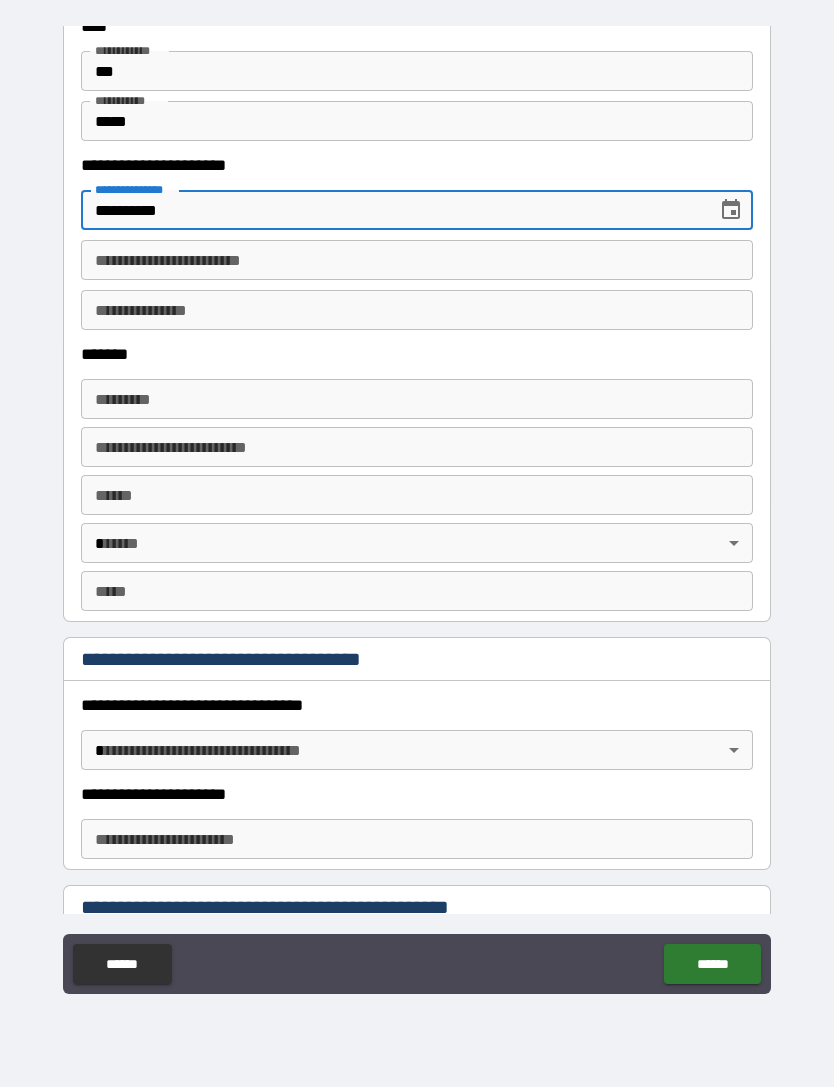 type on "**********" 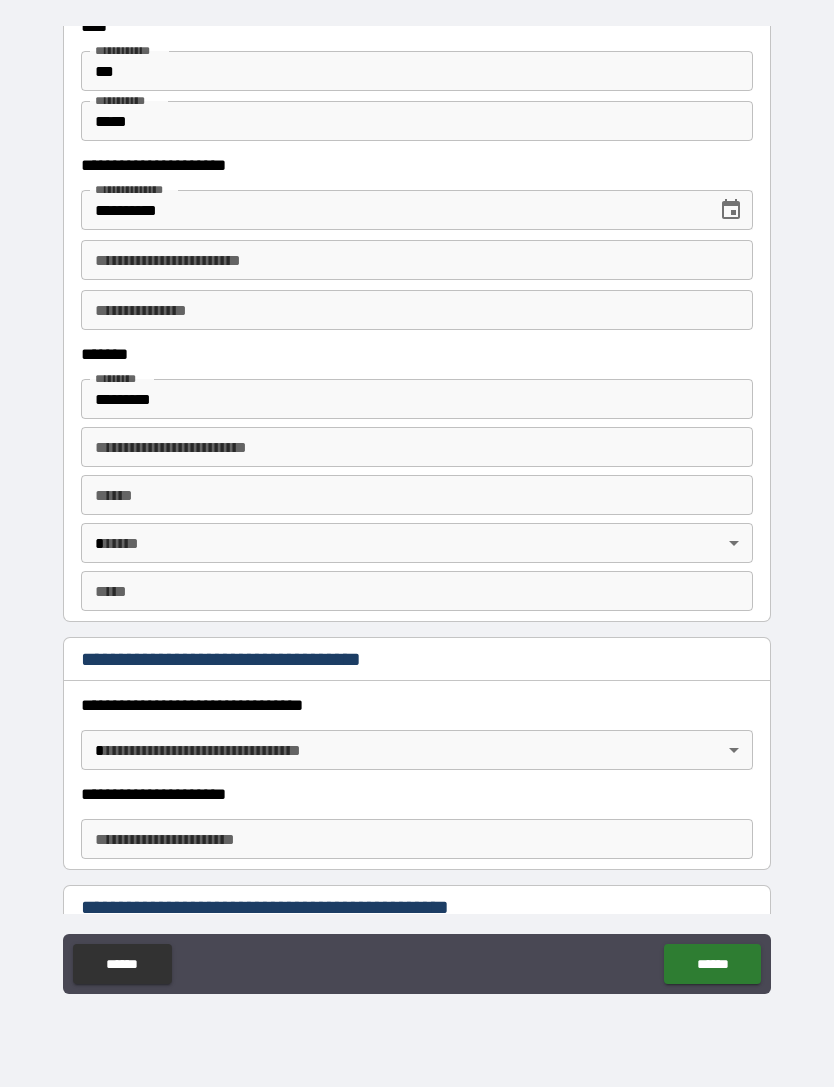 type on "**********" 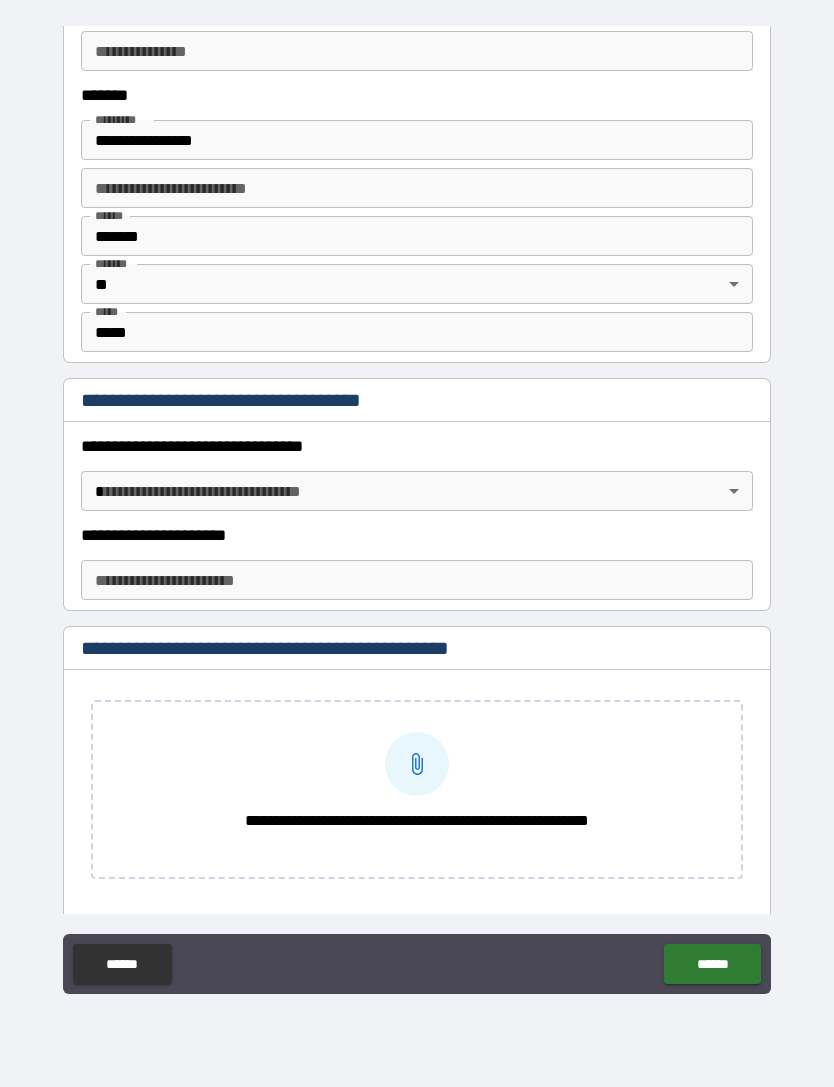 scroll, scrollTop: 1774, scrollLeft: 0, axis: vertical 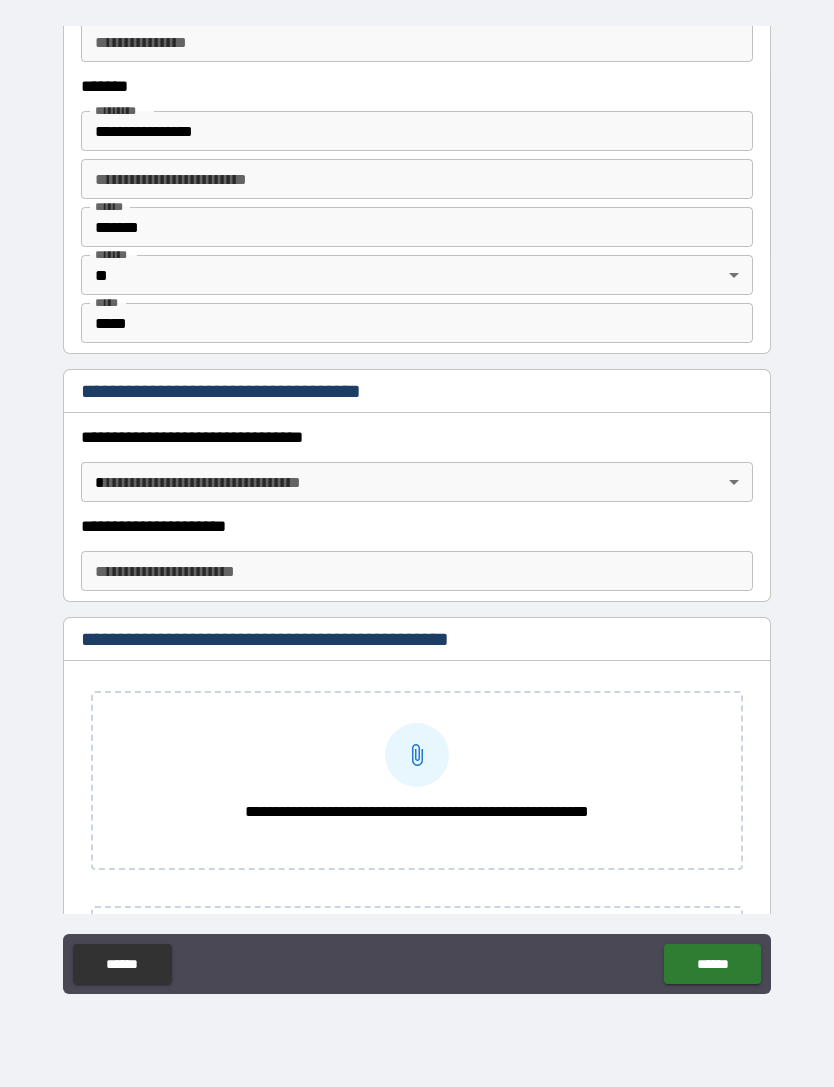 click on "**********" at bounding box center [417, 511] 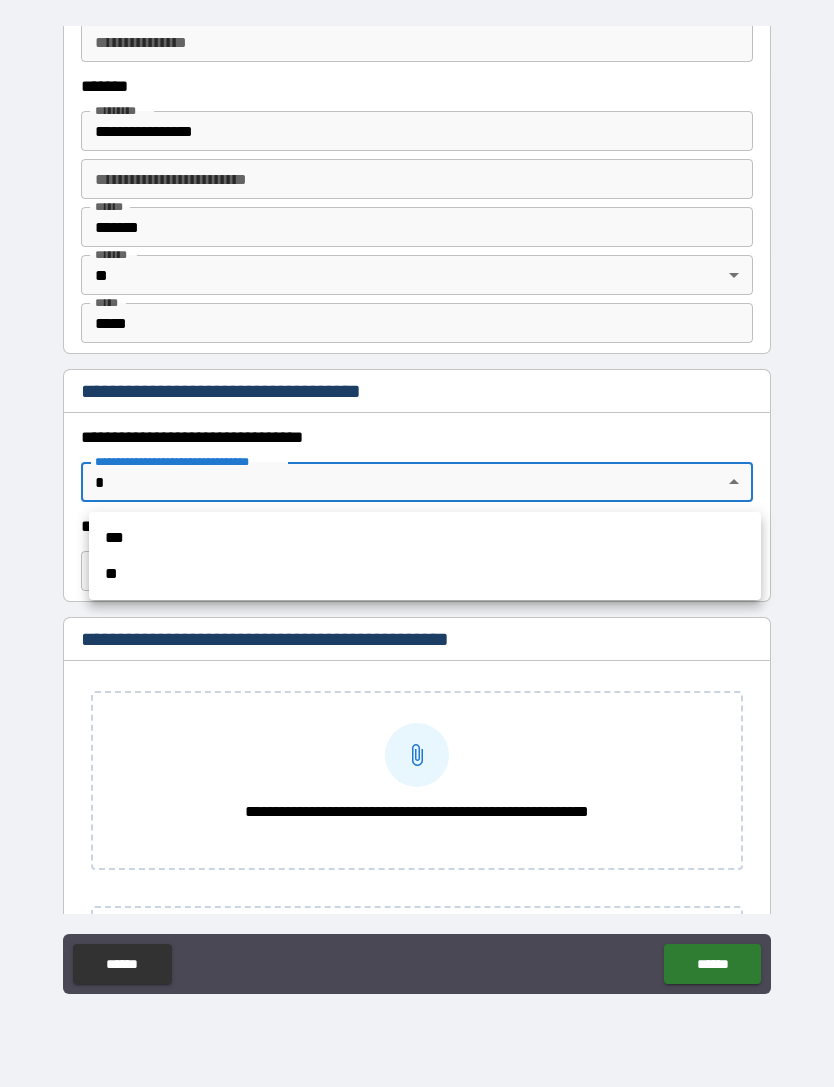 click on "***" at bounding box center (425, 538) 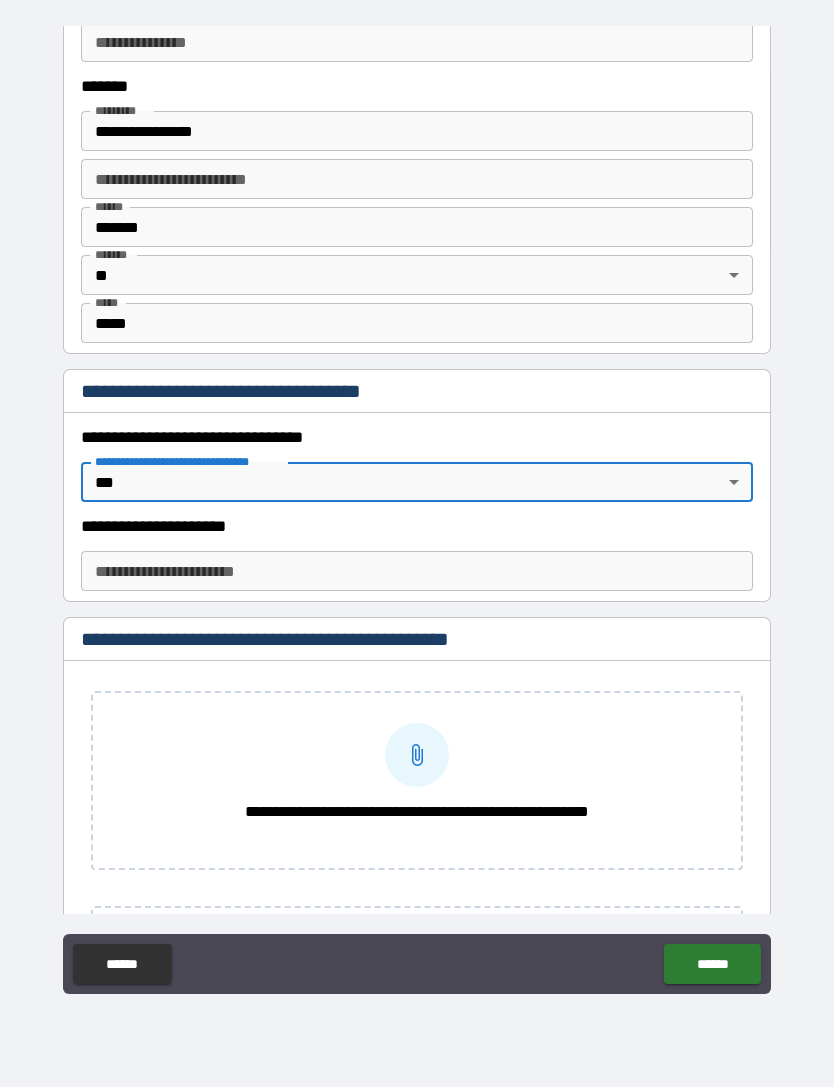 click on "**********" at bounding box center [417, 571] 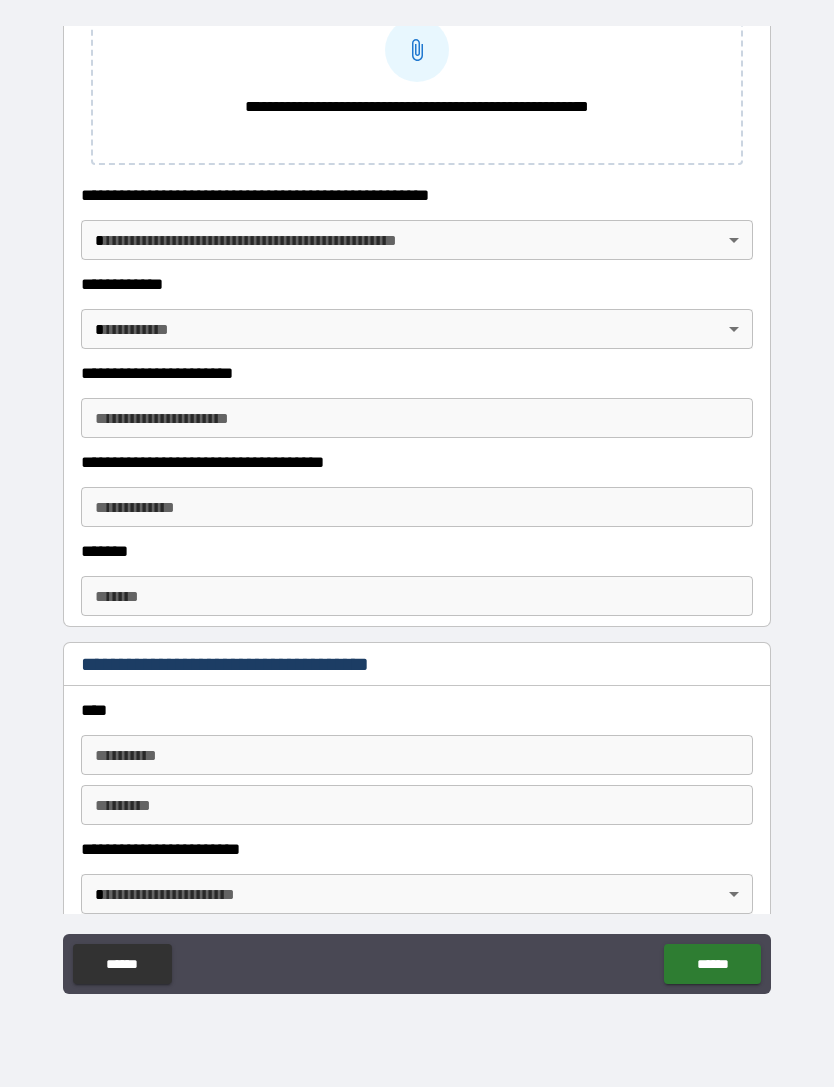 scroll, scrollTop: 2739, scrollLeft: 0, axis: vertical 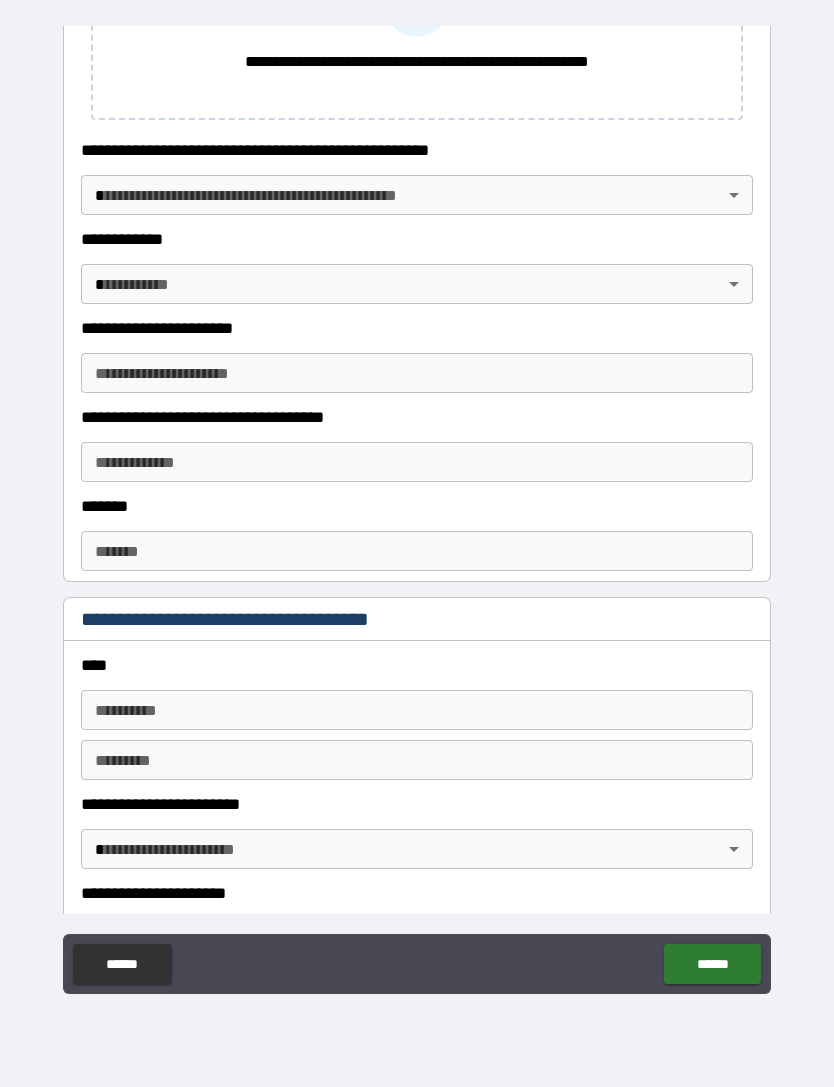 type on "**********" 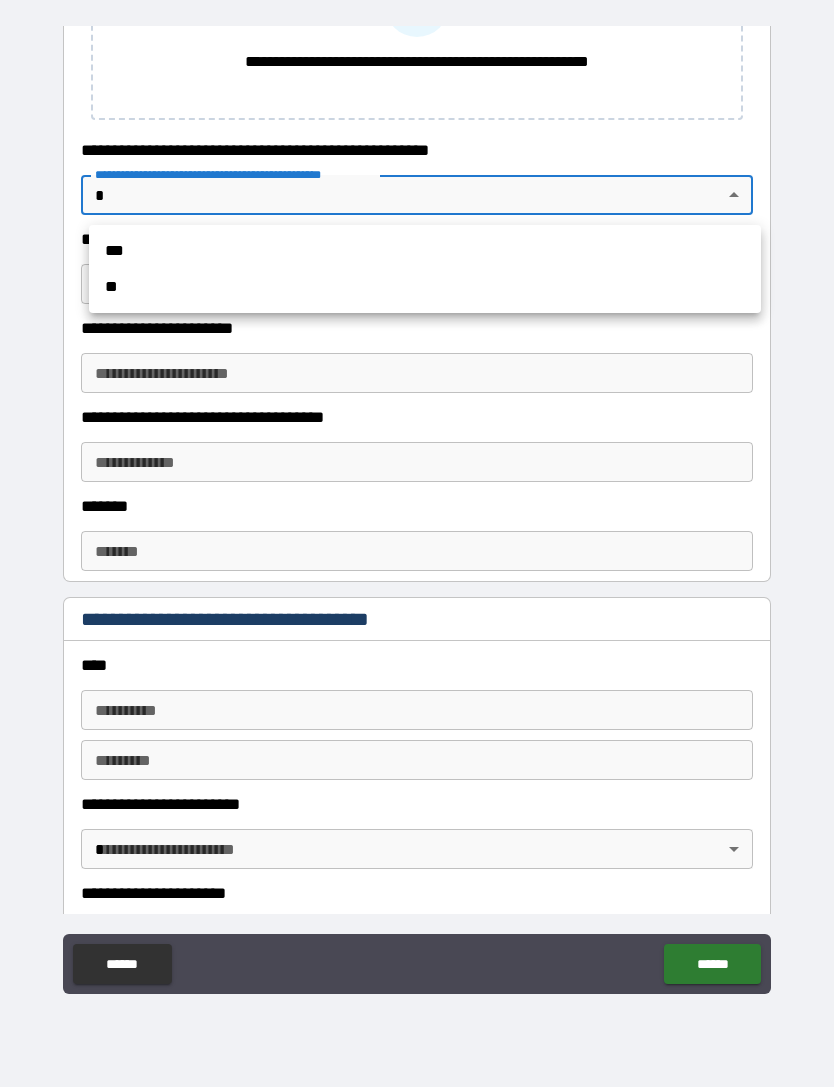 click on "**" at bounding box center [425, 287] 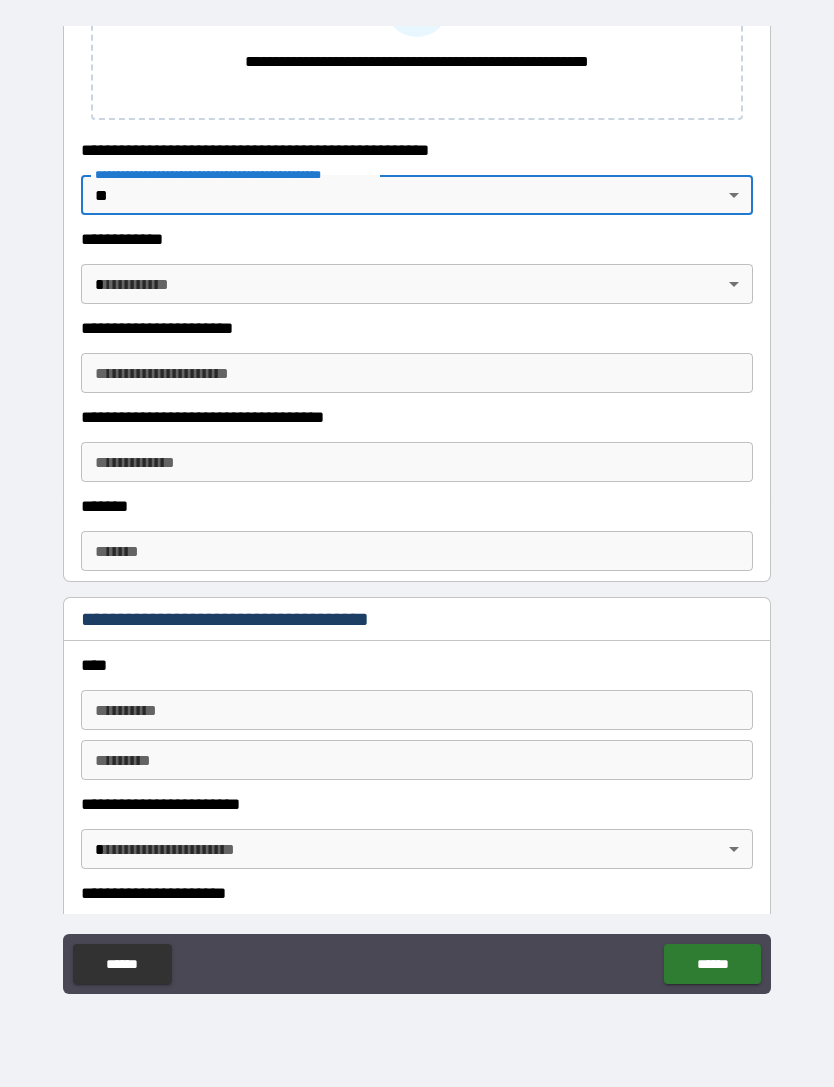 type on "*" 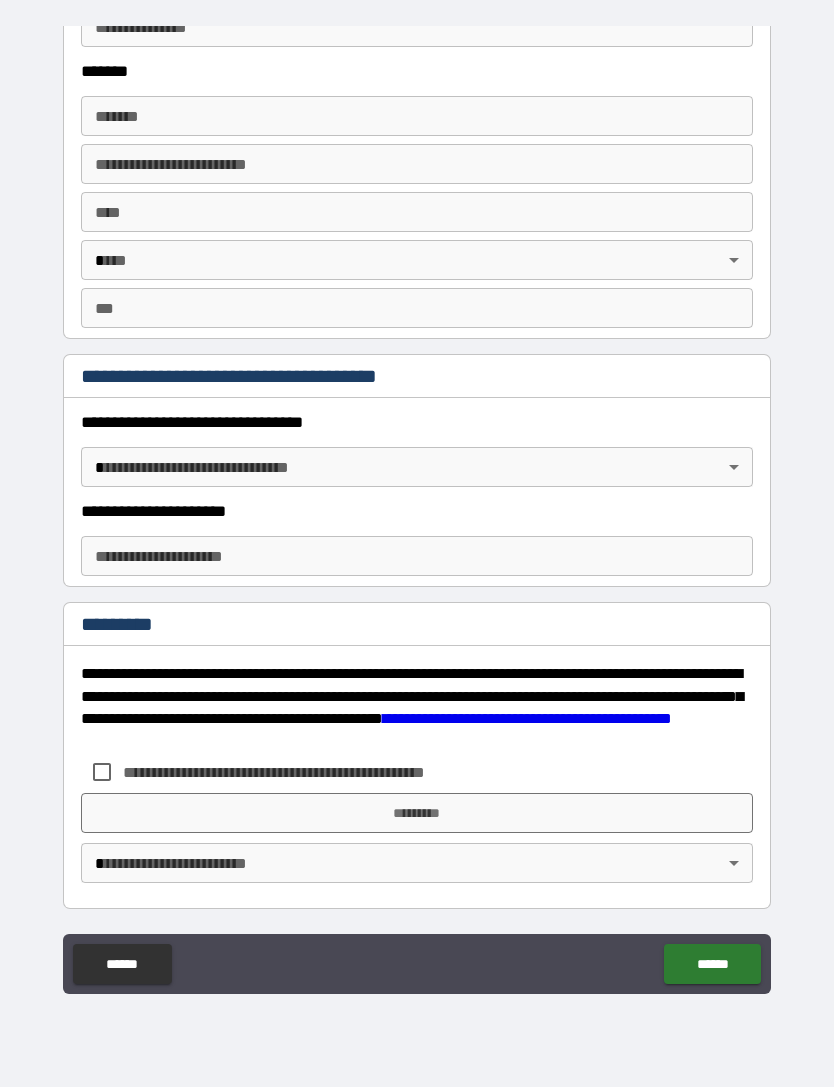scroll, scrollTop: 3750, scrollLeft: 0, axis: vertical 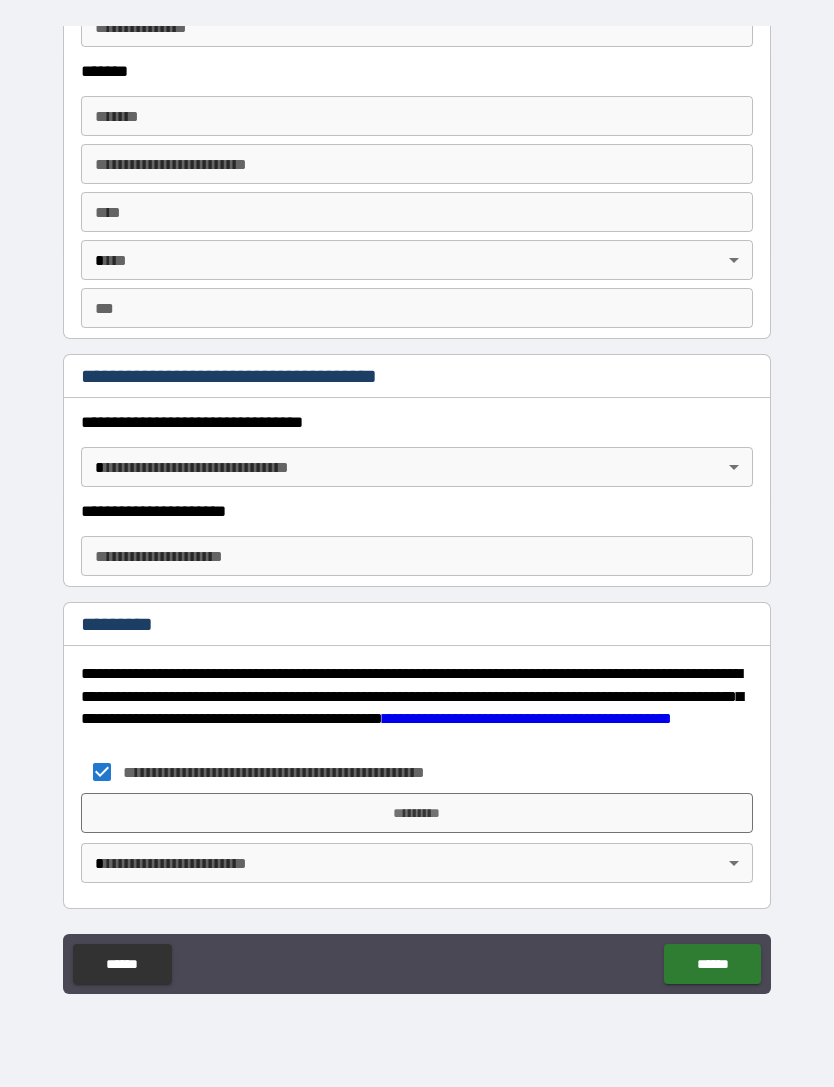 click on "*********" at bounding box center [417, 813] 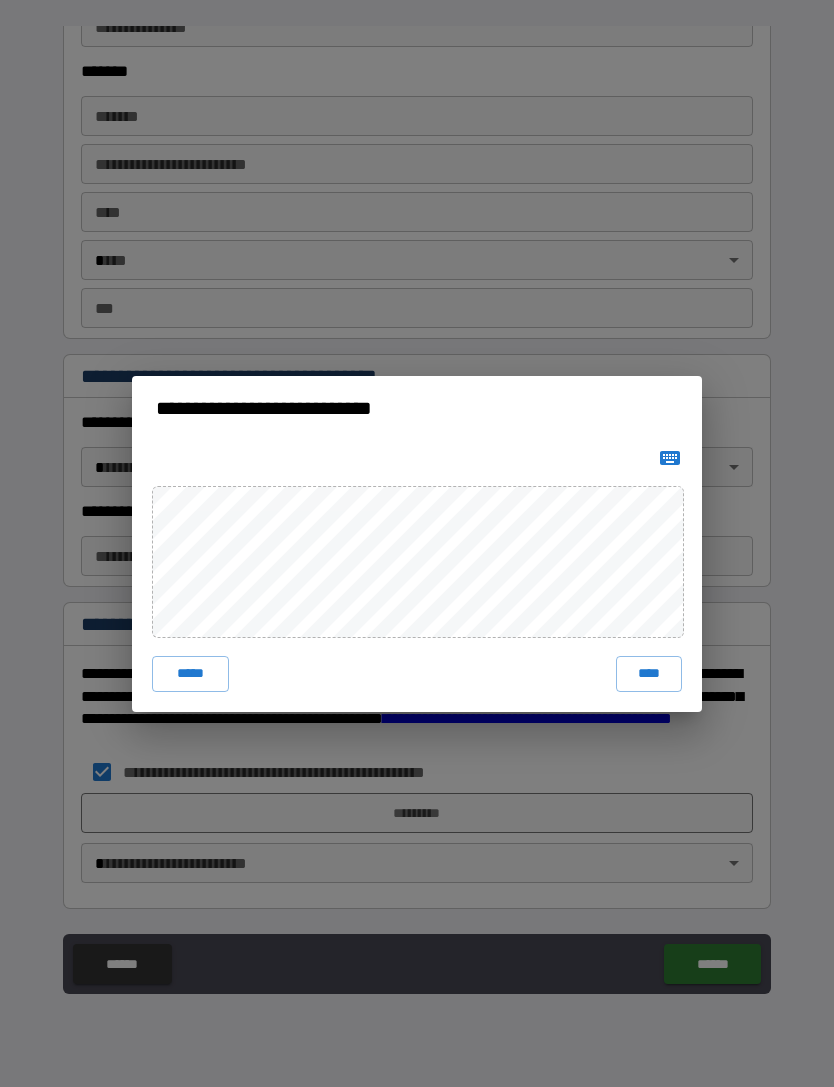 click on "****" at bounding box center [649, 674] 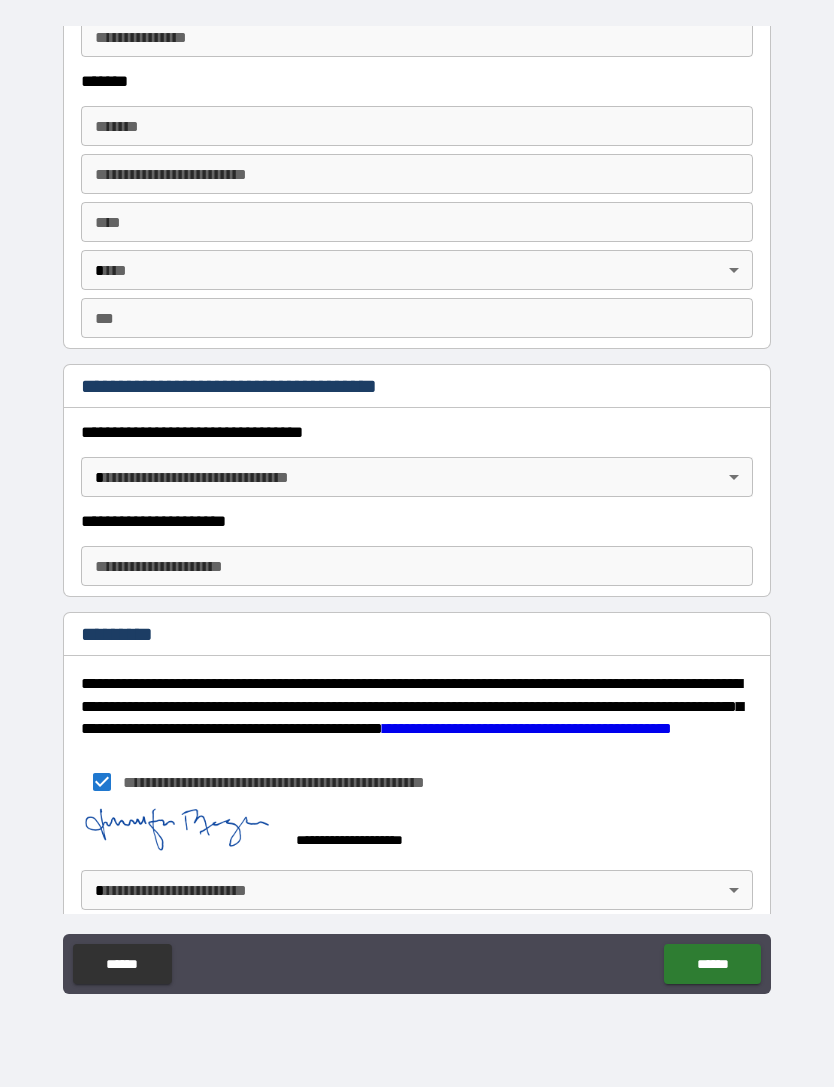 click on "******" at bounding box center [712, 964] 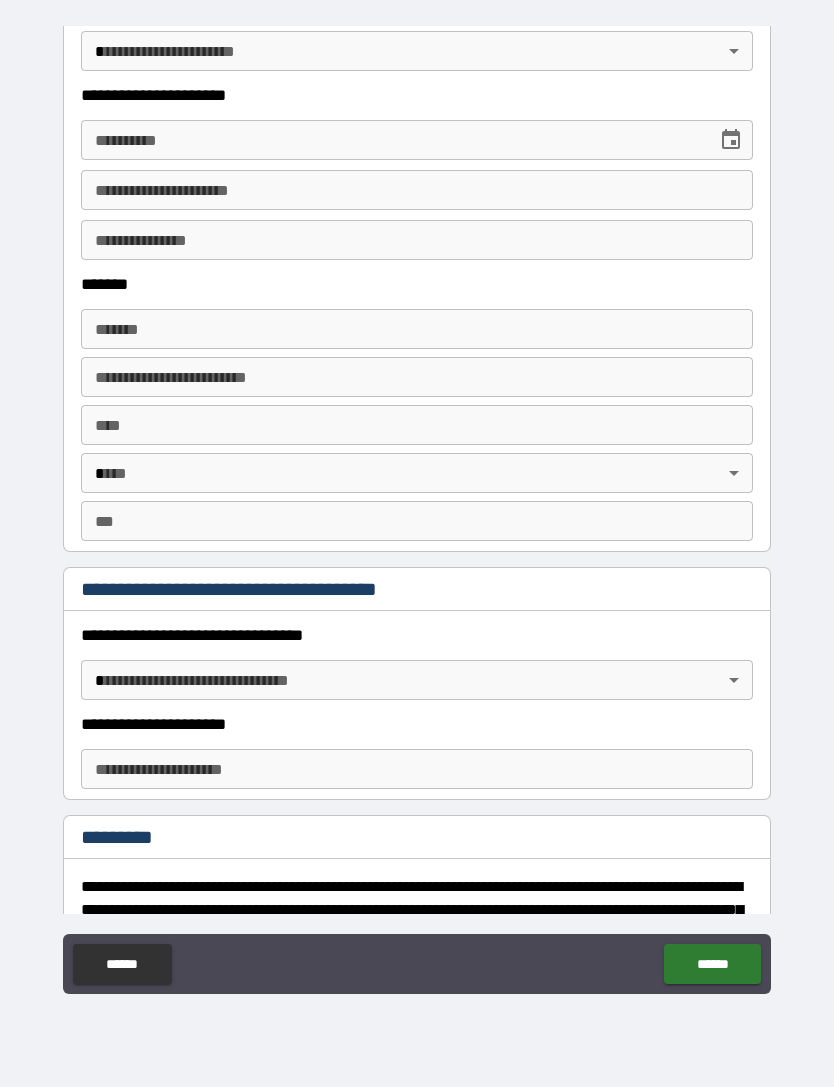 scroll, scrollTop: 3532, scrollLeft: 0, axis: vertical 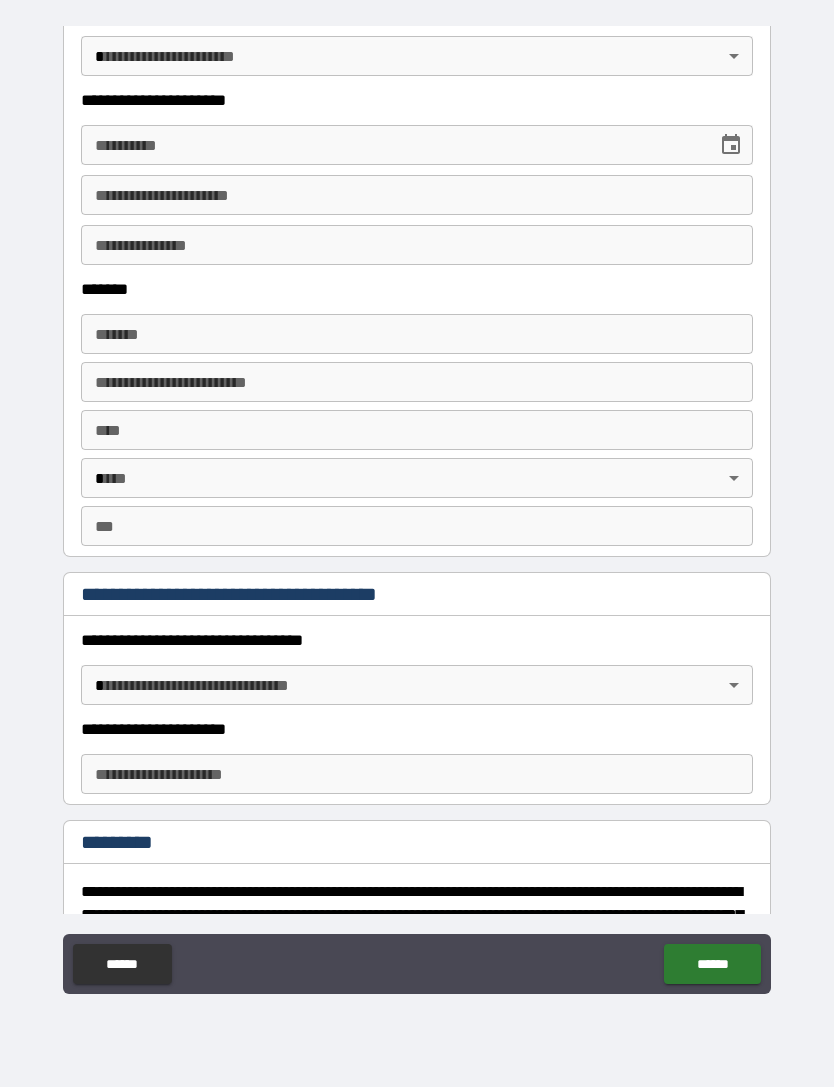 click on "**********" at bounding box center (417, 511) 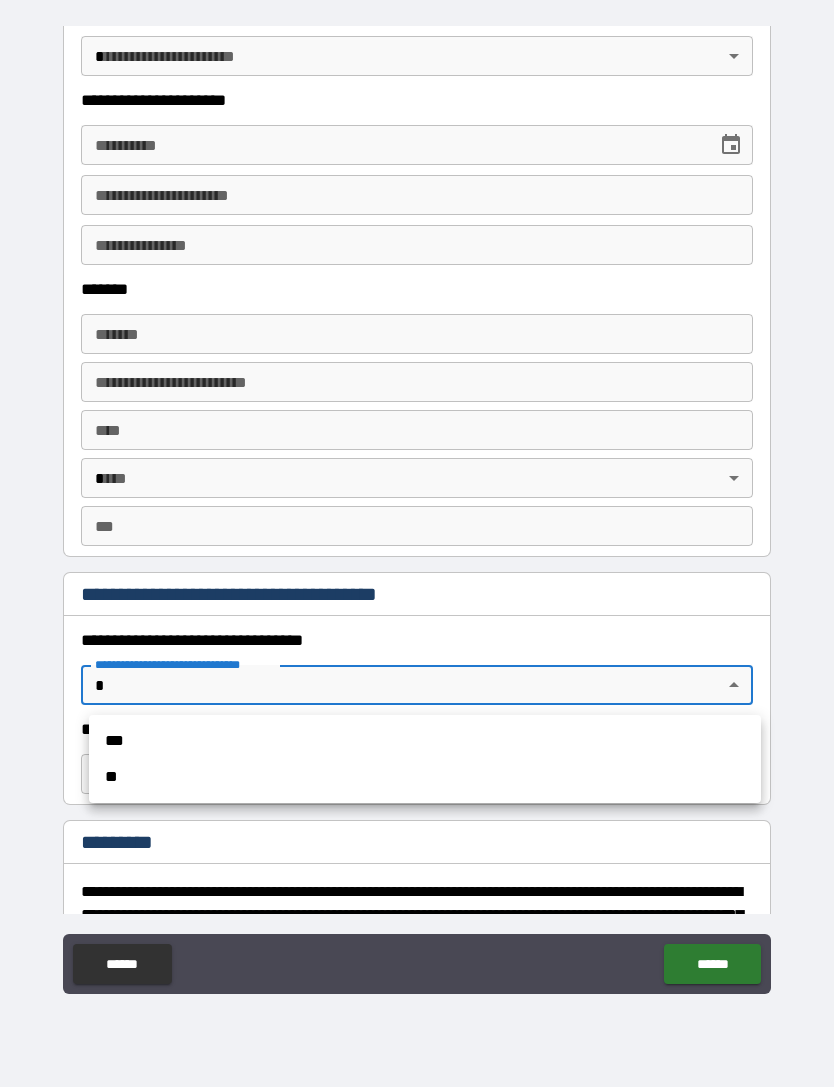 click on "**" at bounding box center (425, 777) 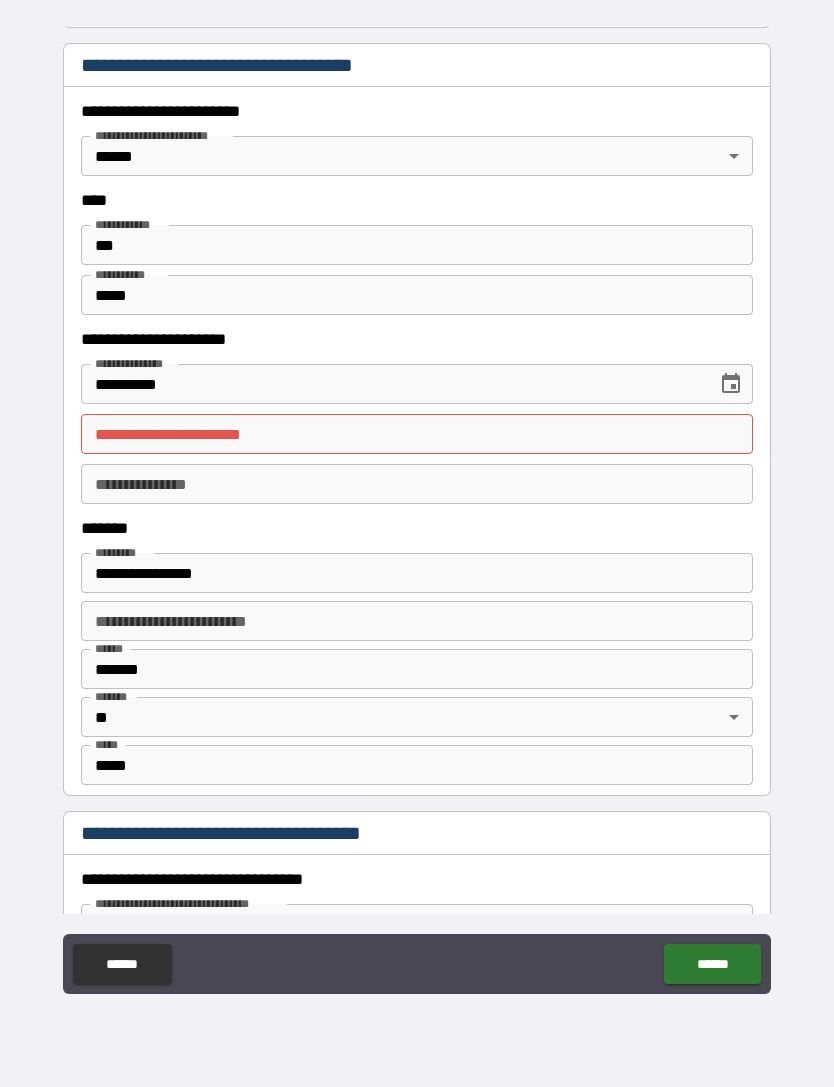 scroll, scrollTop: 1329, scrollLeft: 0, axis: vertical 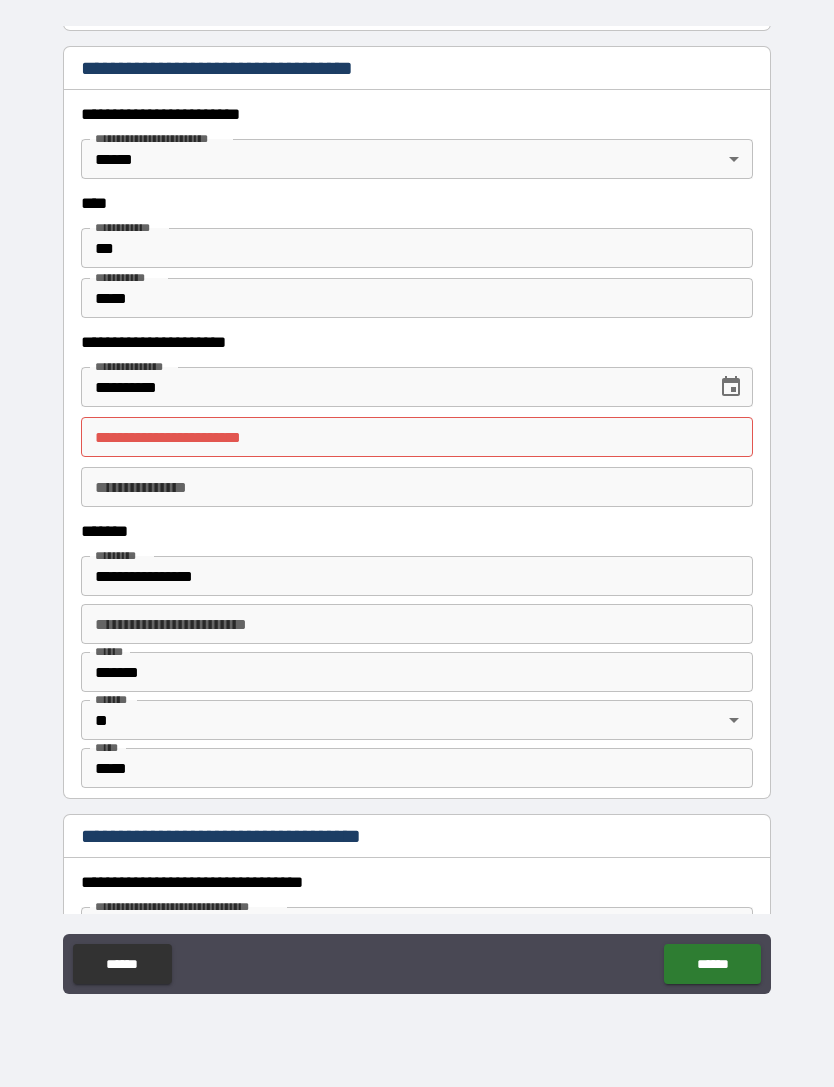 click on "**********" at bounding box center (417, 437) 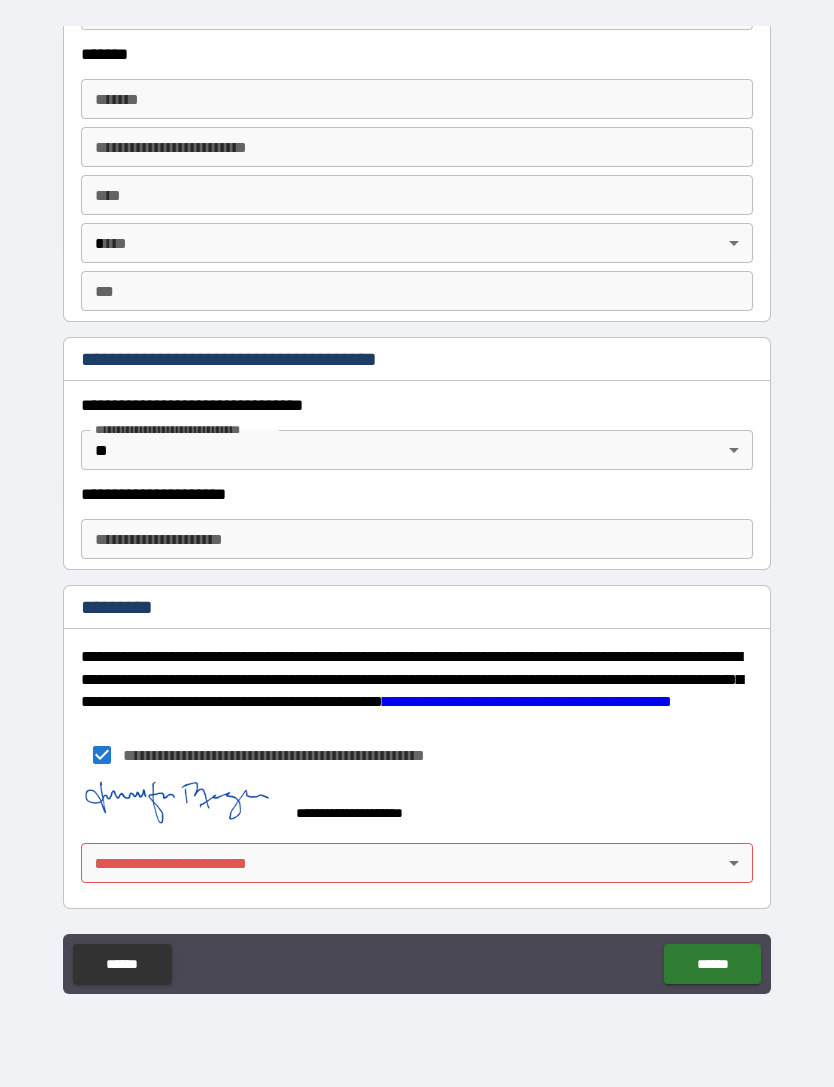 scroll, scrollTop: 3767, scrollLeft: 0, axis: vertical 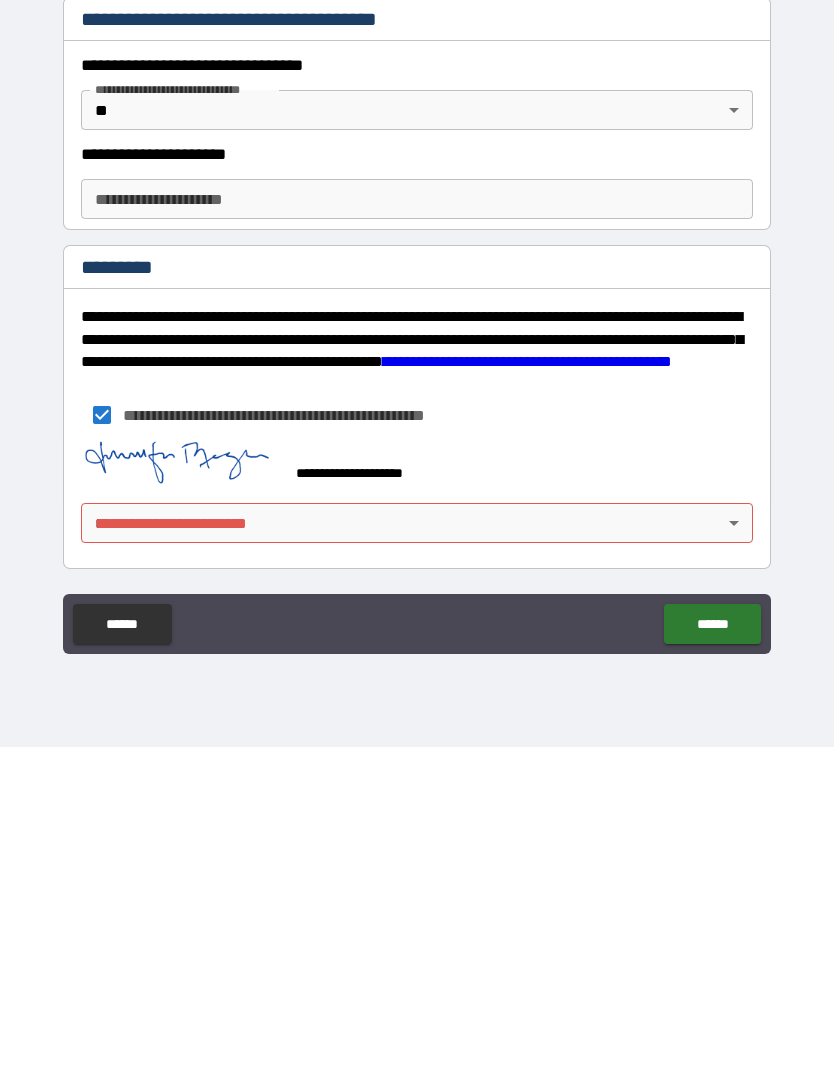 type on "**********" 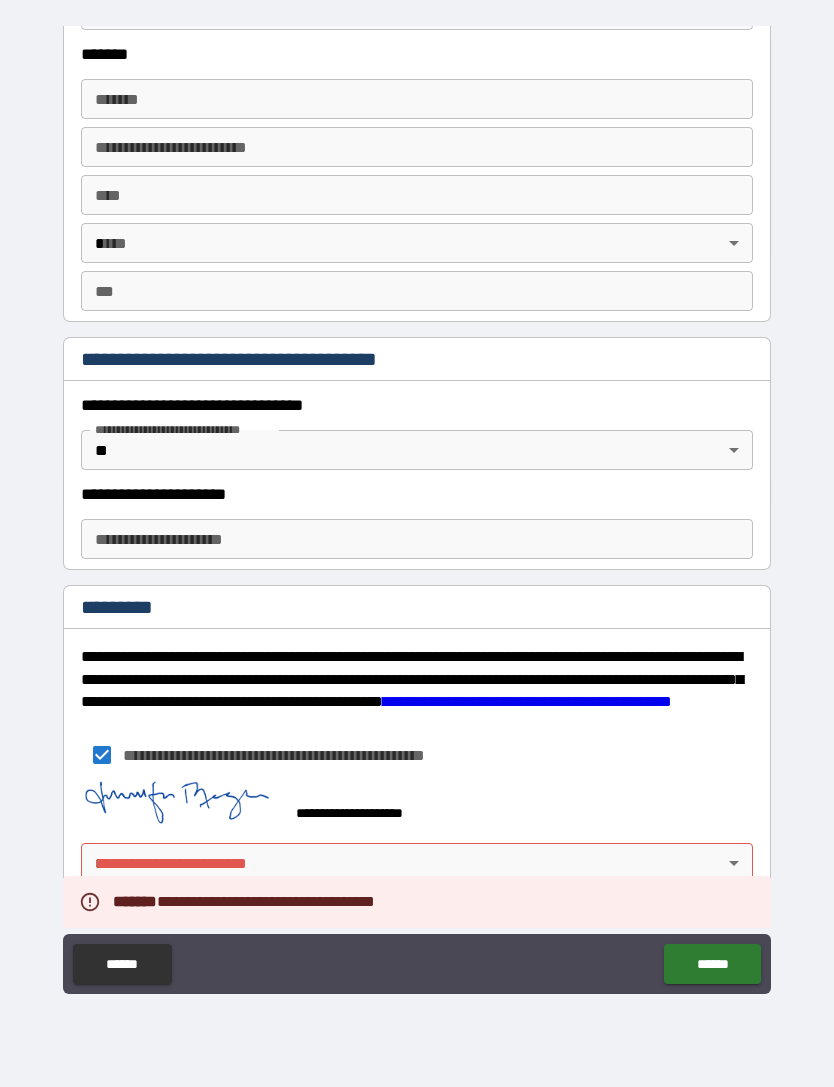 click on "**********" at bounding box center [417, 511] 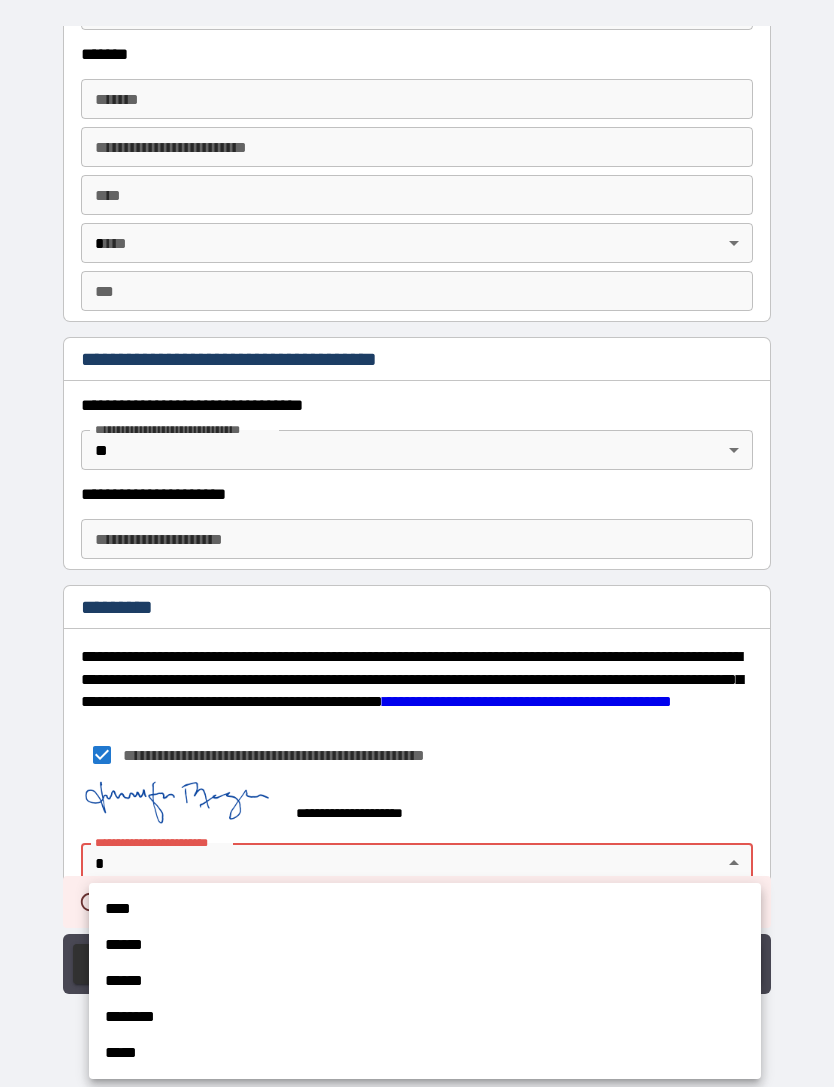 click on "****" at bounding box center [425, 909] 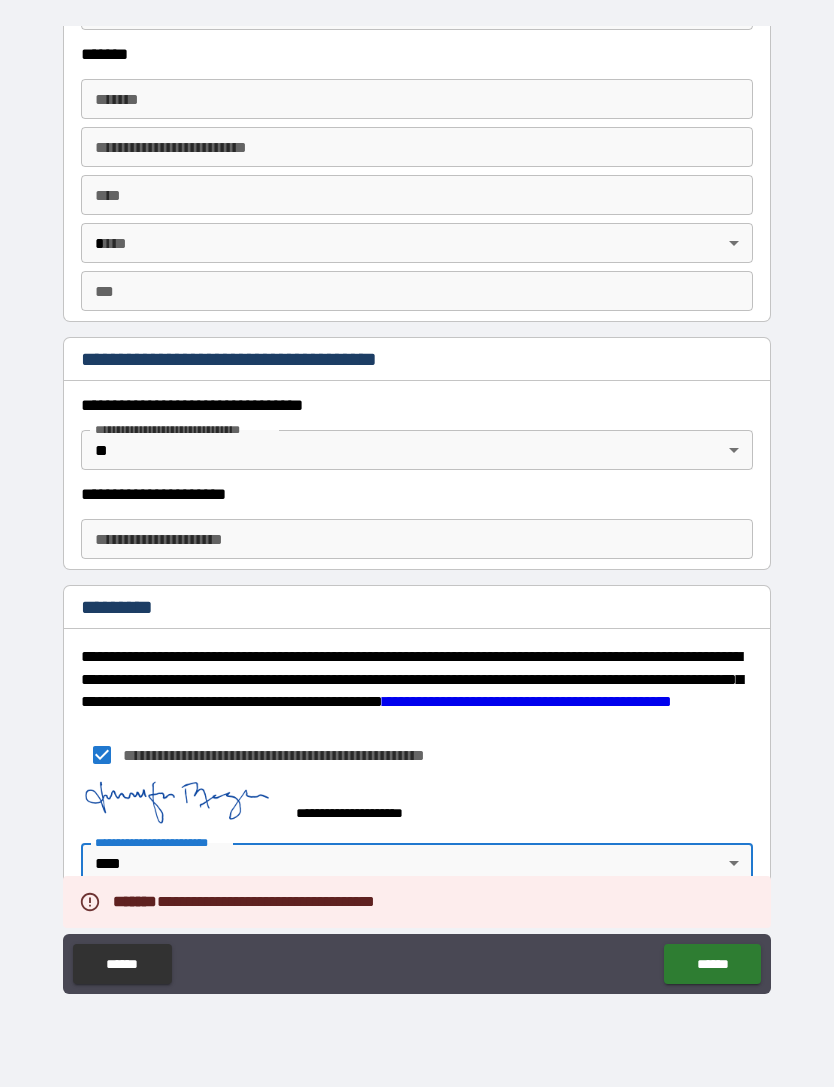 type on "*" 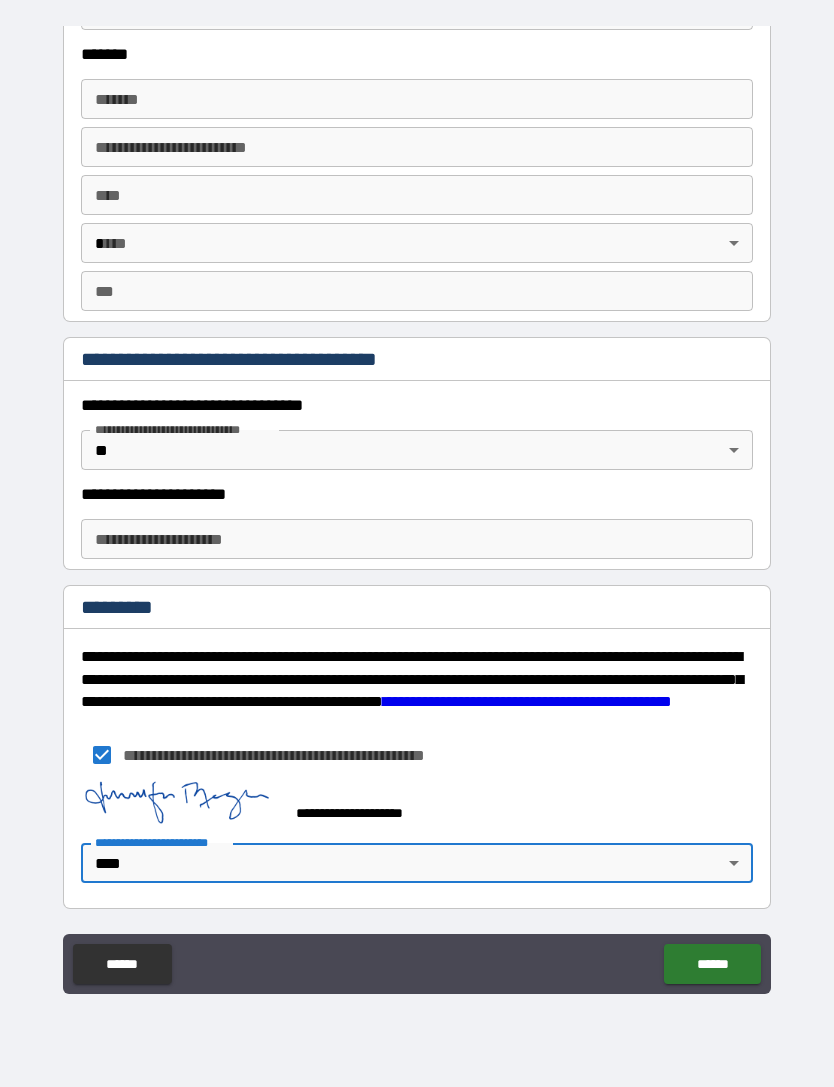 scroll, scrollTop: 3767, scrollLeft: 0, axis: vertical 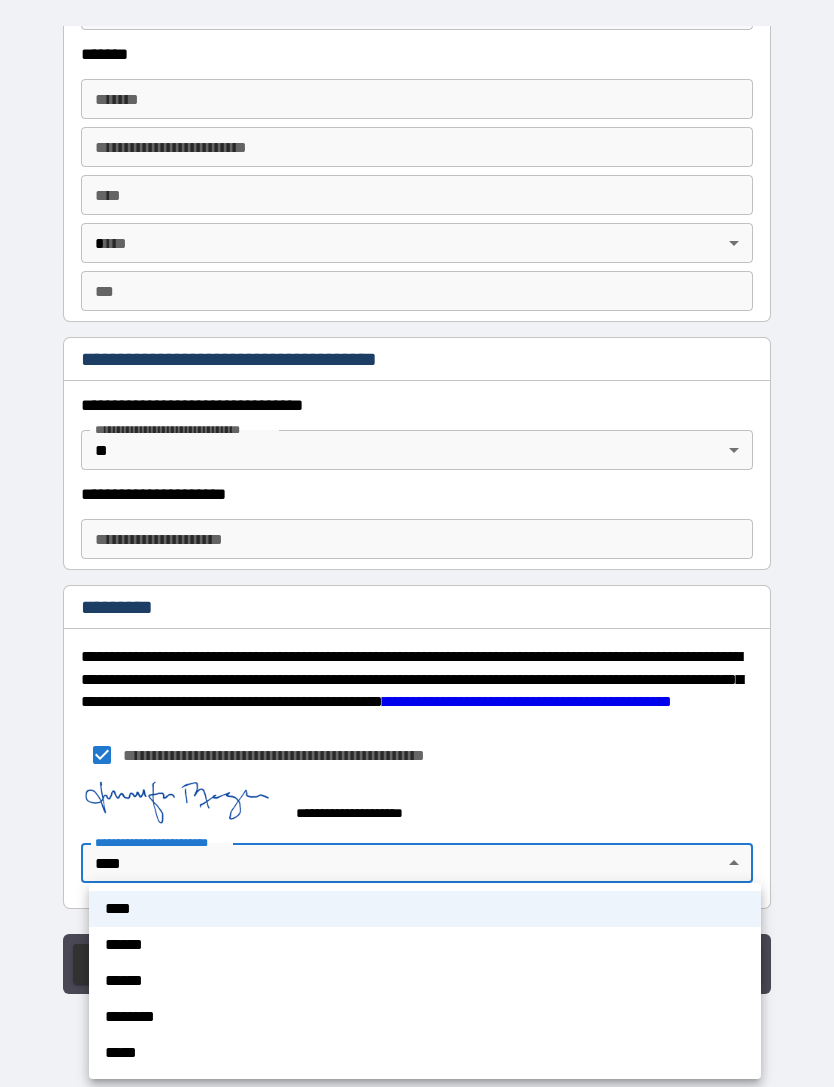 click at bounding box center [417, 543] 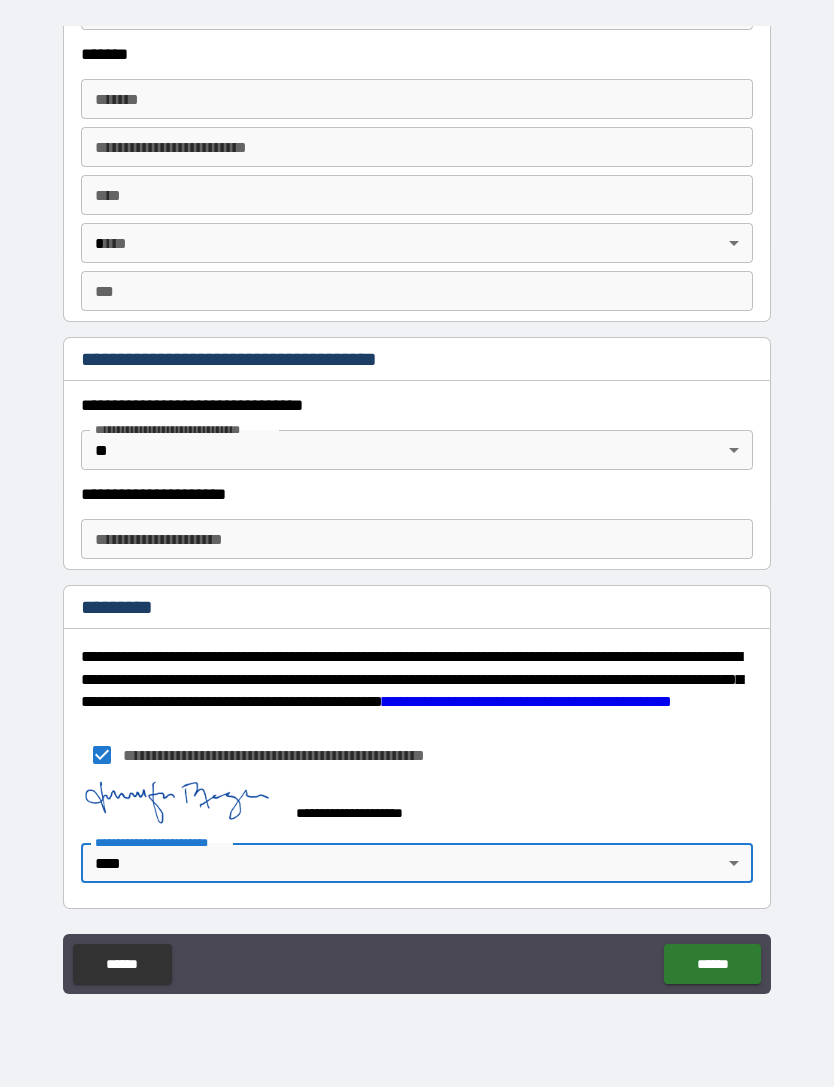 click on "******" at bounding box center (712, 964) 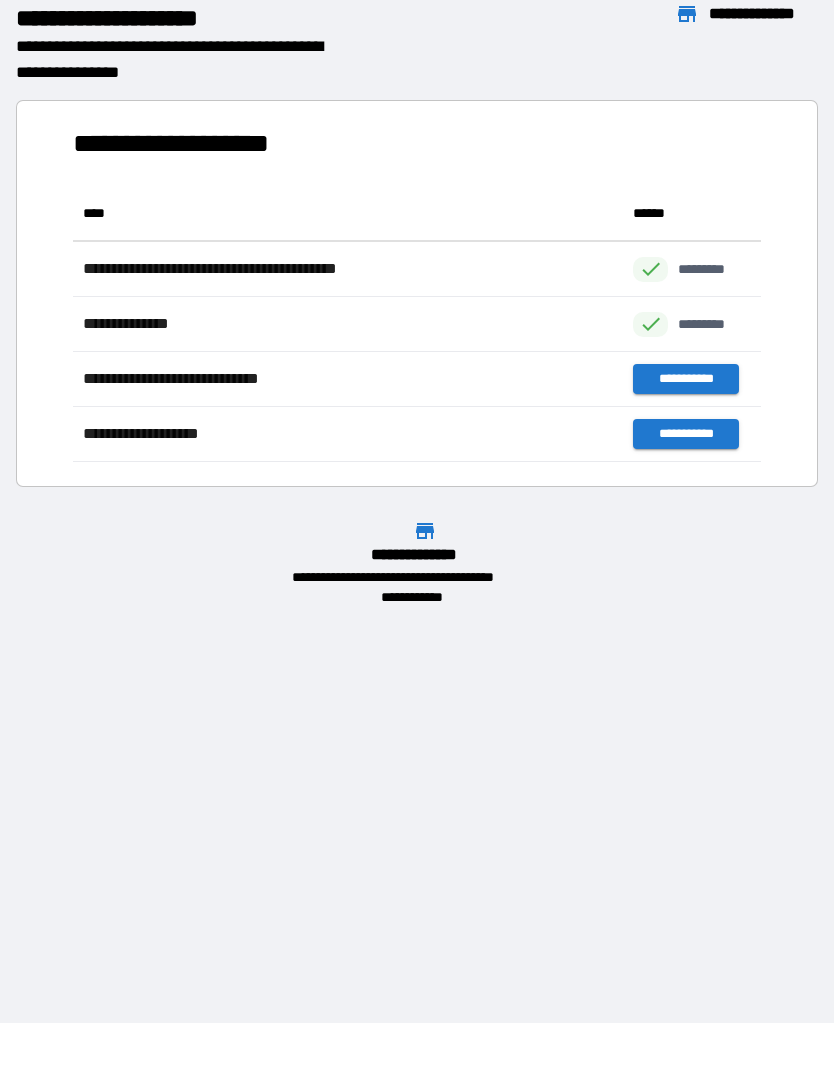 scroll, scrollTop: 1, scrollLeft: 1, axis: both 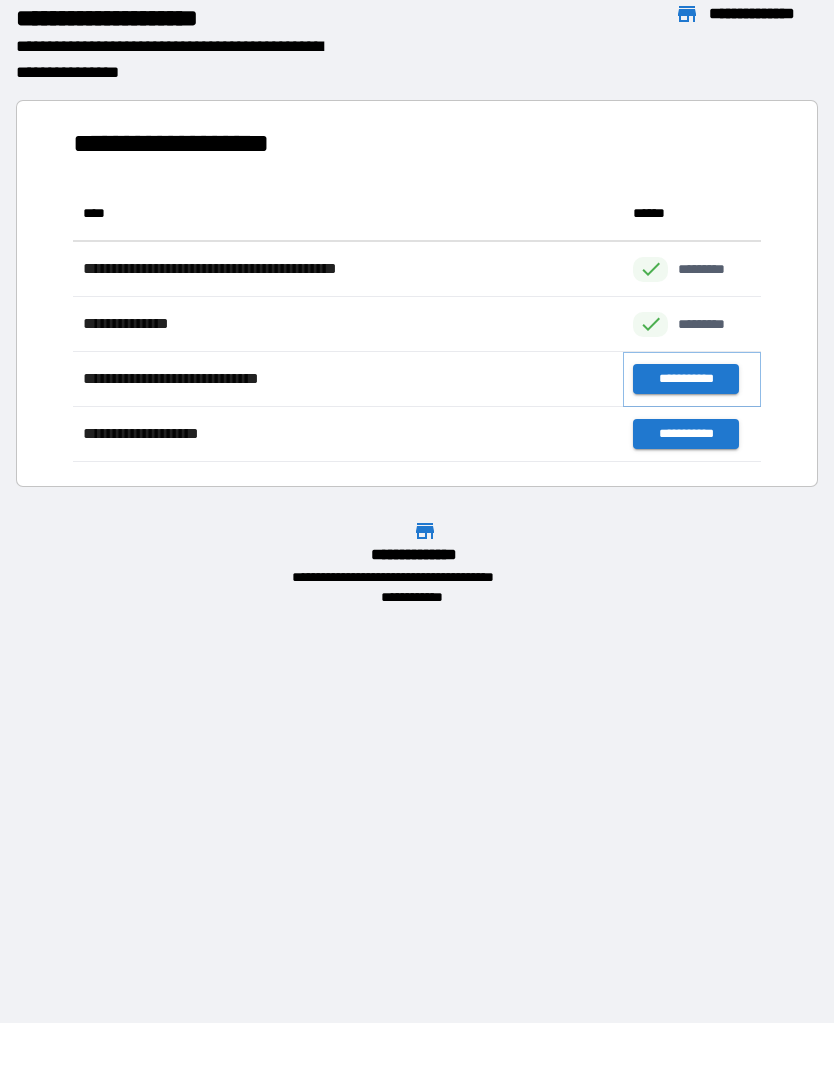 click on "**********" at bounding box center [685, 379] 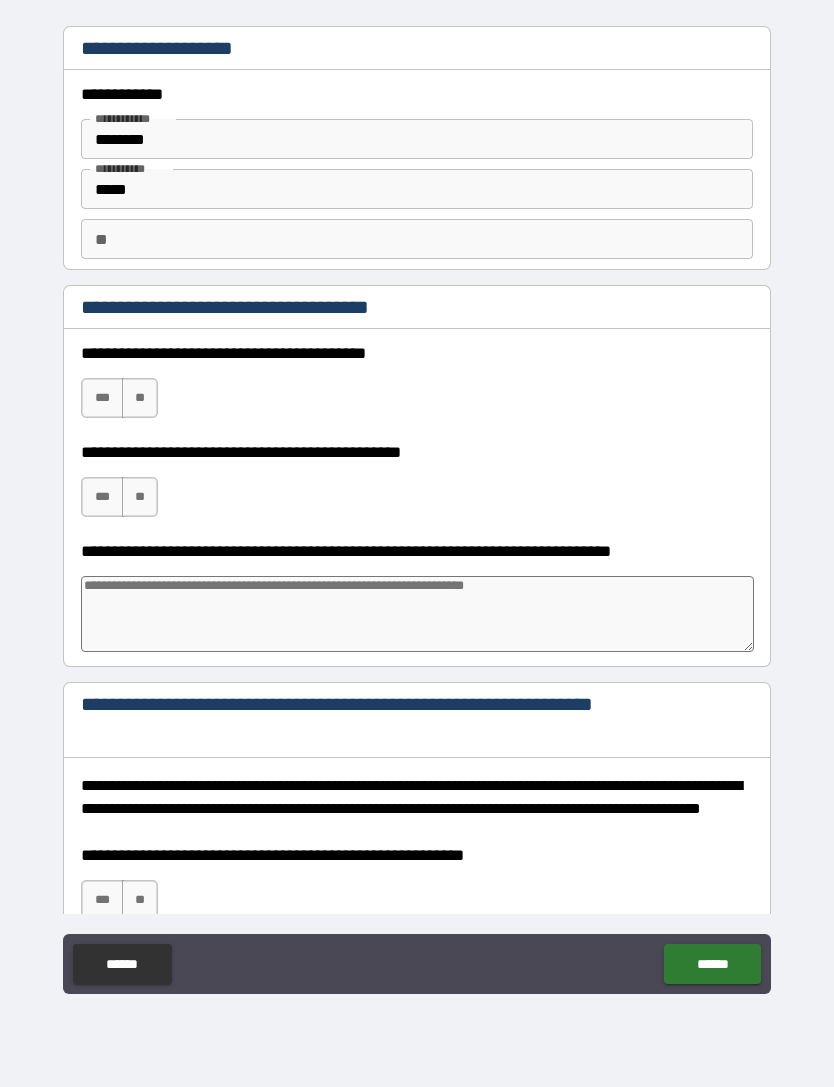 type on "*" 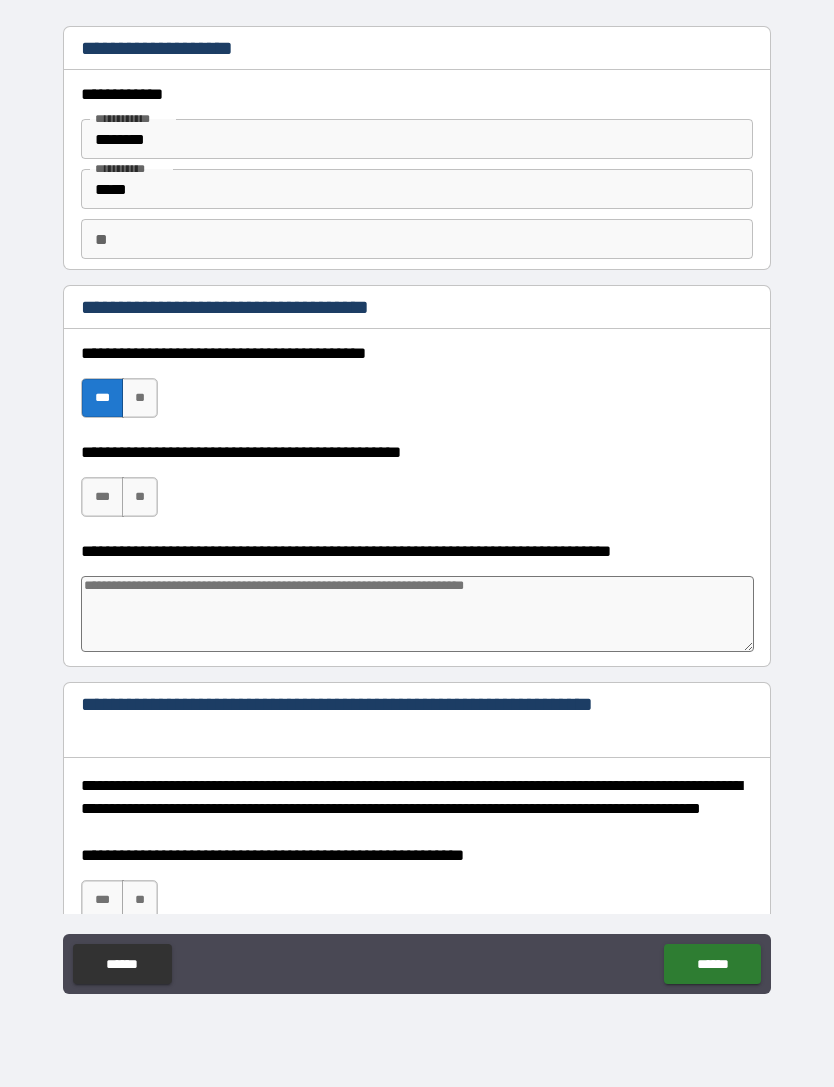 type on "*" 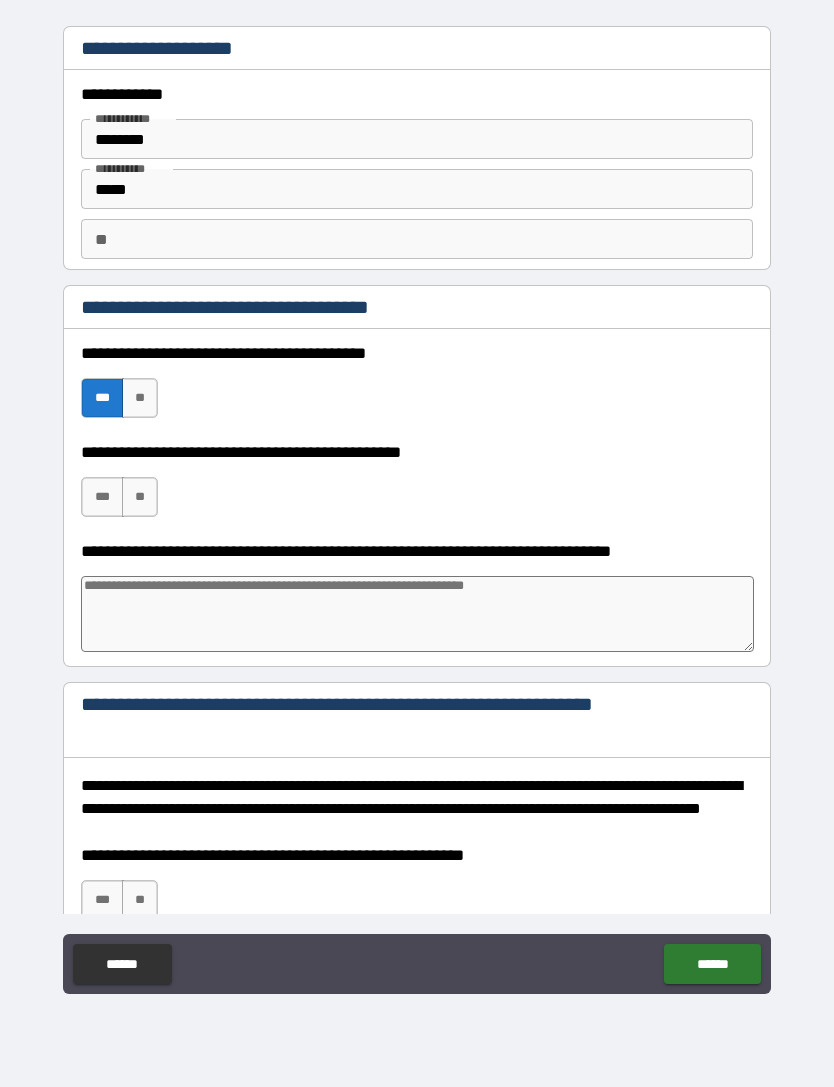 click on "***" at bounding box center (102, 497) 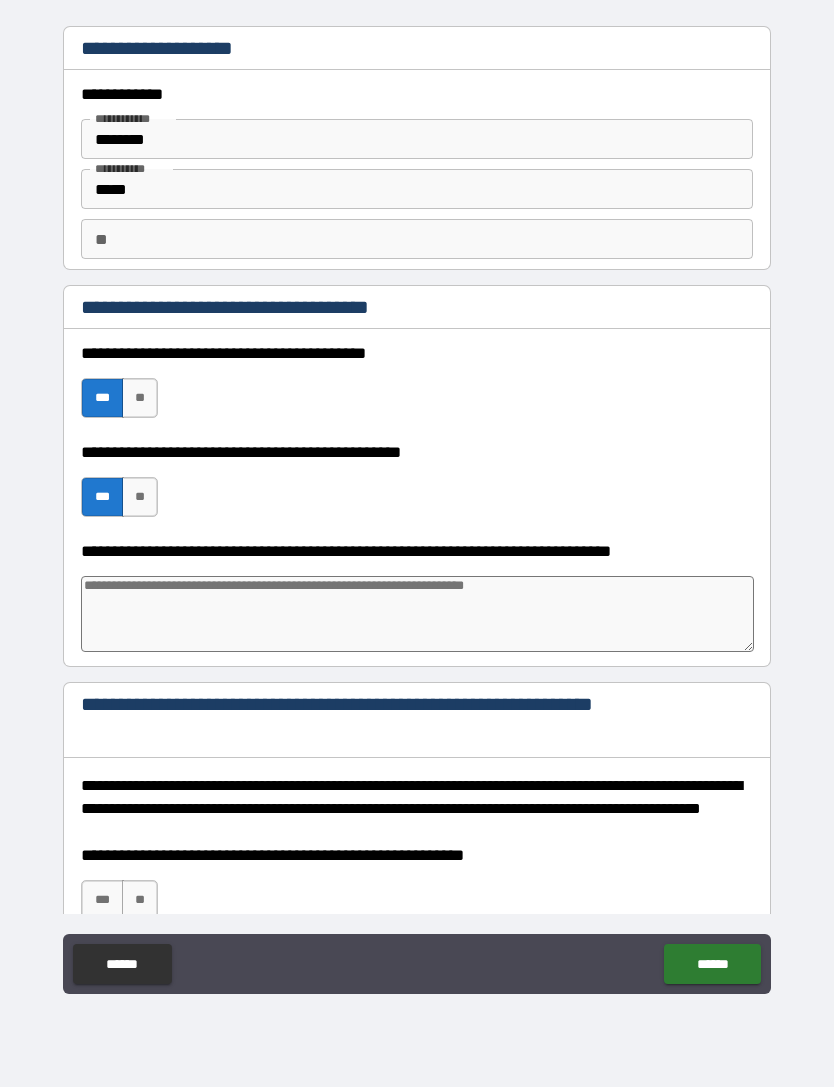 type on "*" 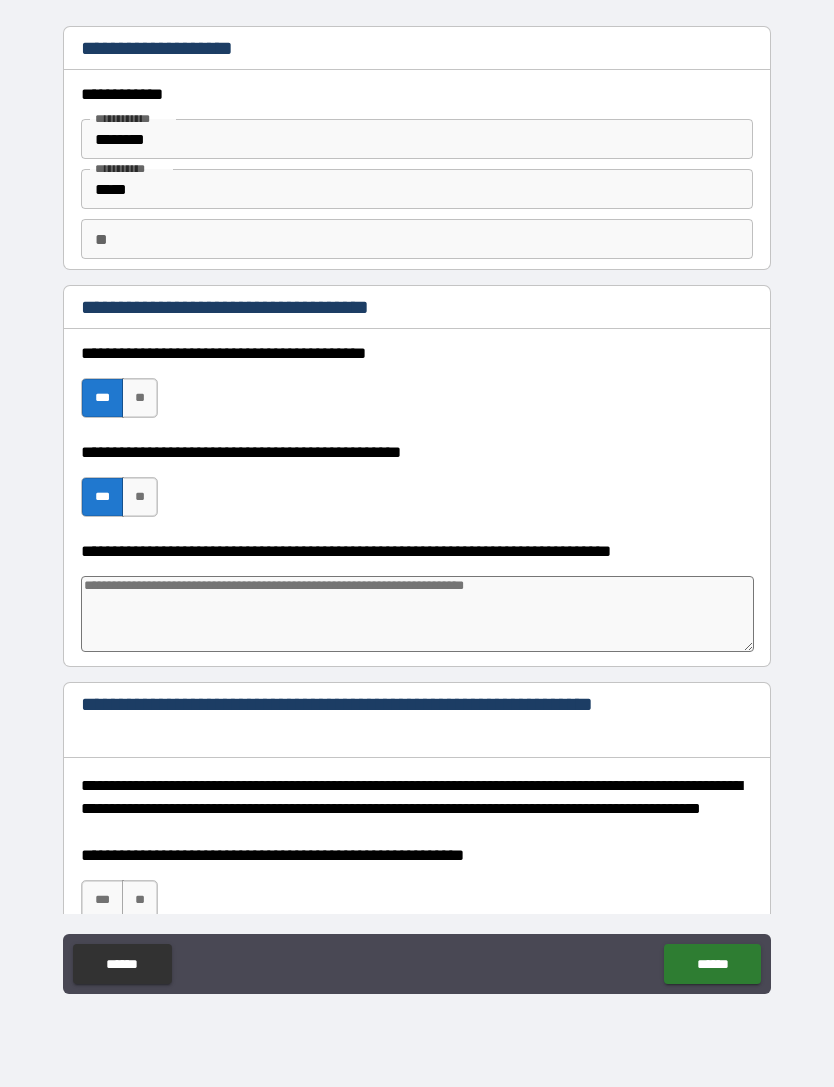 click at bounding box center (417, 614) 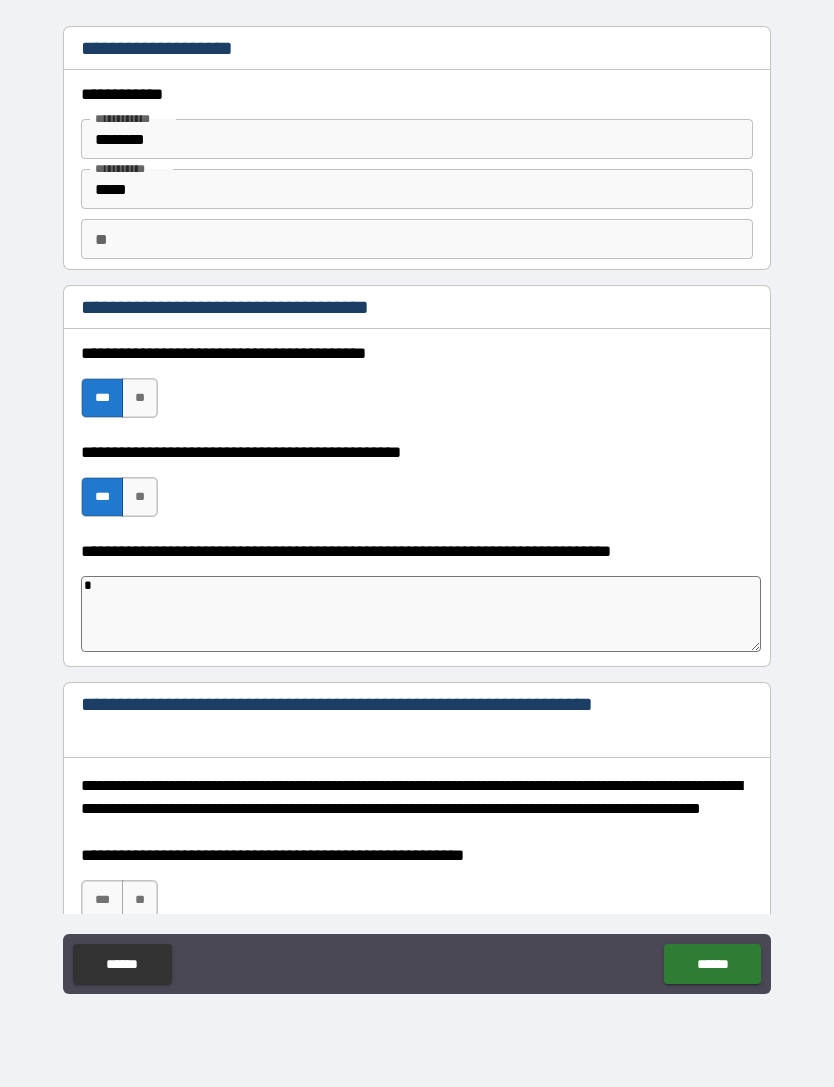 type on "*" 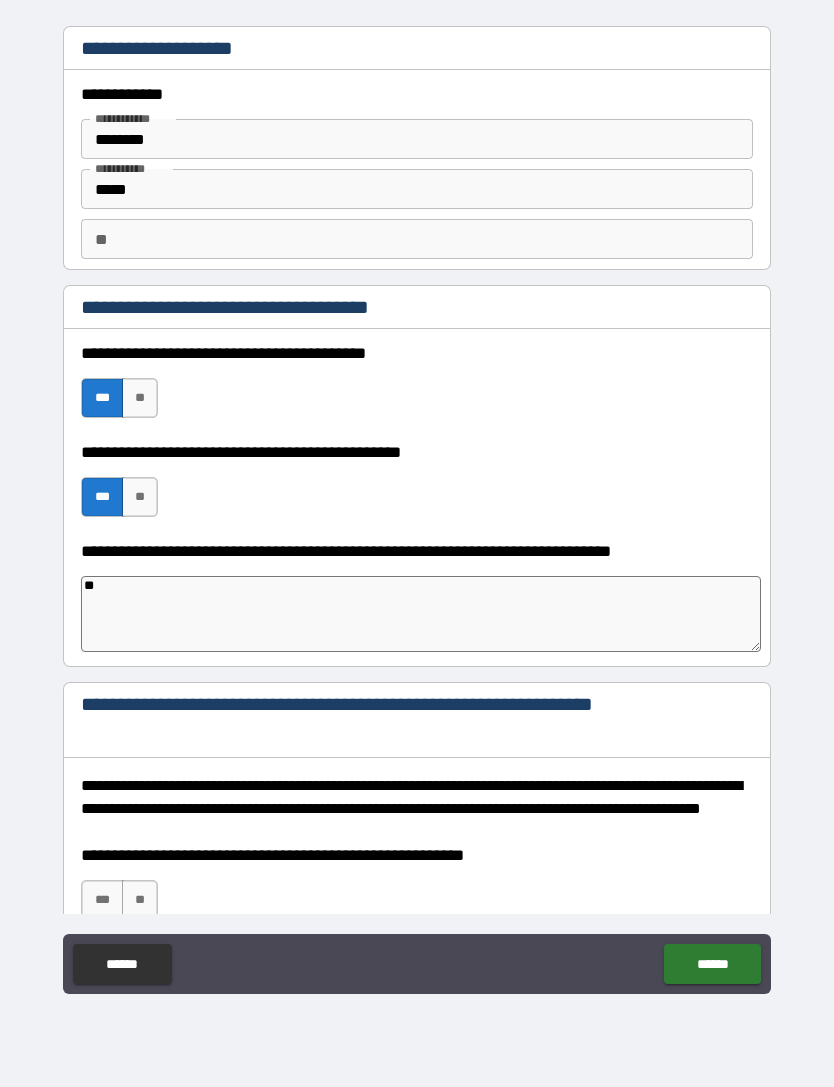 type on "***" 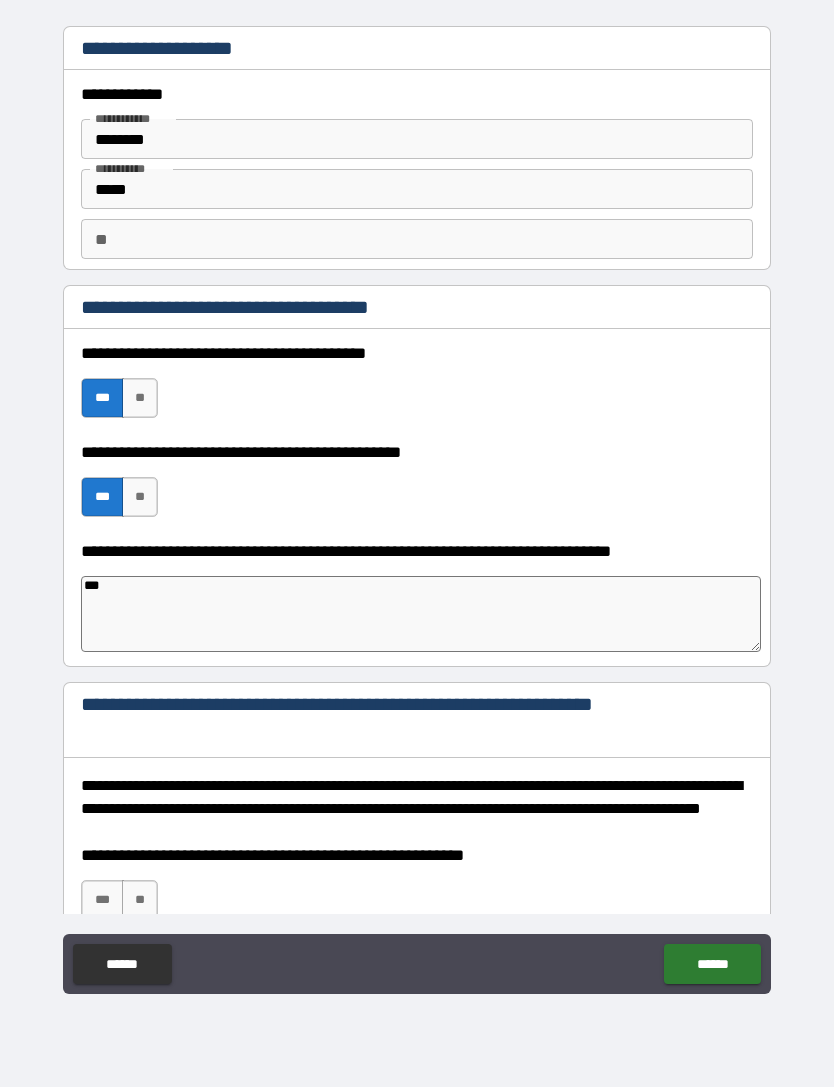 type on "*" 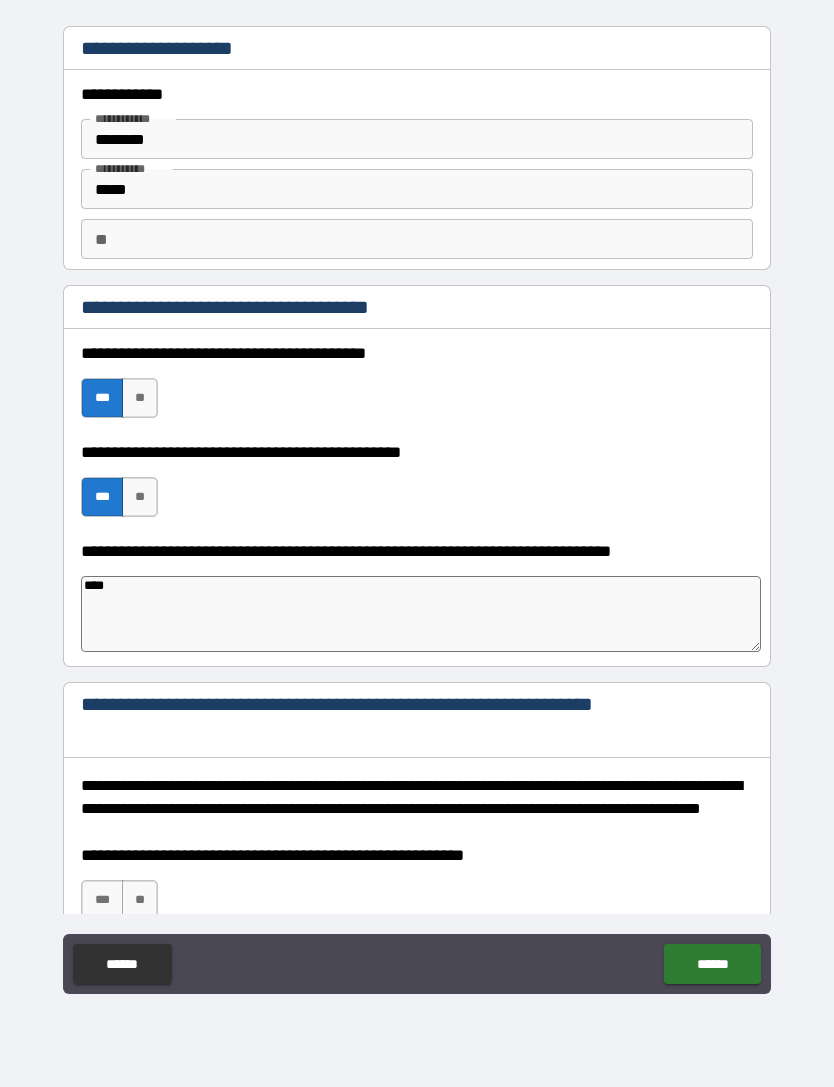 type on "*" 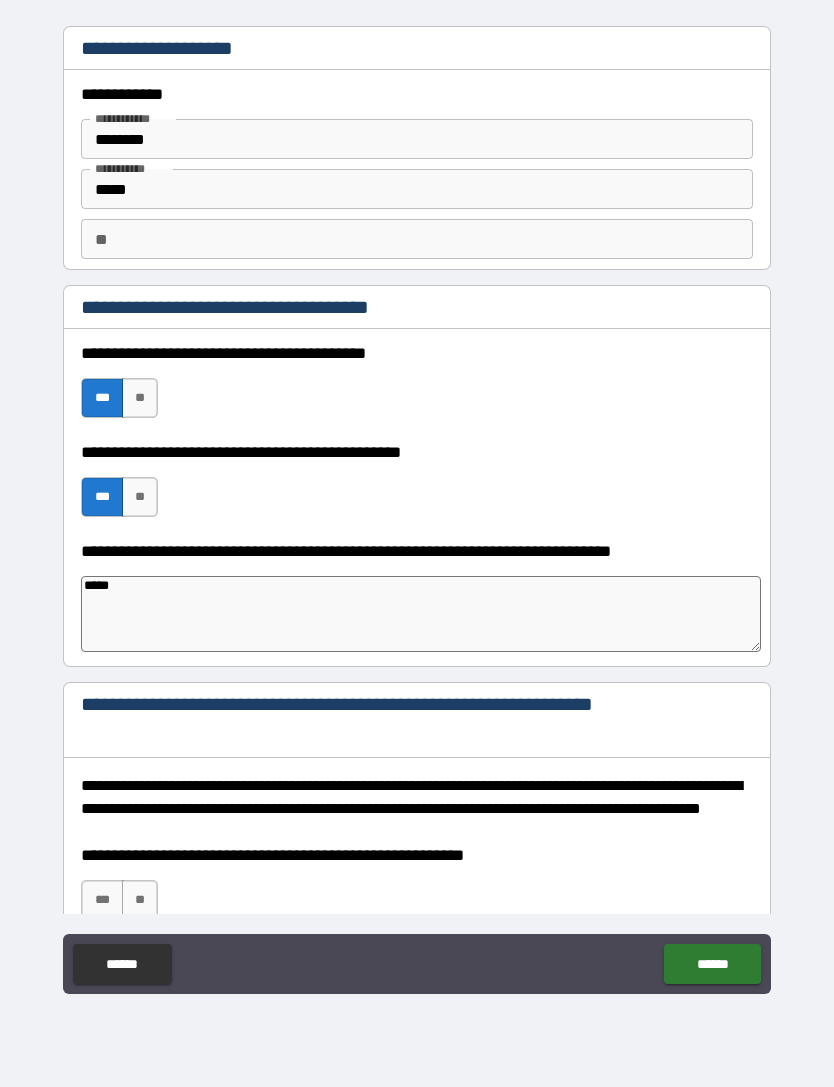 type on "*" 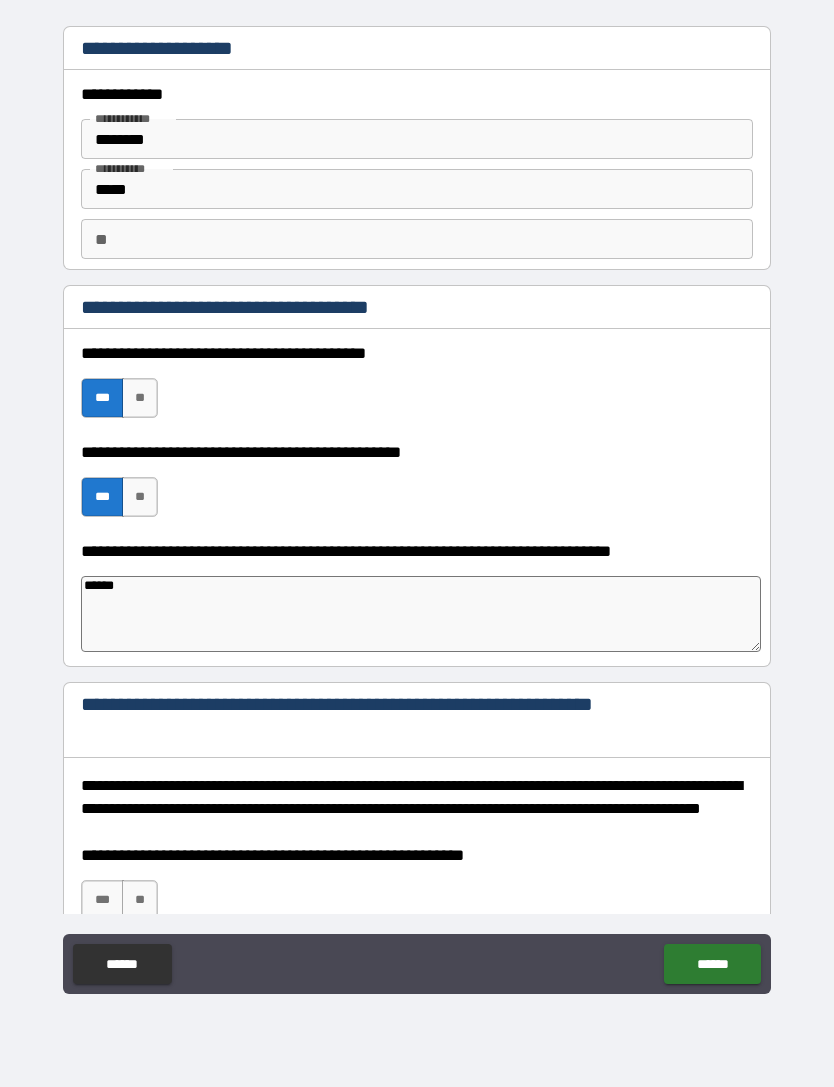 type on "*" 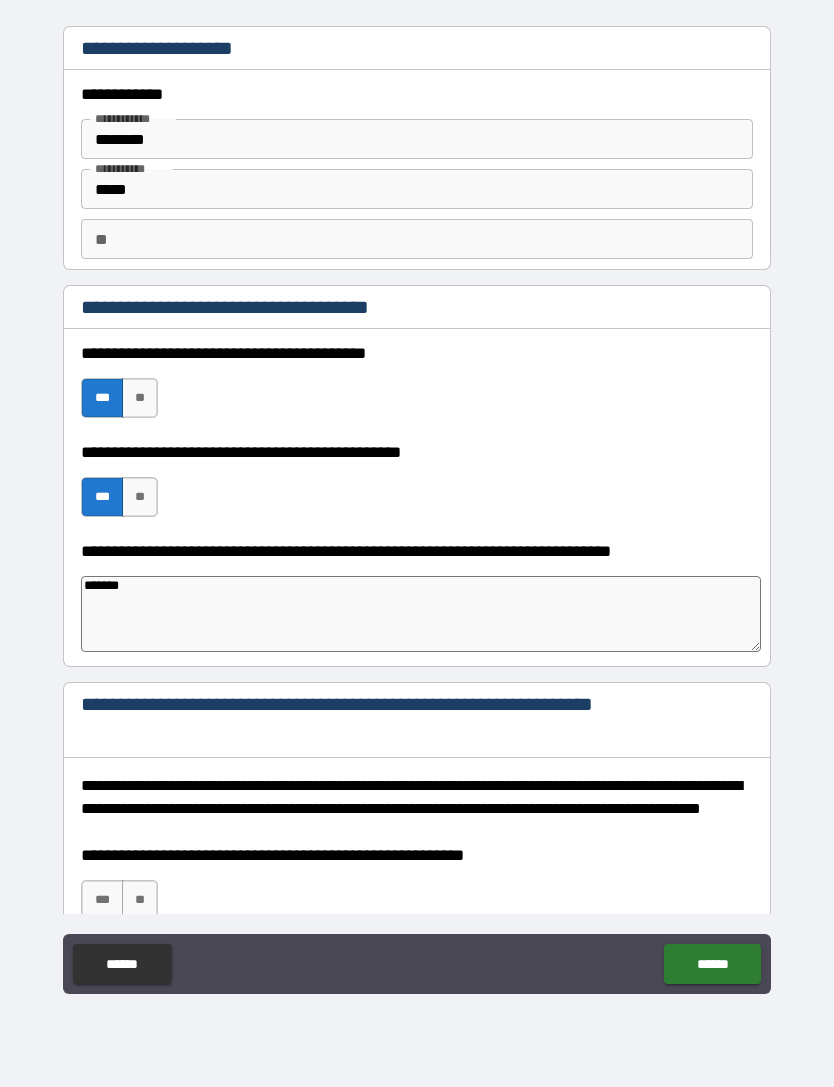 type on "*" 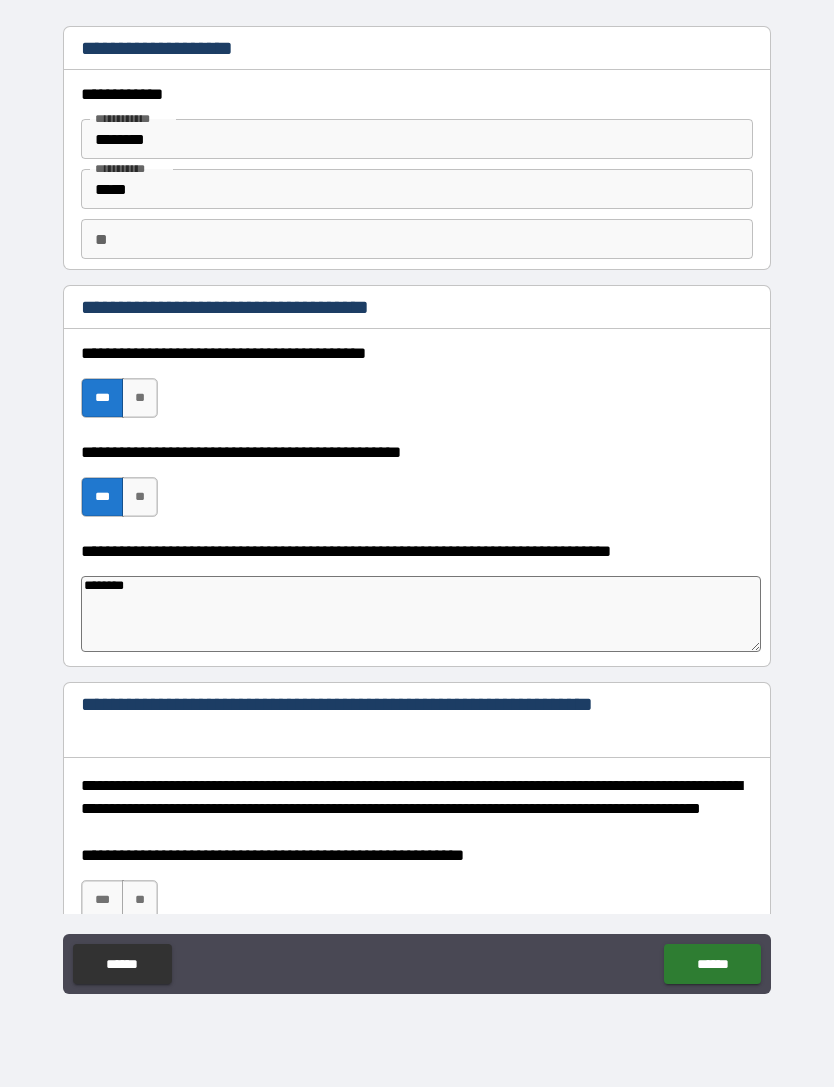 type on "*" 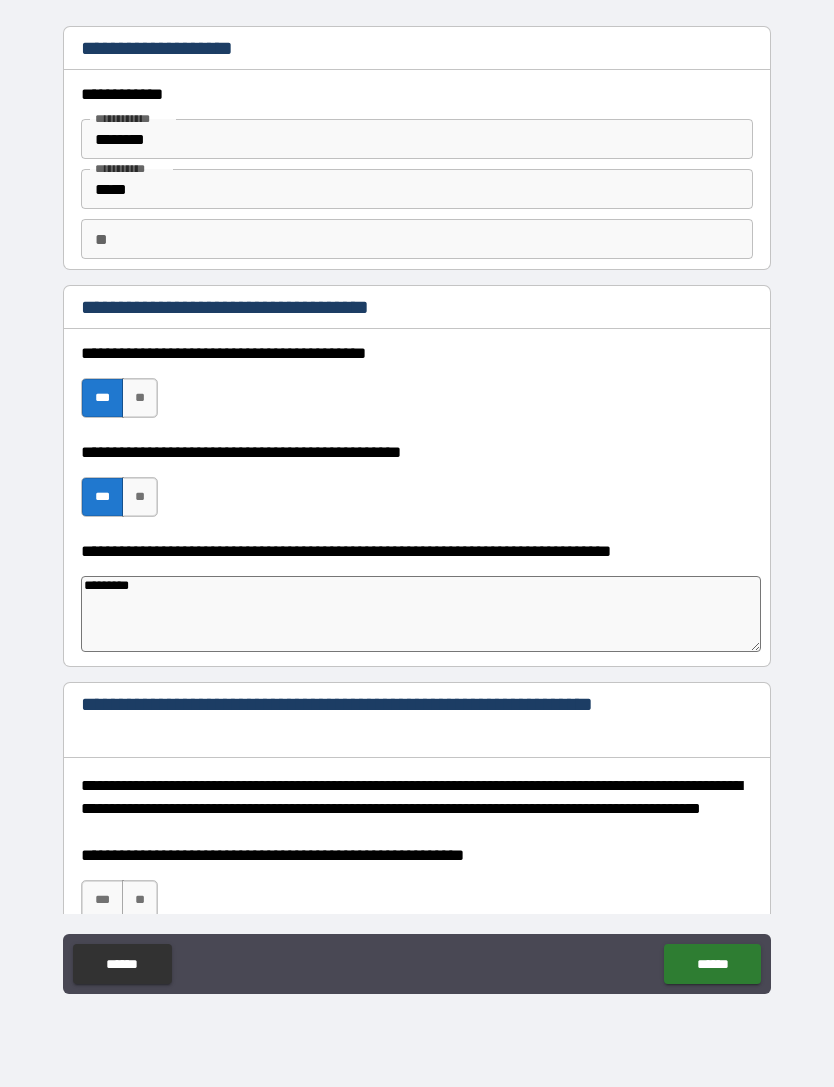 type on "*" 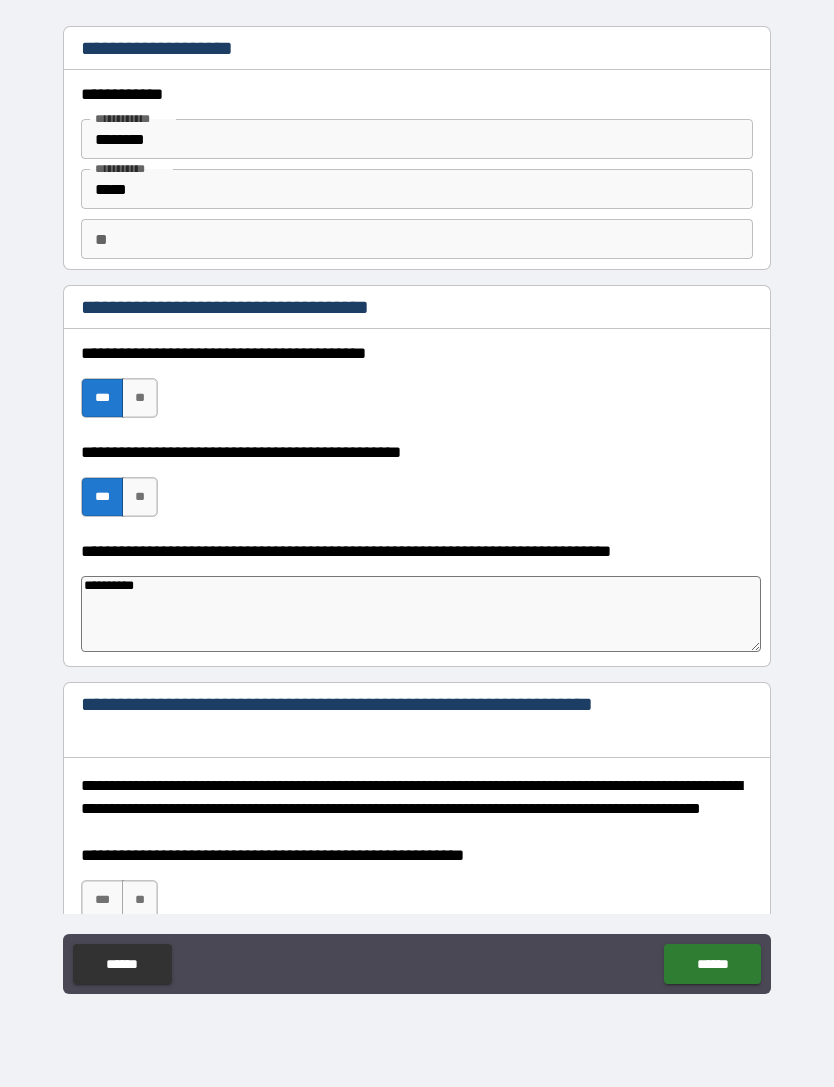 type on "*" 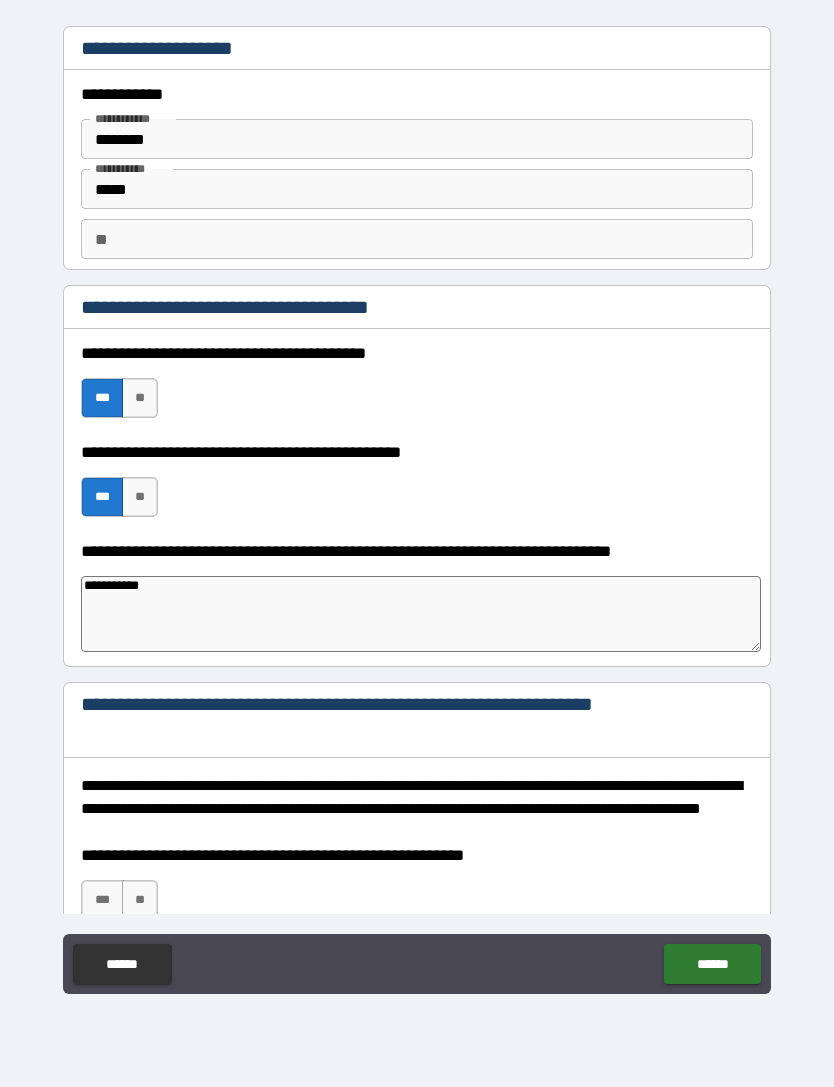 type on "*" 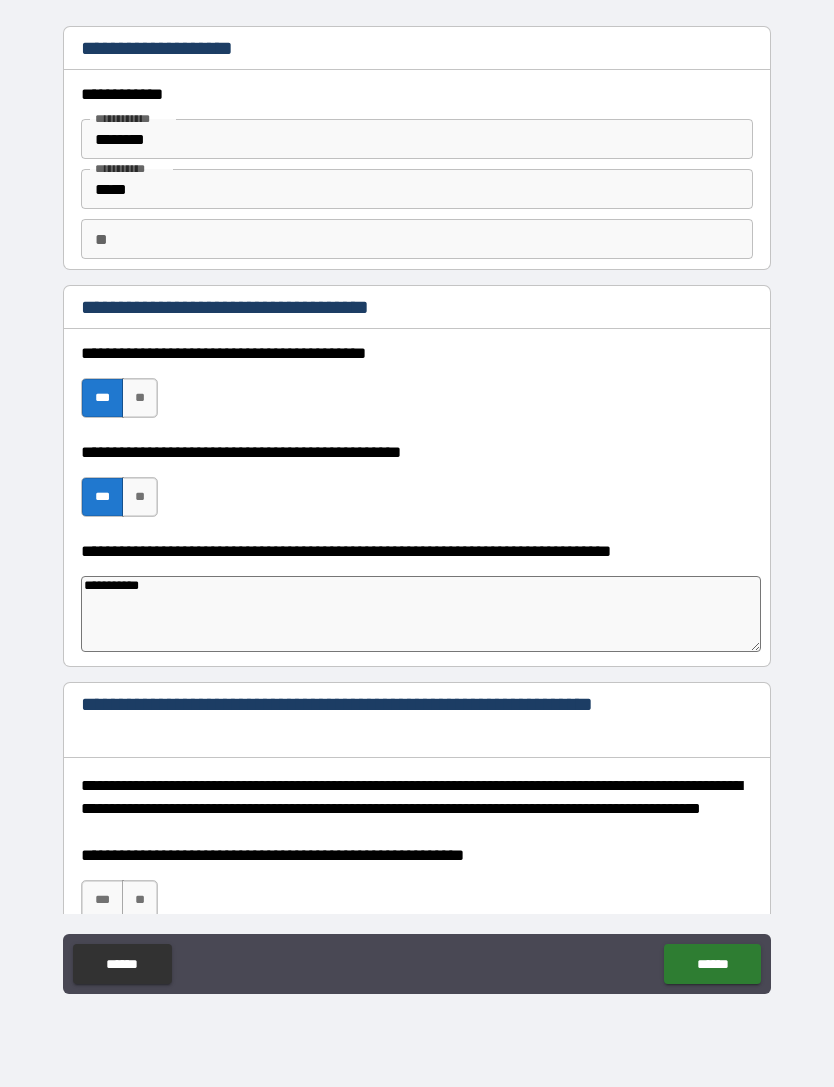 type on "**********" 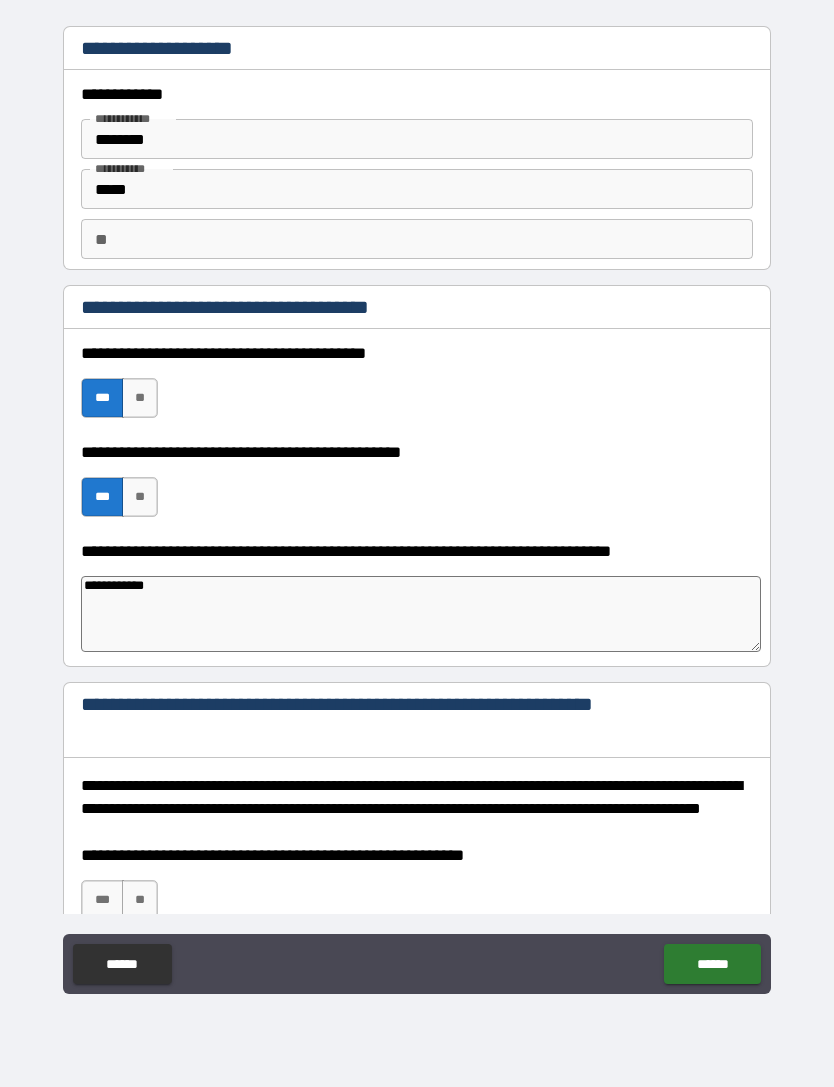 type on "*" 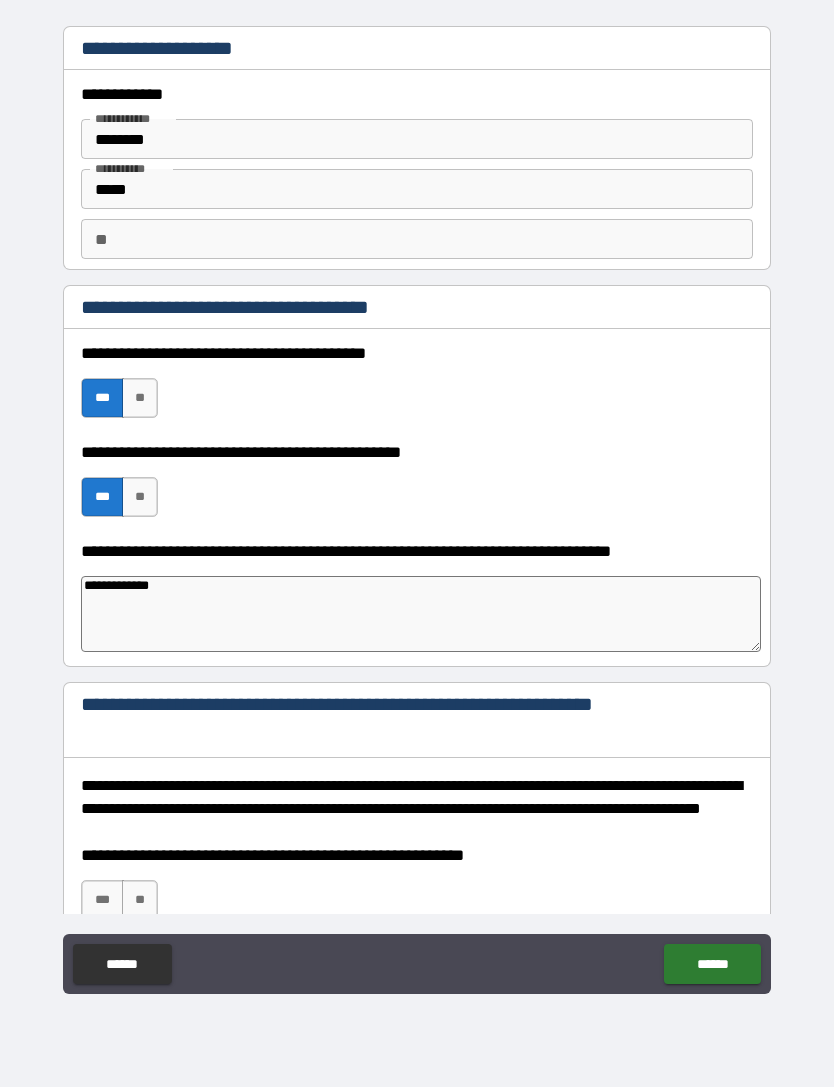 type on "*" 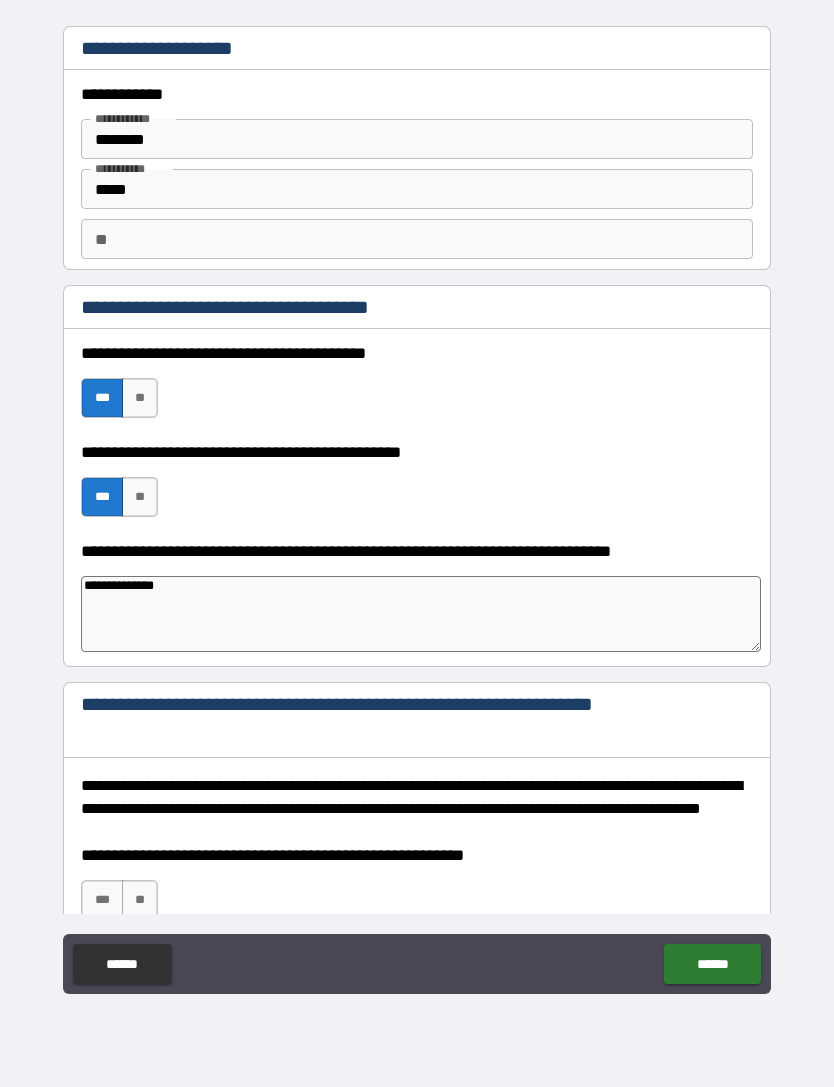 type on "*" 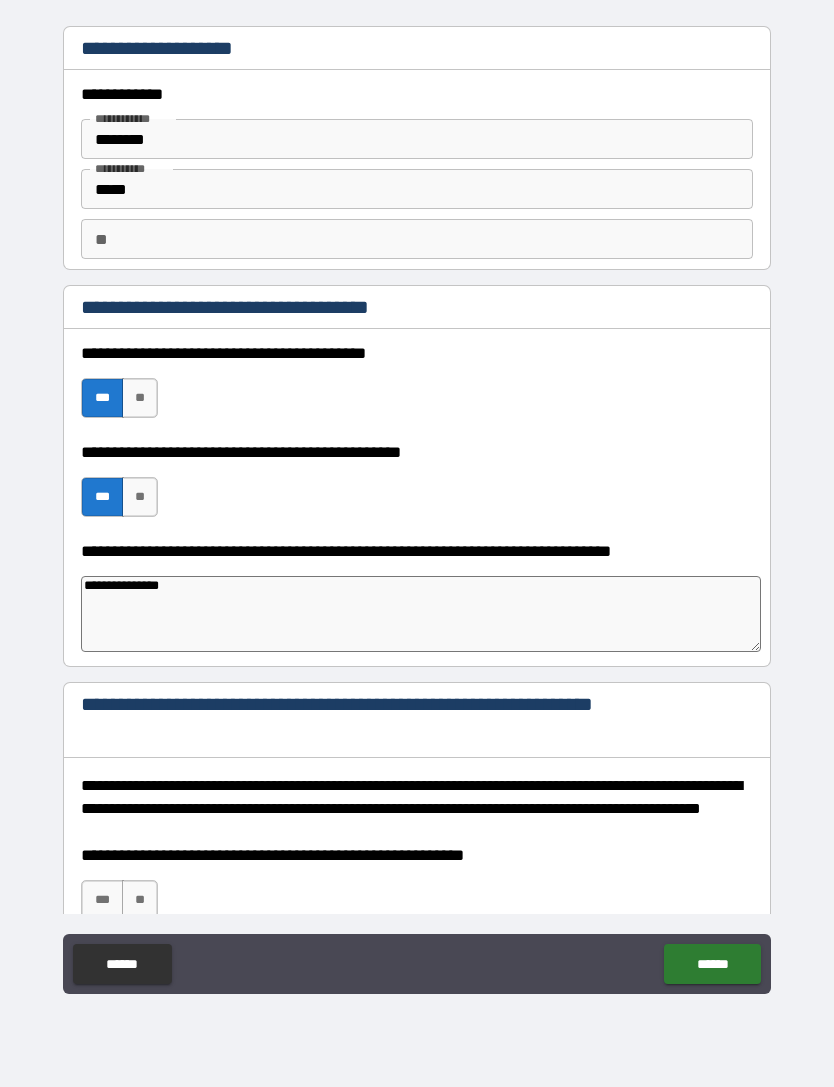 type on "*" 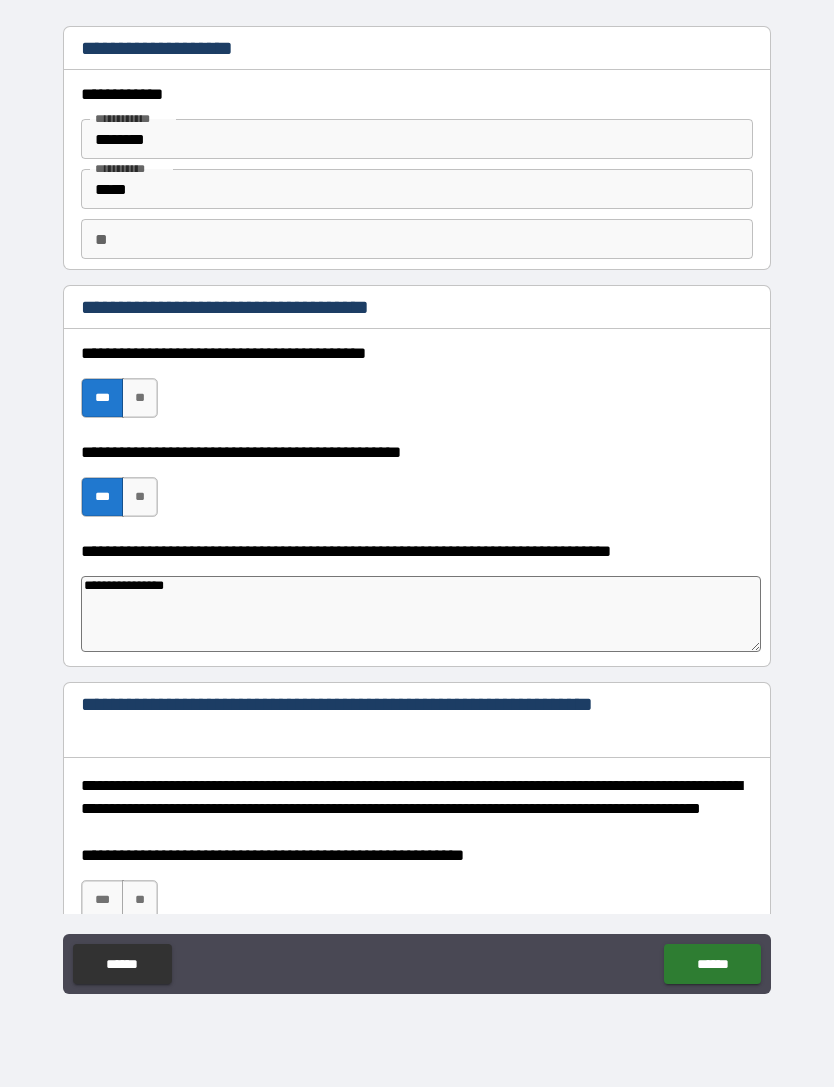 type on "*" 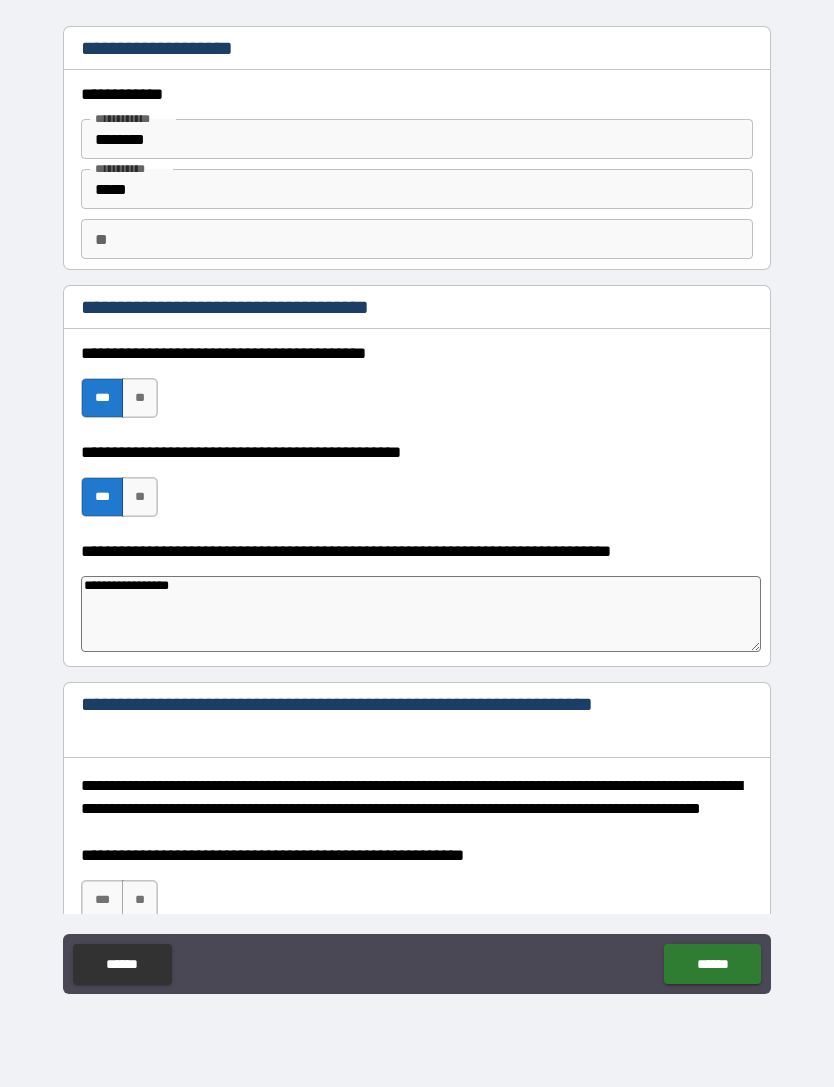 type on "*" 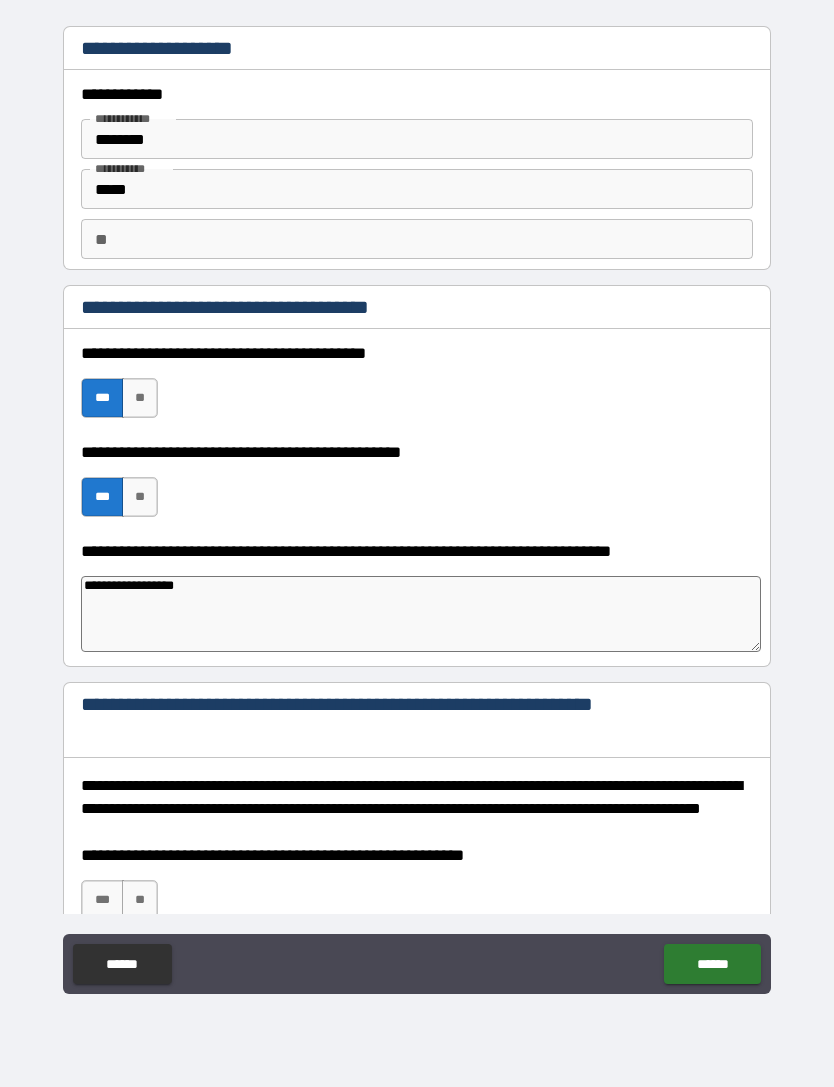 type on "**********" 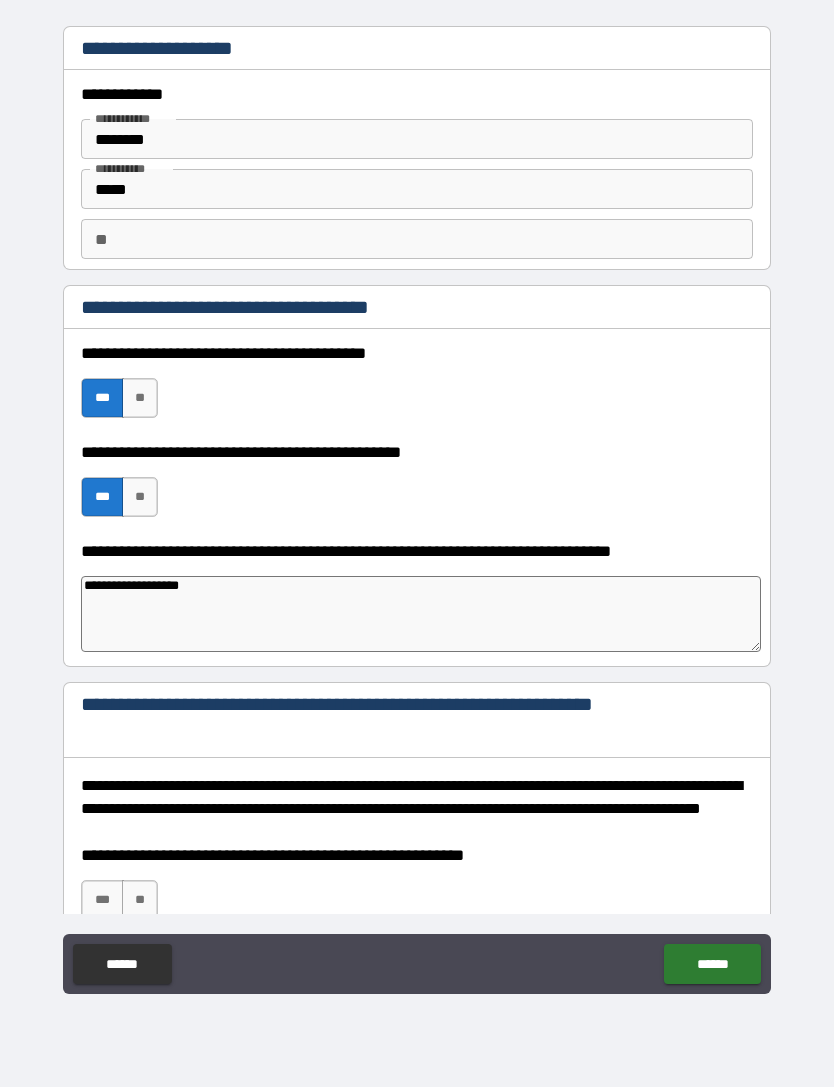 type on "*" 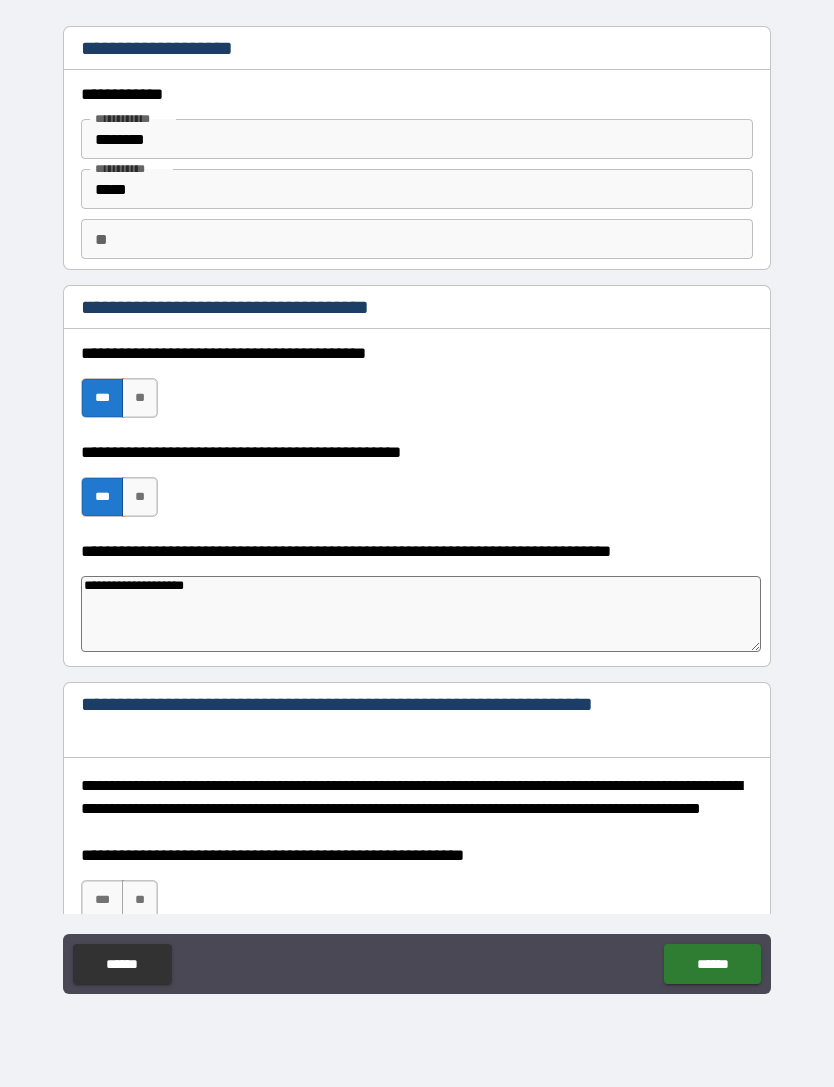type on "*" 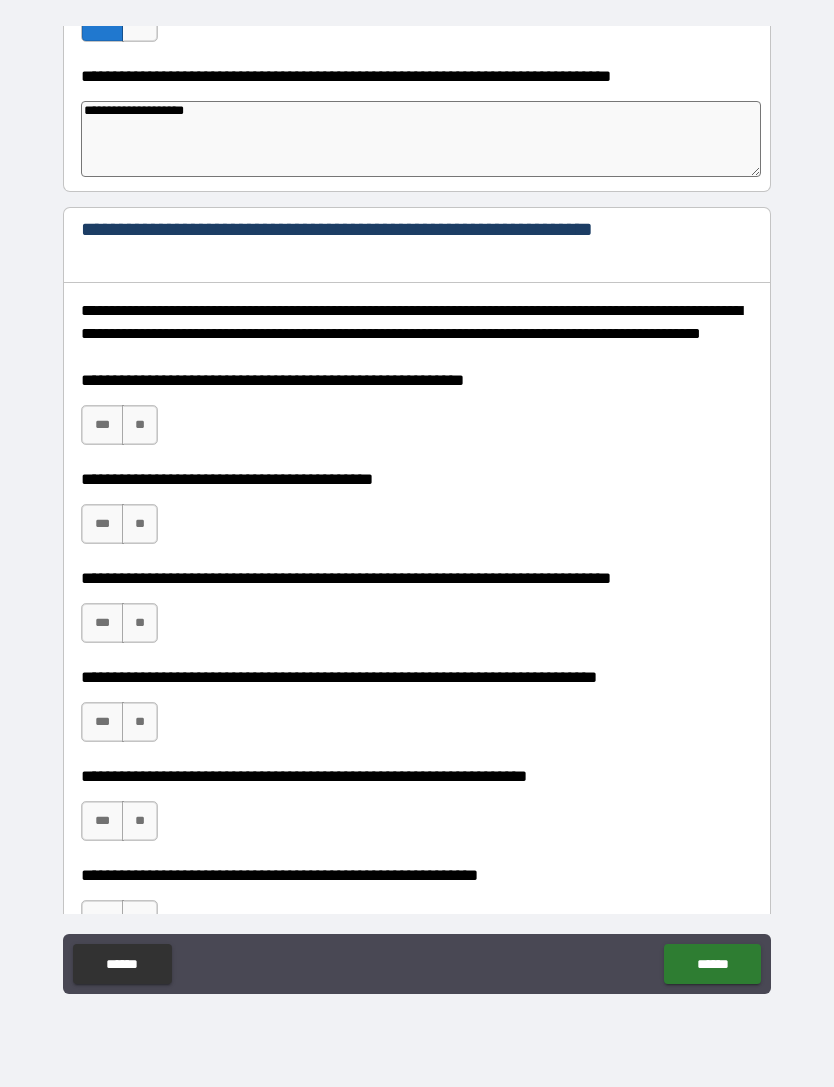 scroll, scrollTop: 485, scrollLeft: 0, axis: vertical 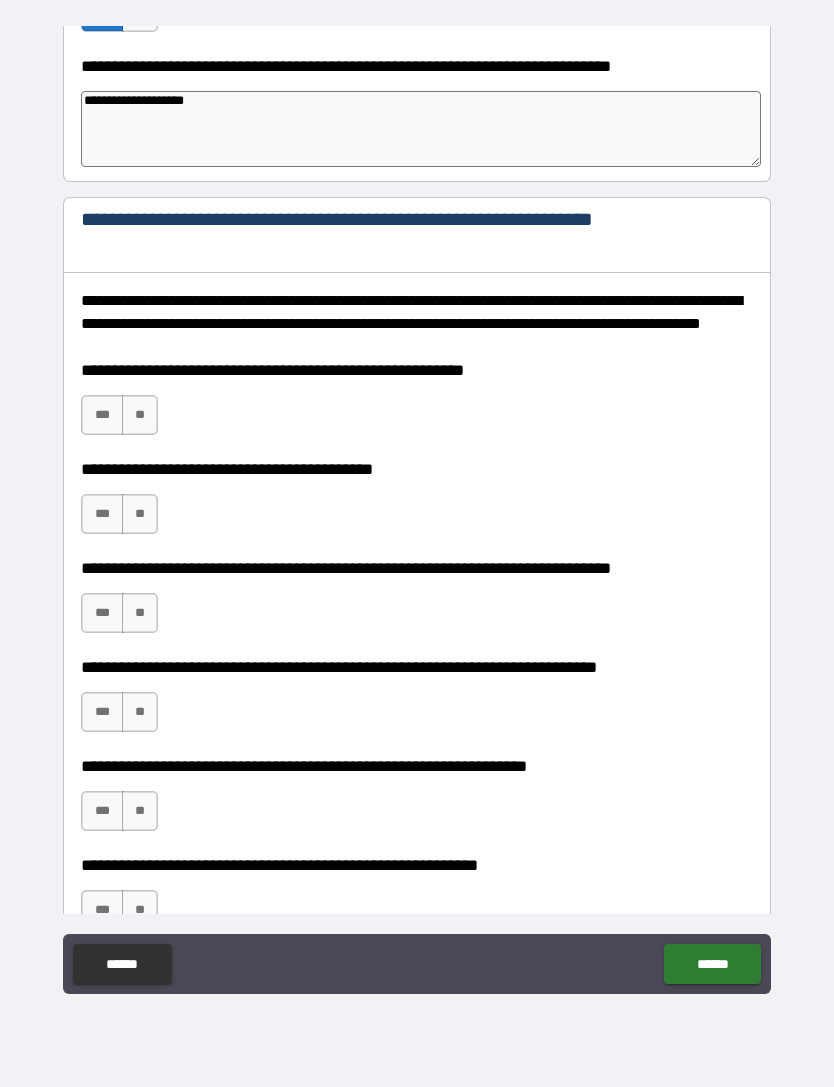 type on "**********" 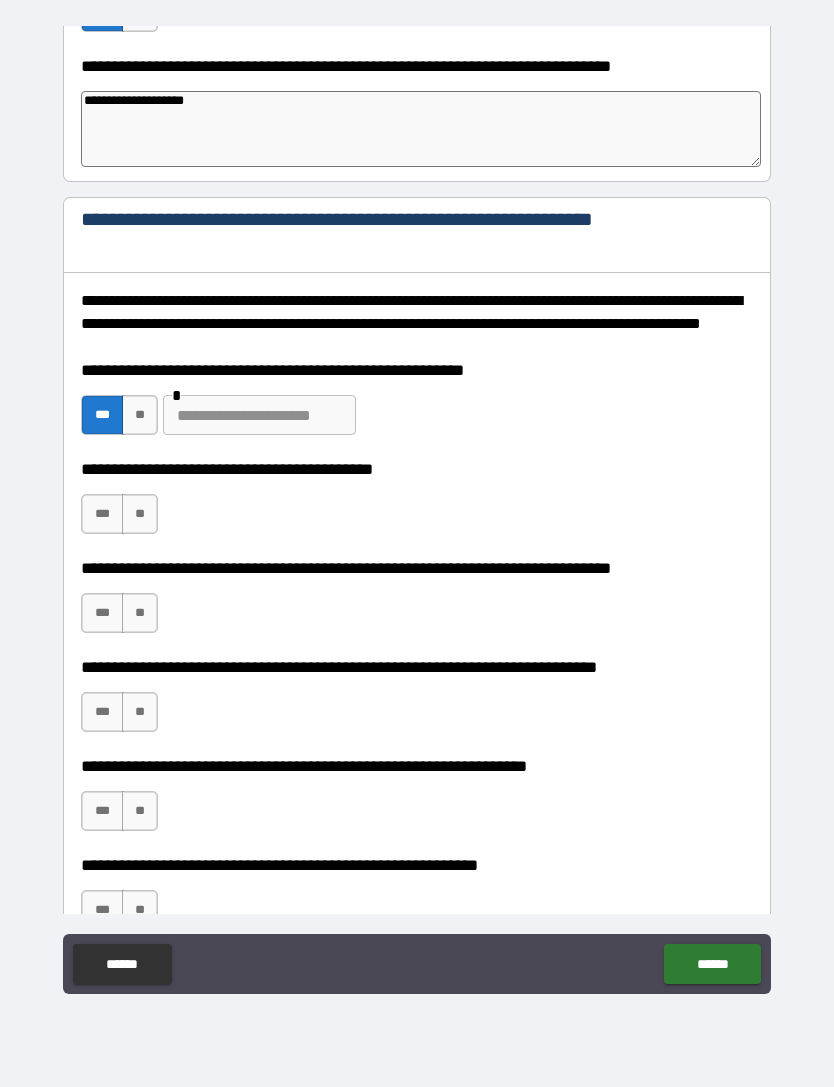 type on "*" 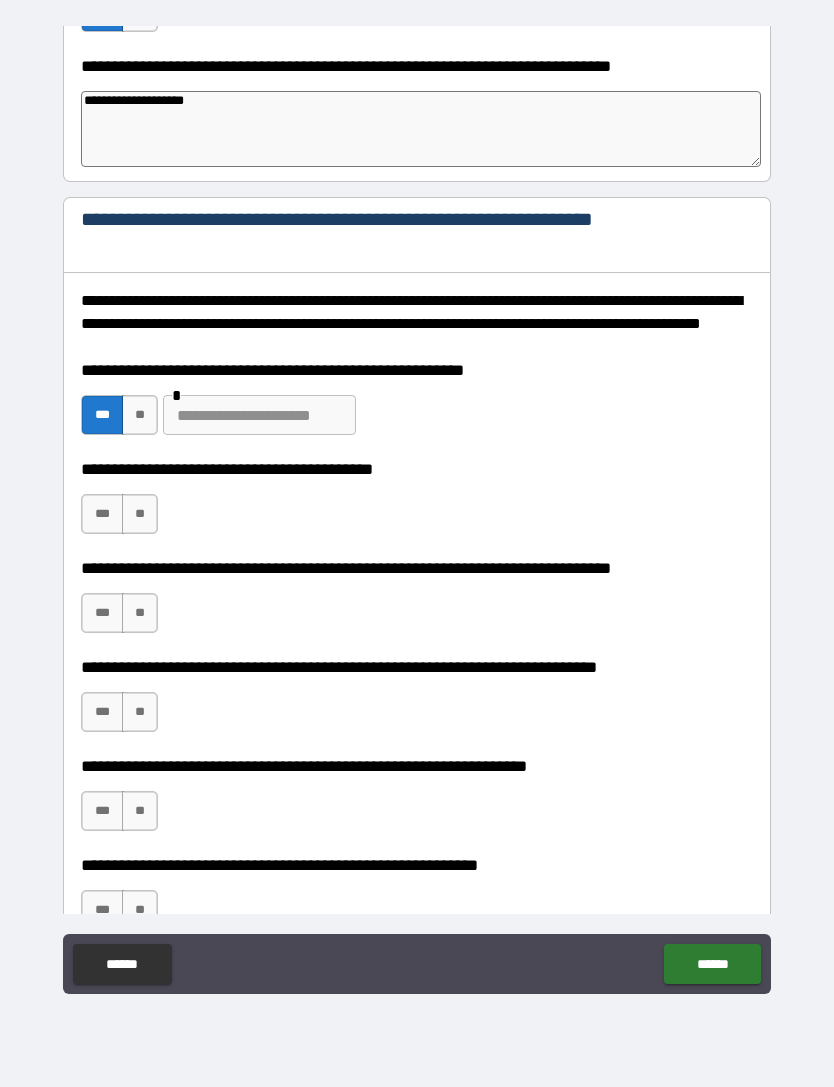 type on "*" 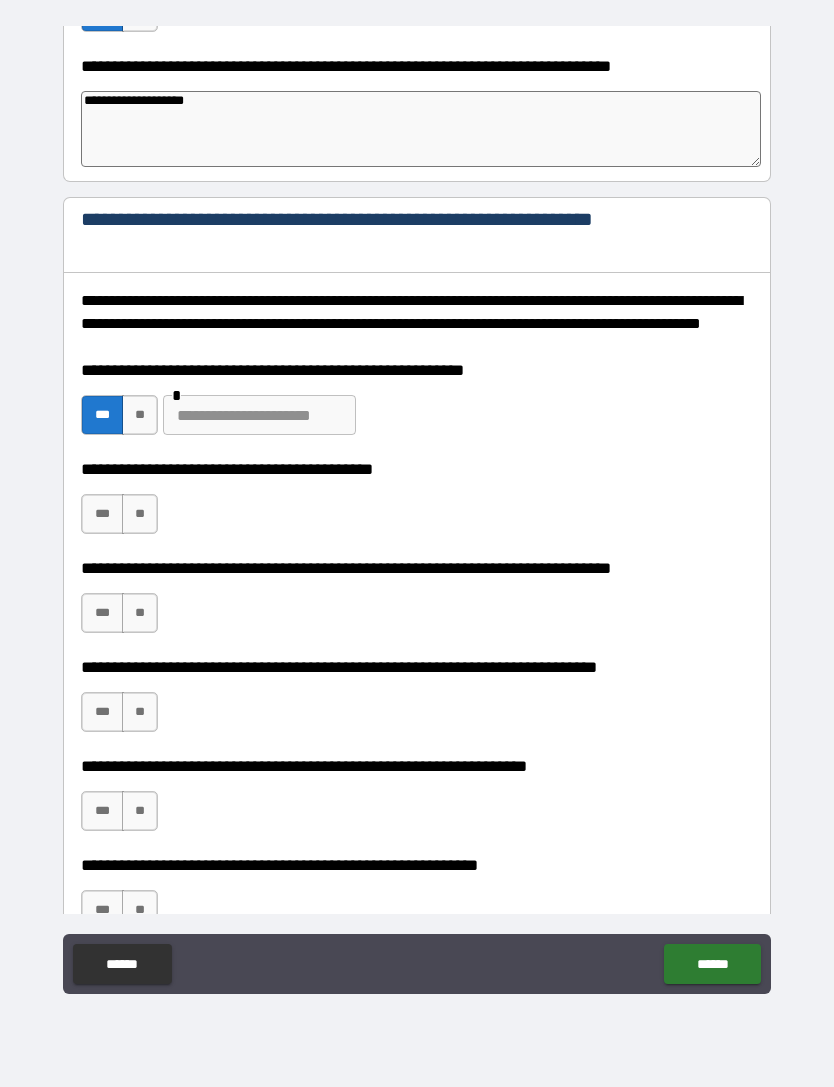 click on "***" at bounding box center [102, 514] 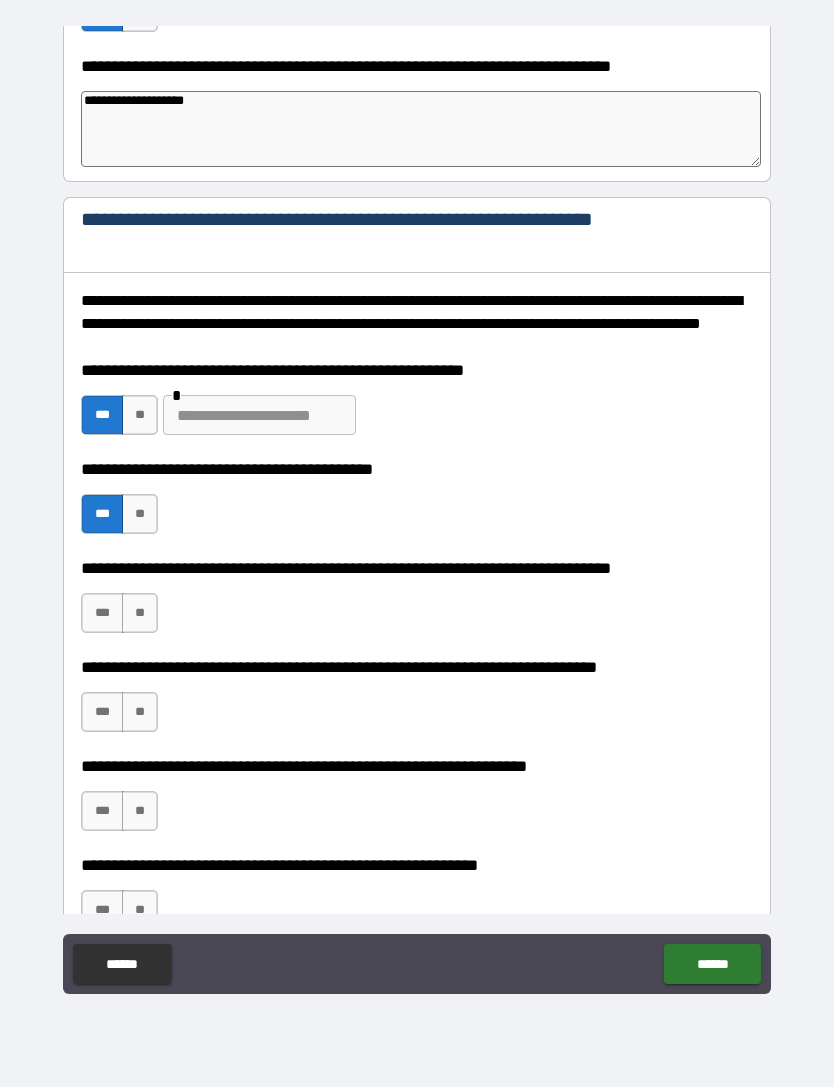 type on "*" 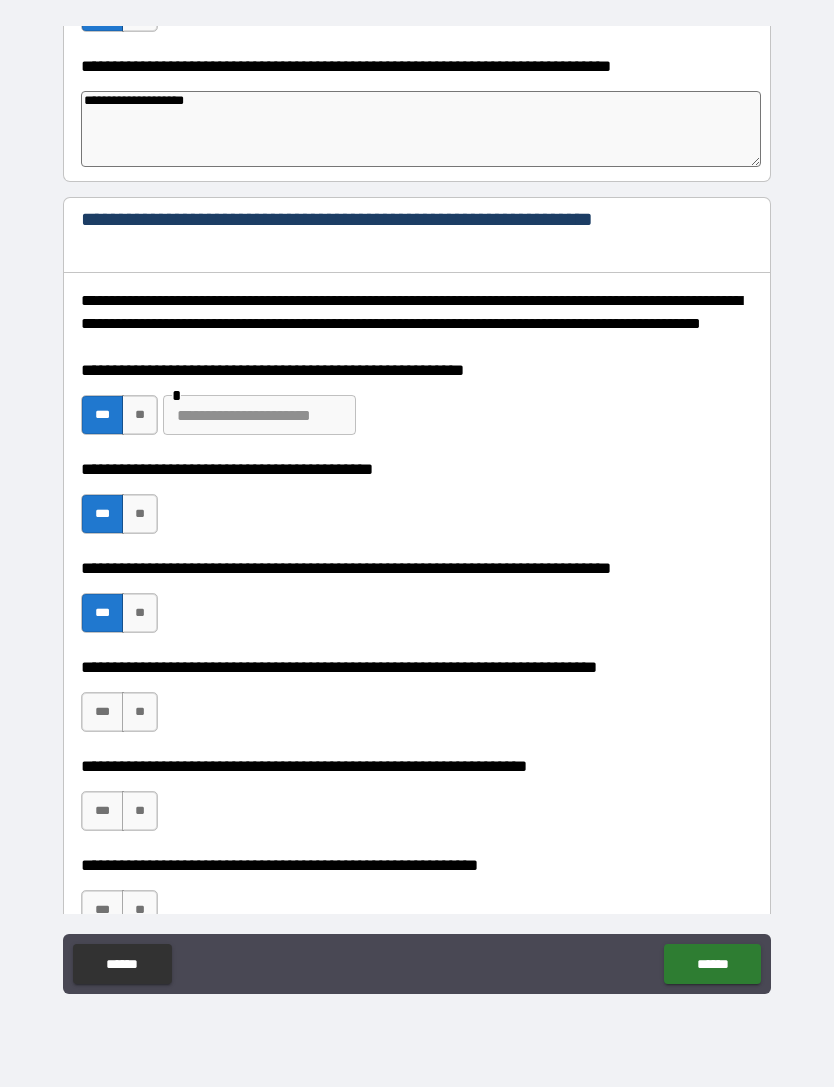 type on "*" 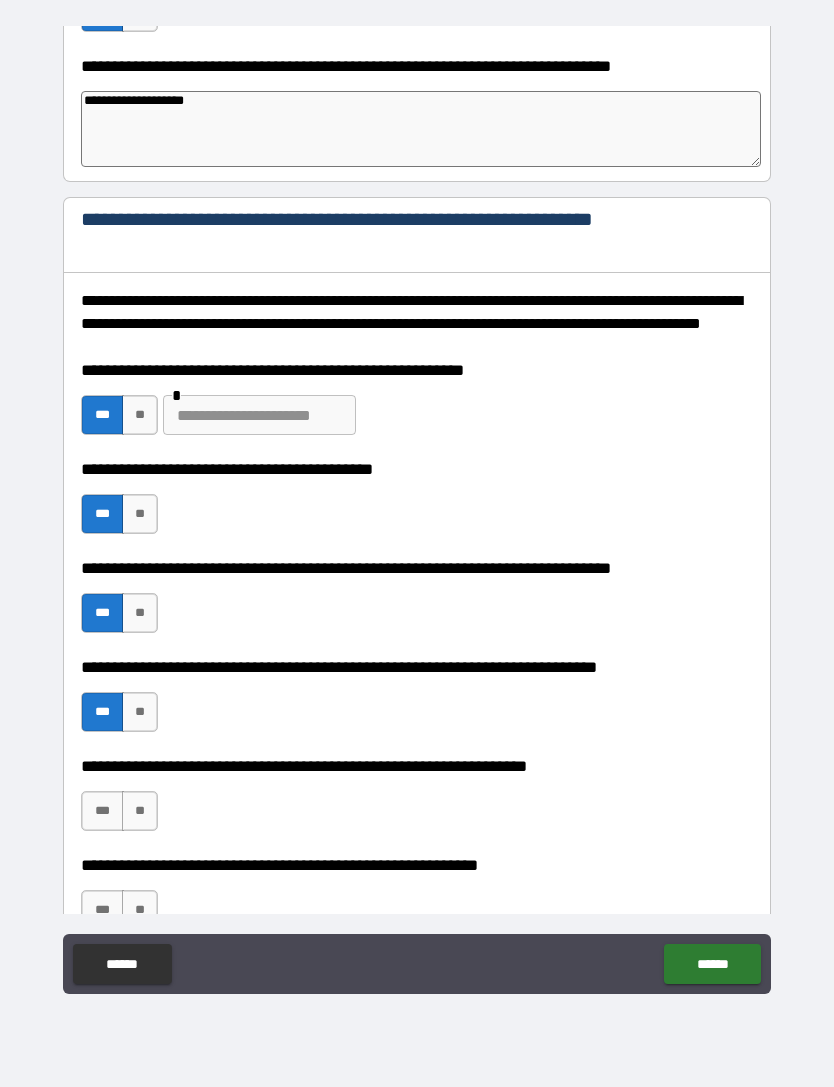 type on "*" 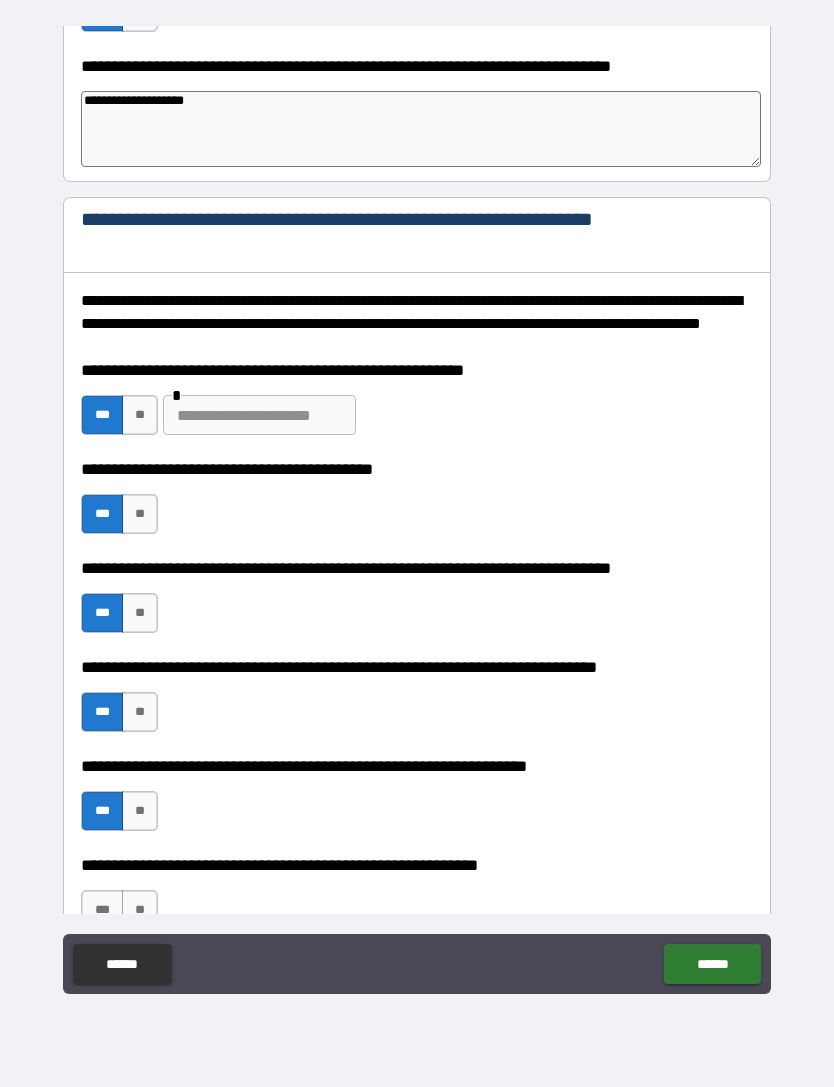 type on "*" 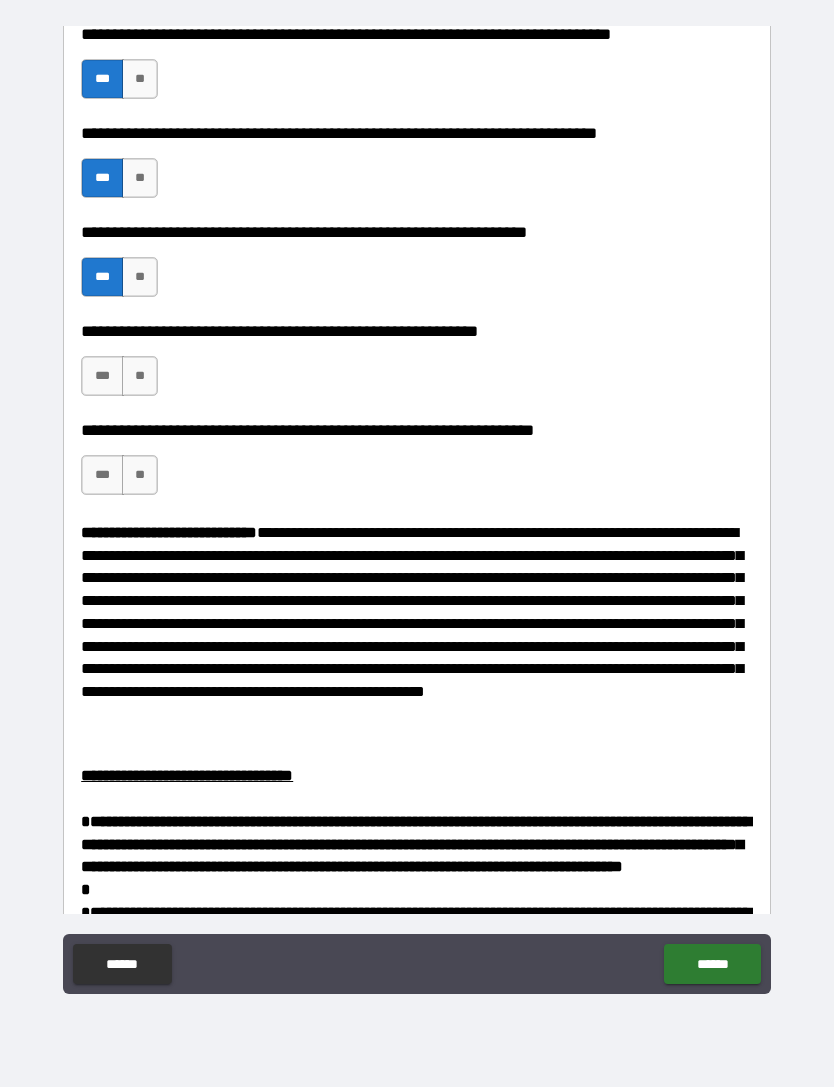 scroll, scrollTop: 1029, scrollLeft: 0, axis: vertical 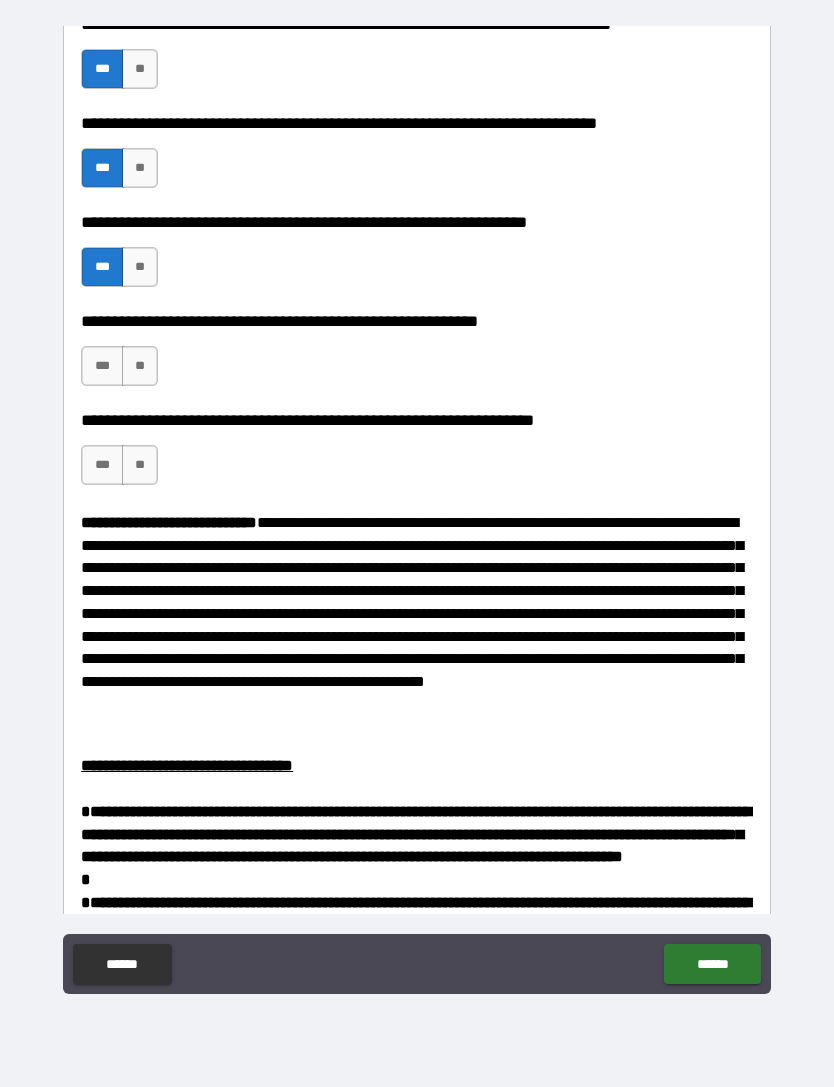 click on "***" at bounding box center [102, 366] 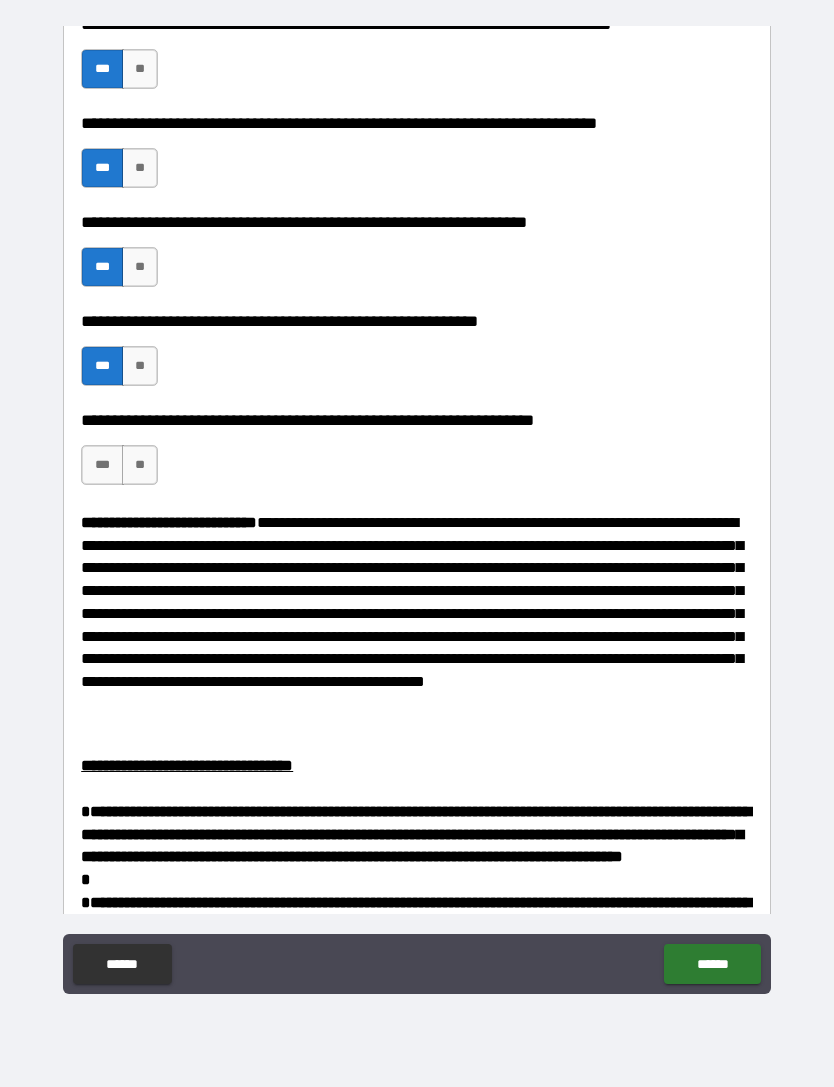click on "***" at bounding box center [102, 465] 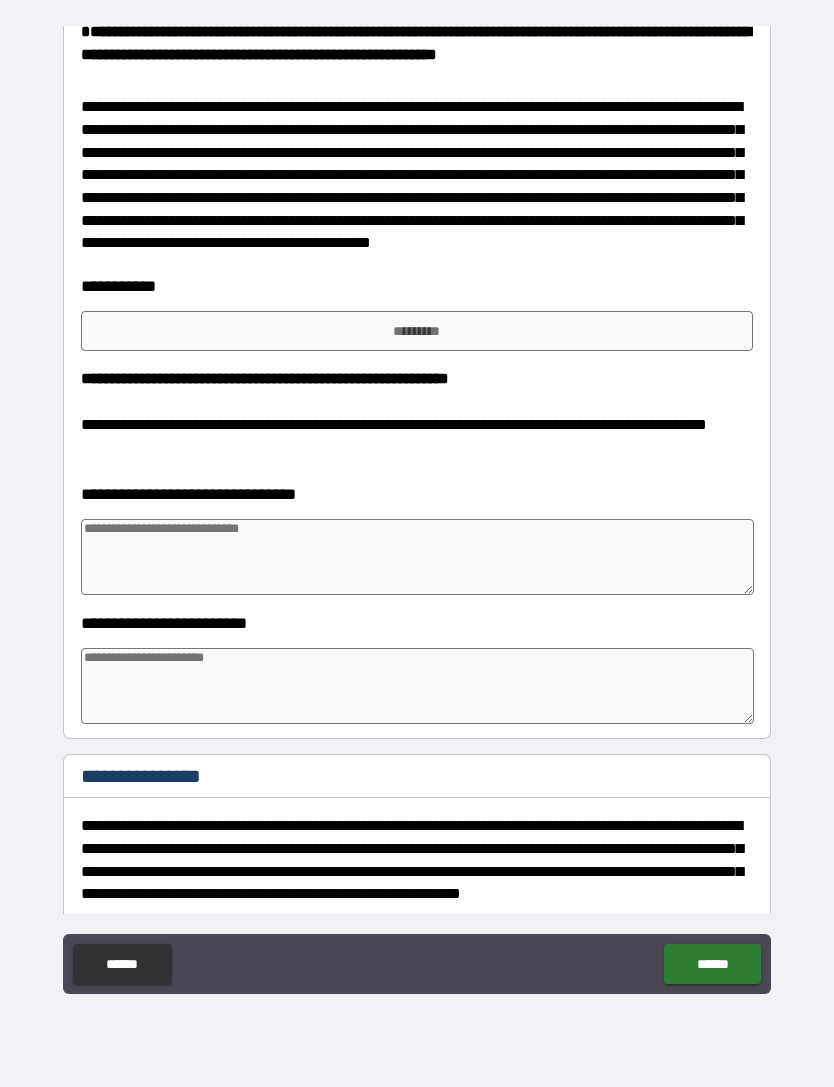 scroll, scrollTop: 1969, scrollLeft: 0, axis: vertical 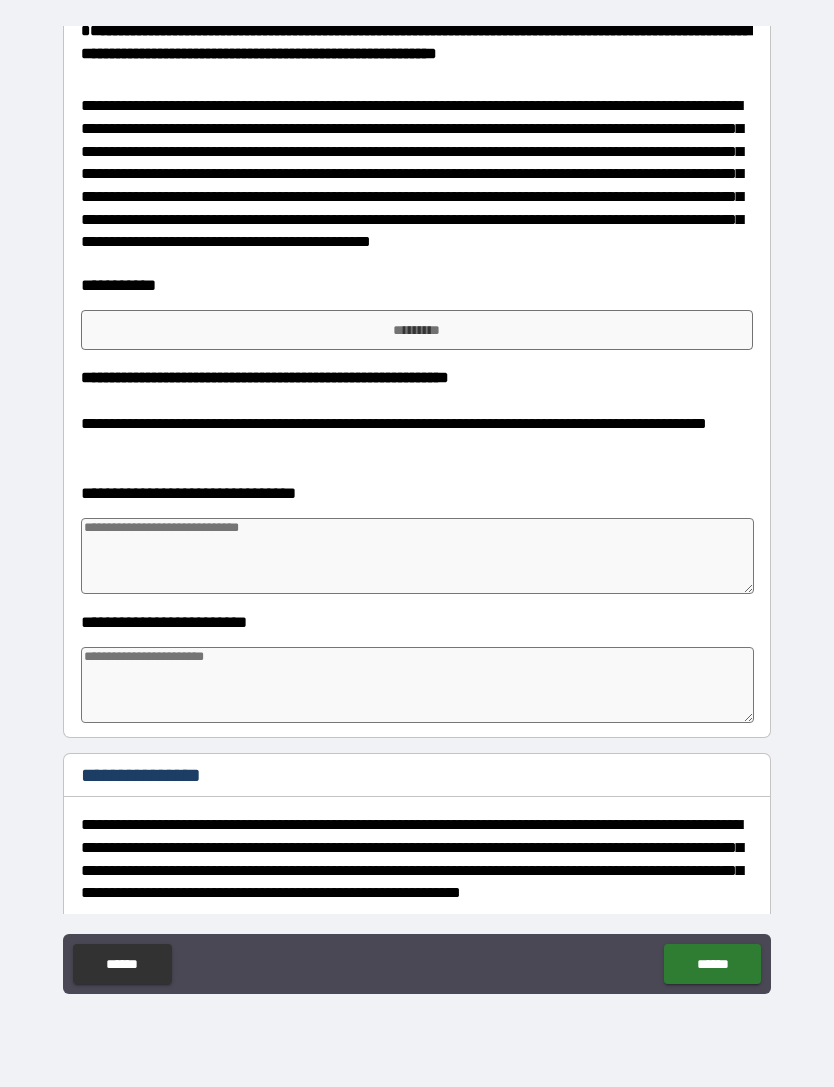 click on "*********" at bounding box center (417, 330) 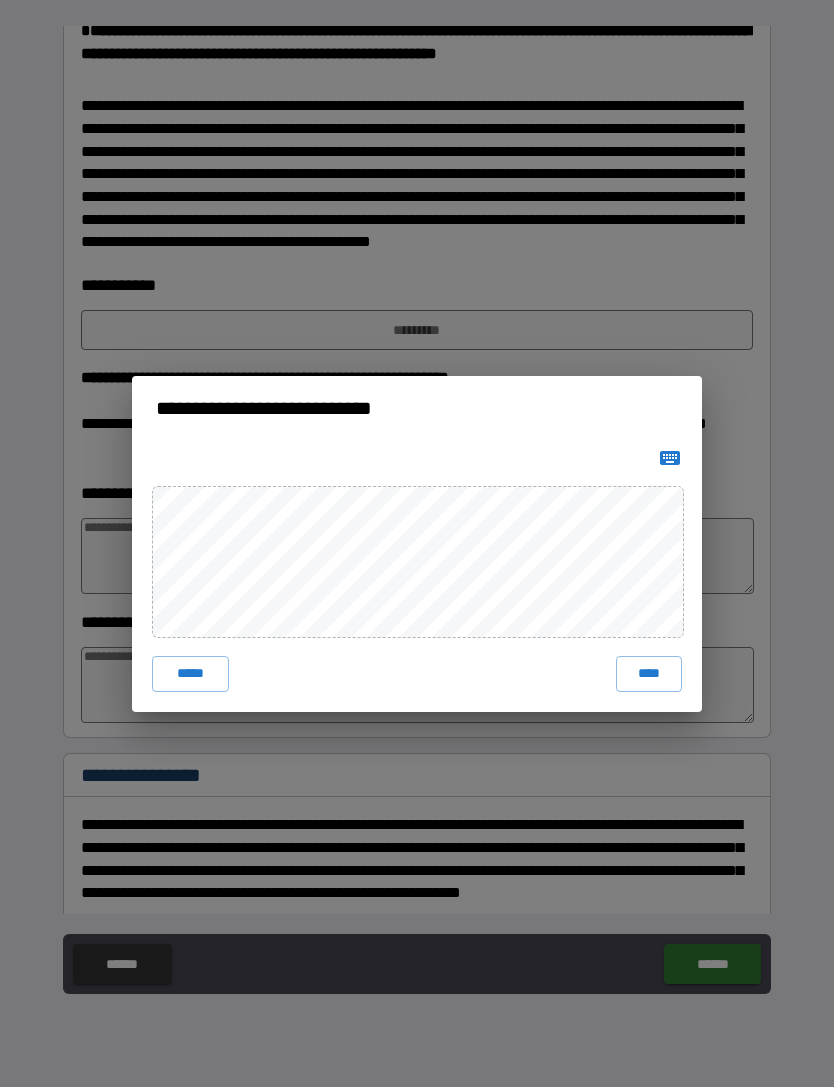 click on "****" at bounding box center [649, 674] 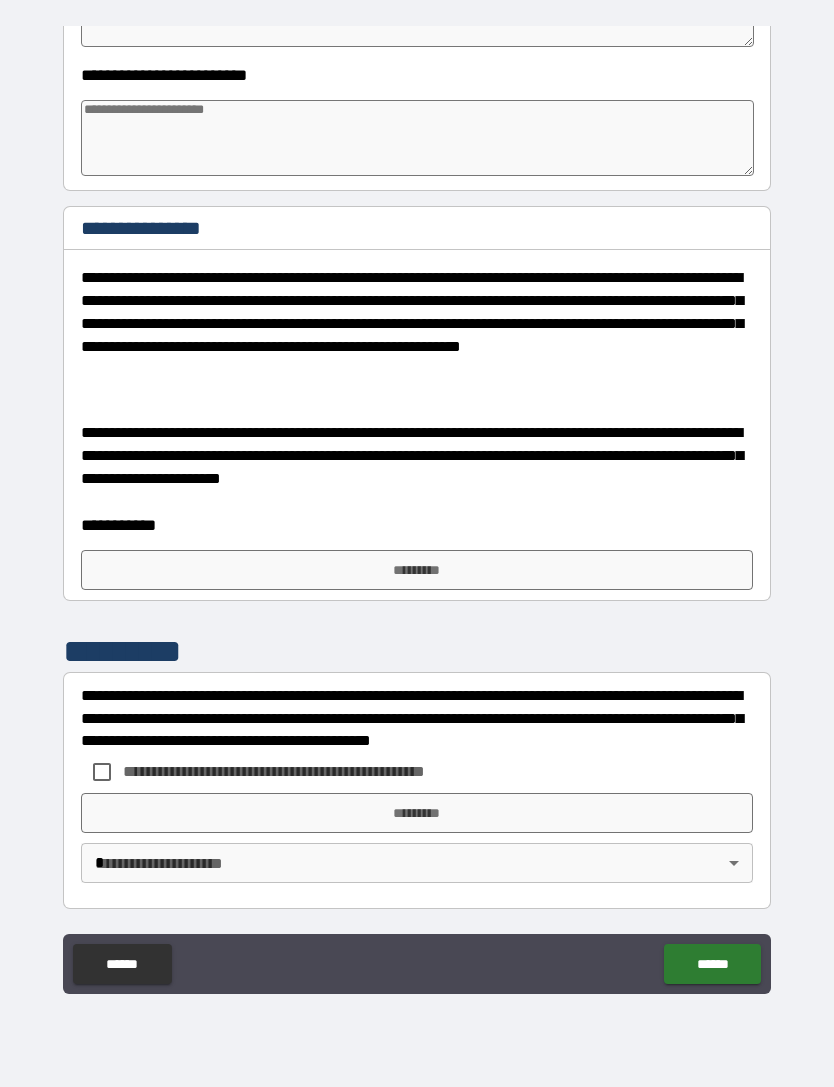 scroll, scrollTop: 2563, scrollLeft: 0, axis: vertical 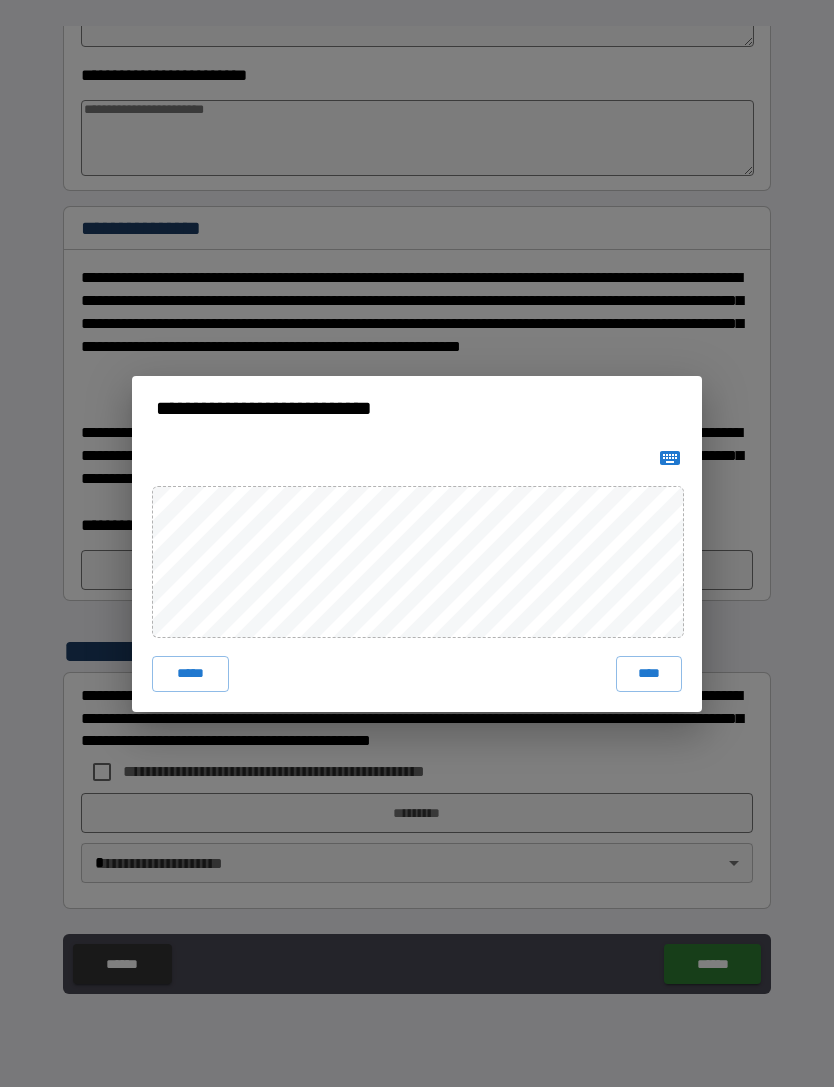 click on "****" at bounding box center (649, 674) 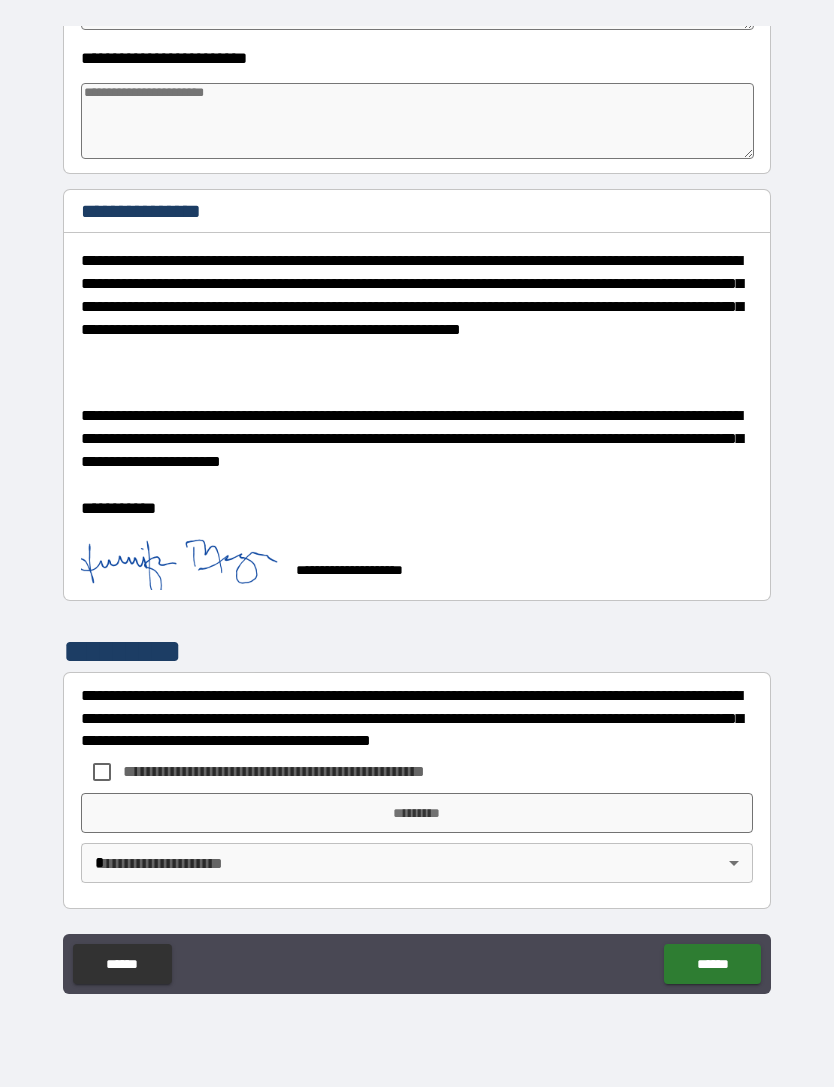 scroll, scrollTop: 2580, scrollLeft: 0, axis: vertical 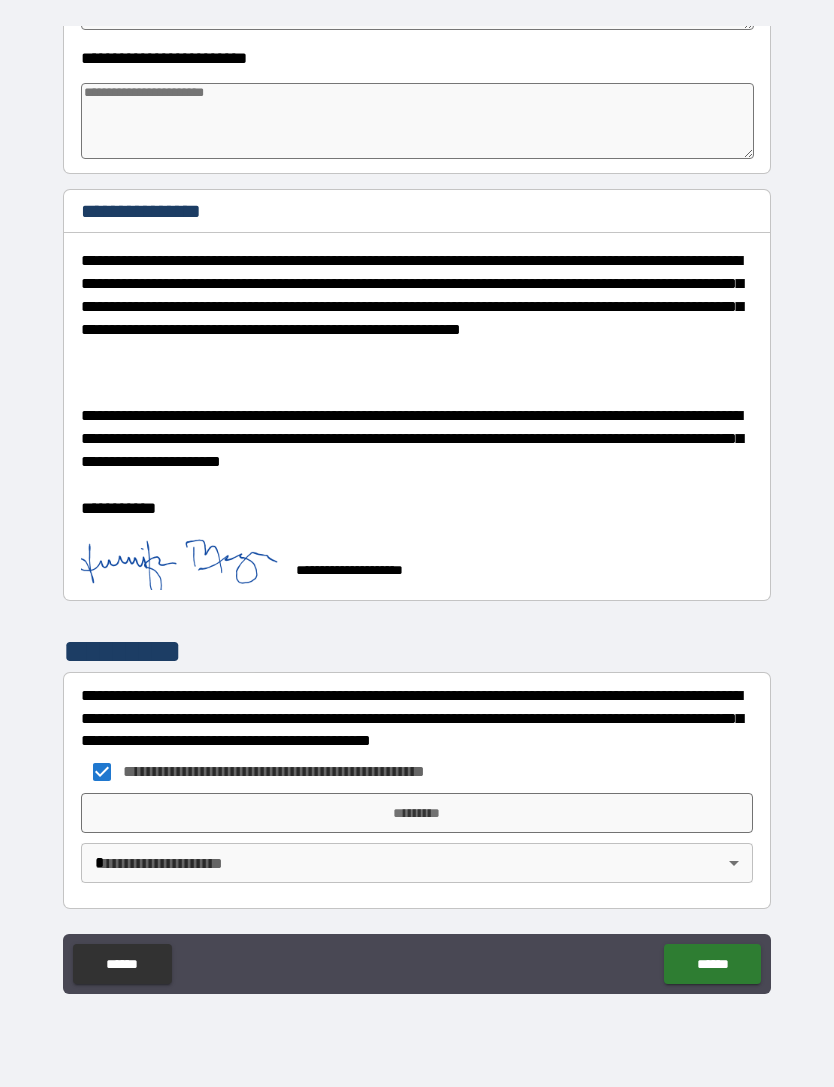 click on "*********" at bounding box center (417, 813) 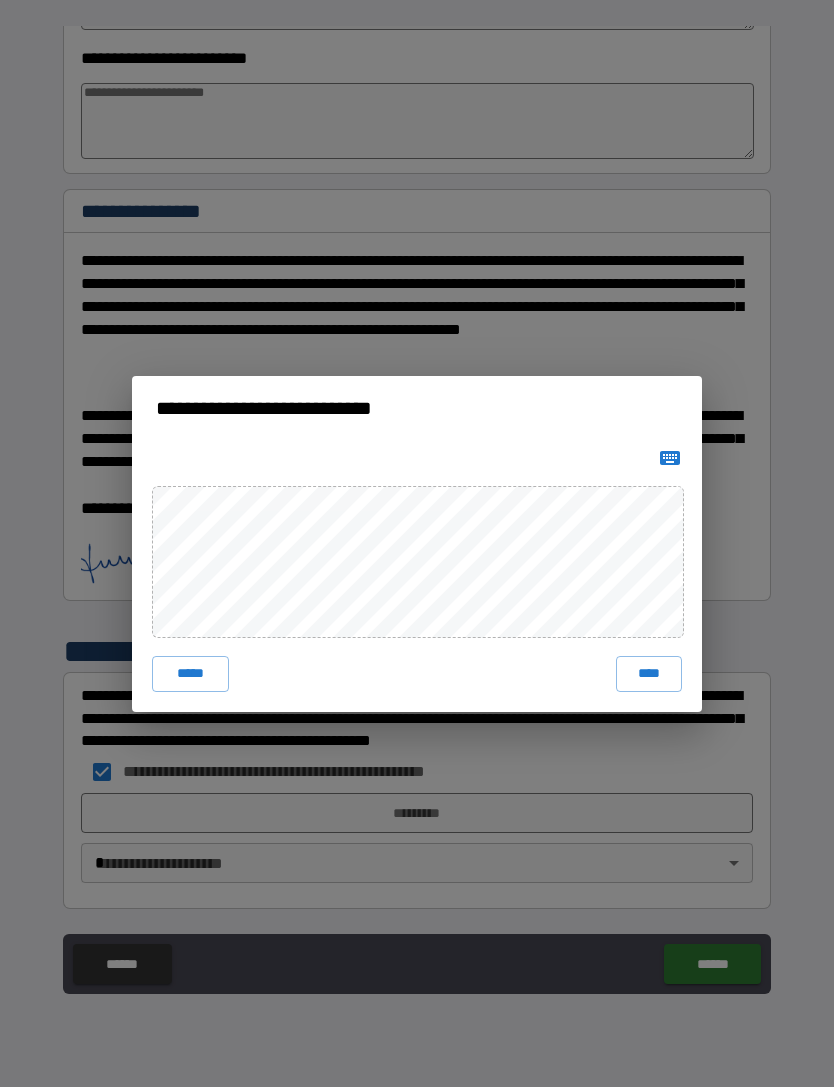 click on "****" at bounding box center [649, 674] 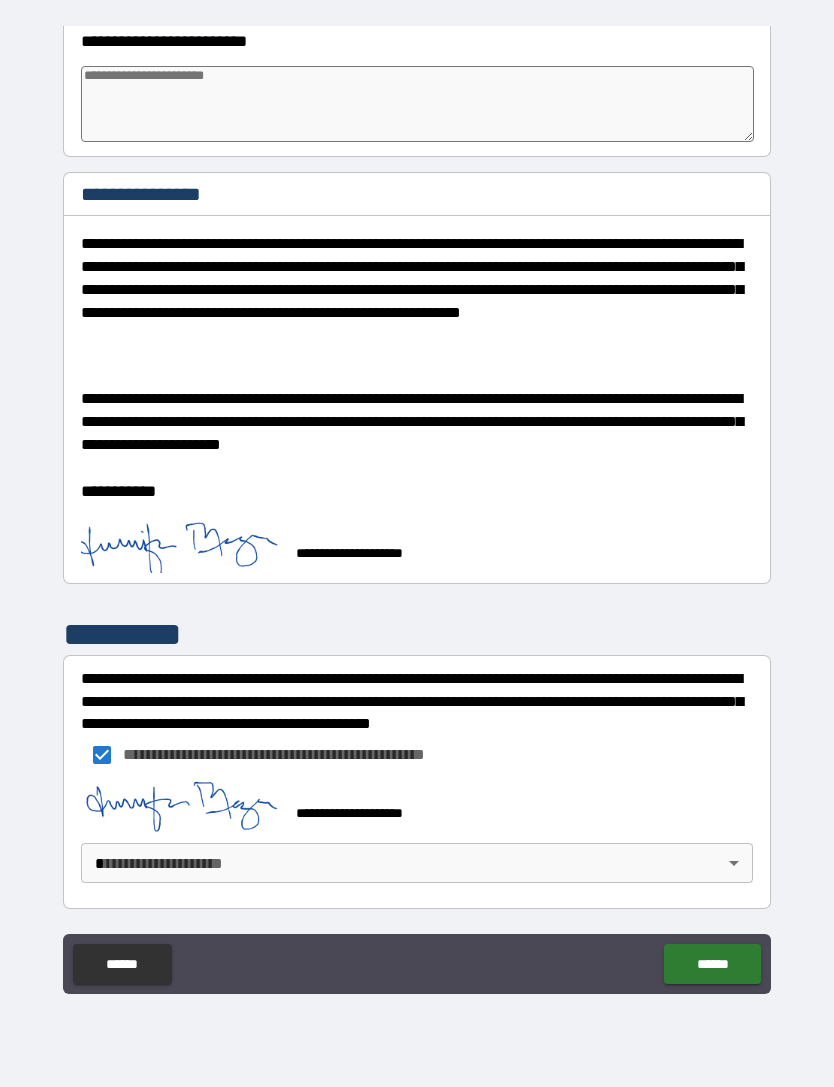 scroll, scrollTop: 2597, scrollLeft: 0, axis: vertical 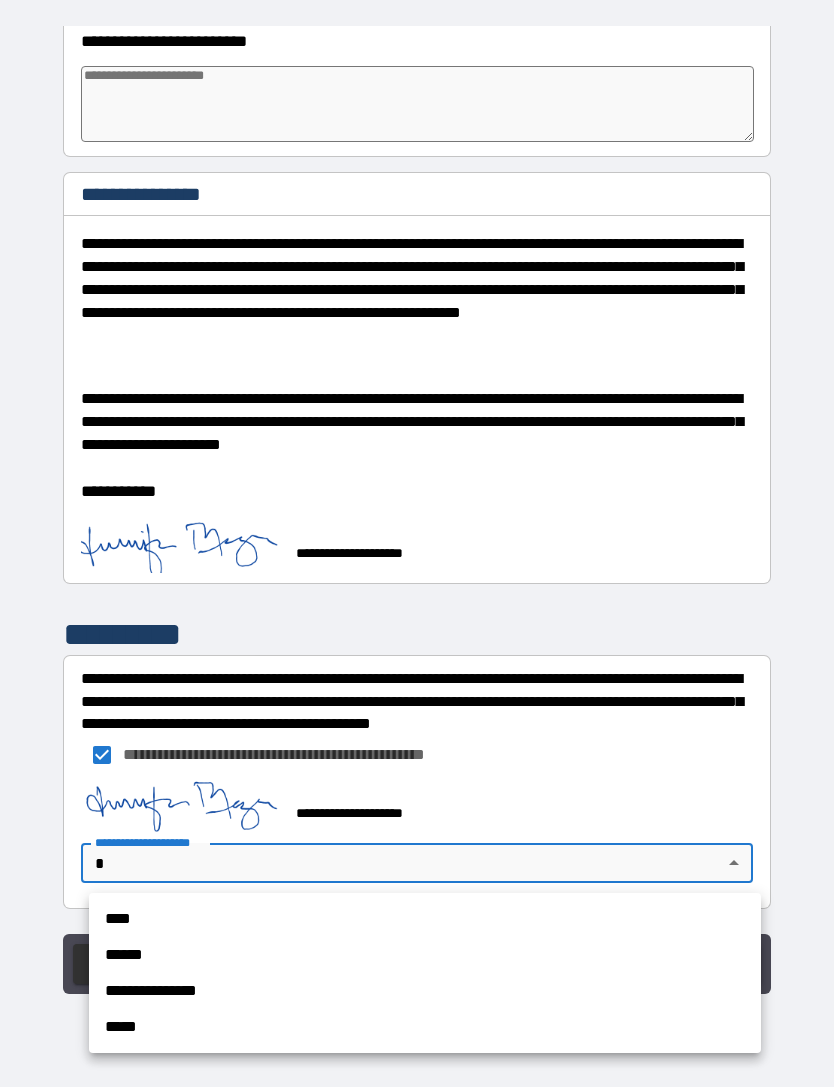click on "****" at bounding box center [425, 919] 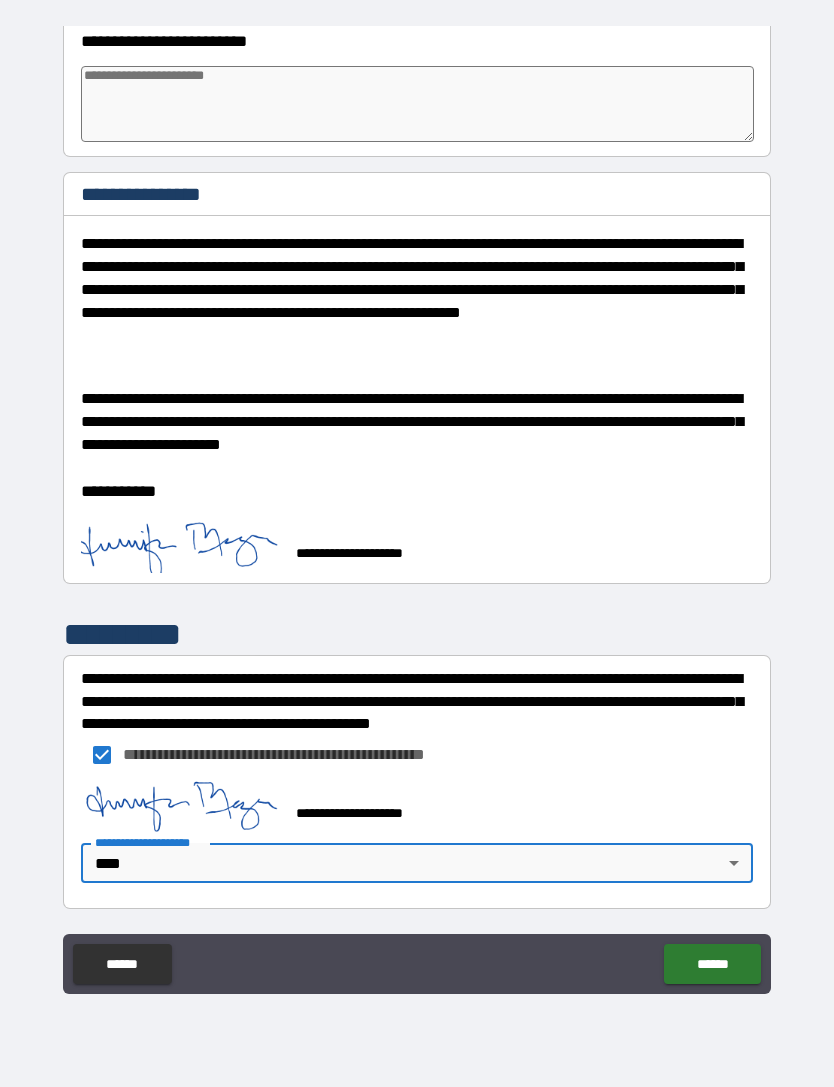 click on "******" at bounding box center (712, 964) 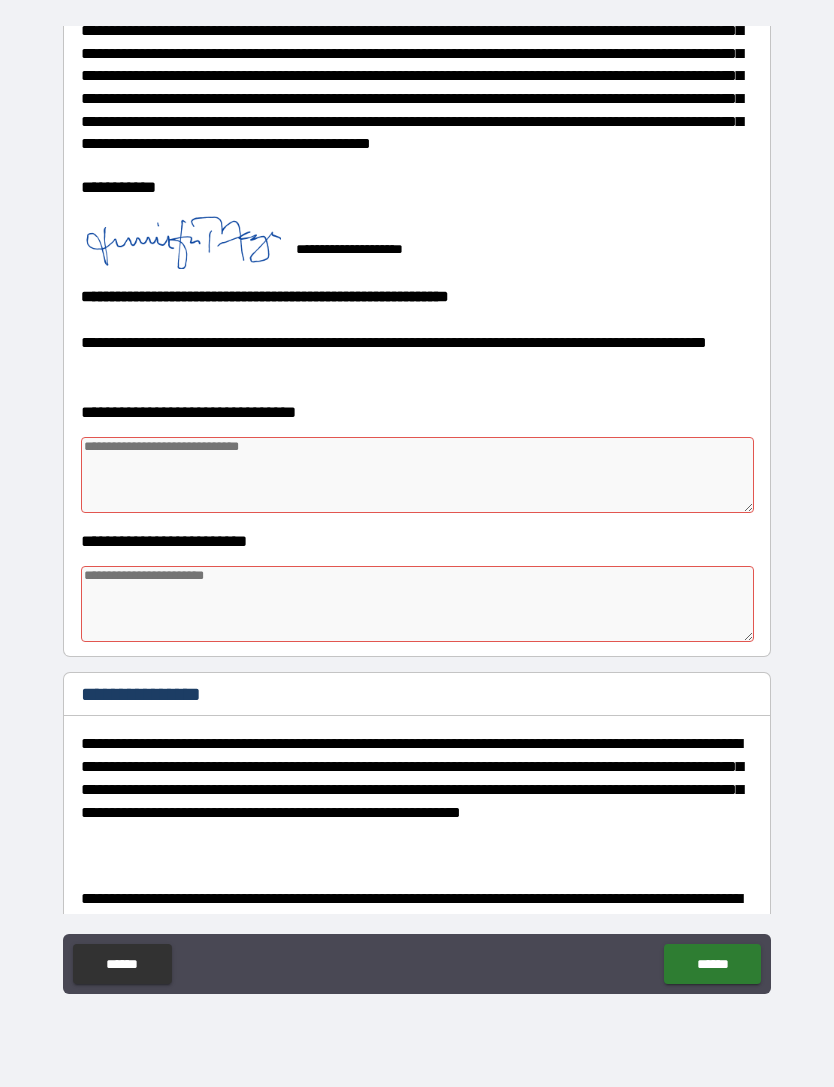 scroll, scrollTop: 2068, scrollLeft: 0, axis: vertical 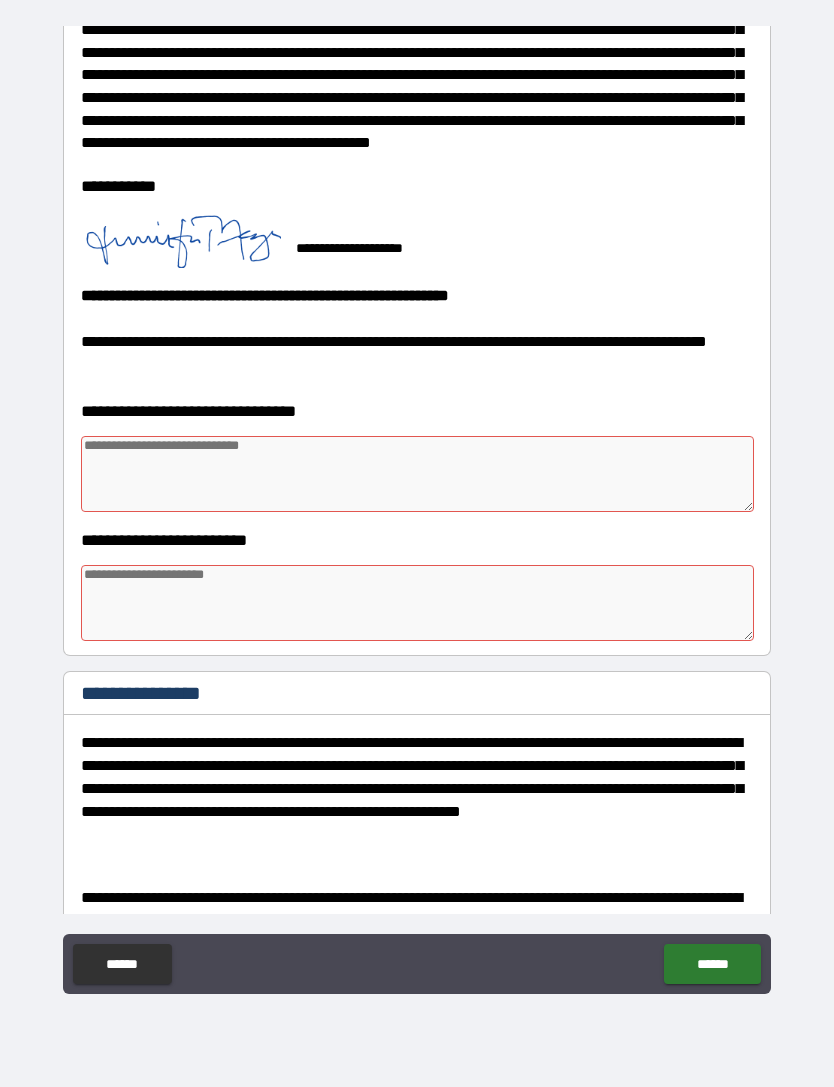 click at bounding box center (417, 474) 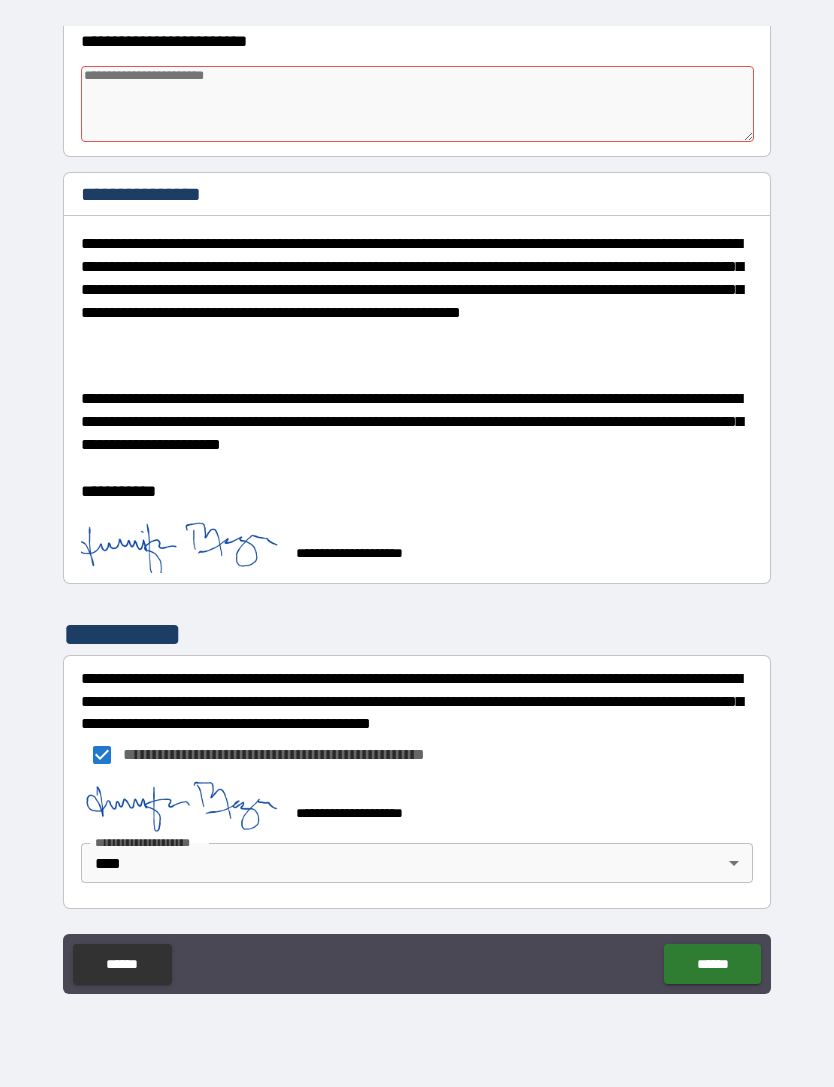 scroll, scrollTop: 2597, scrollLeft: 0, axis: vertical 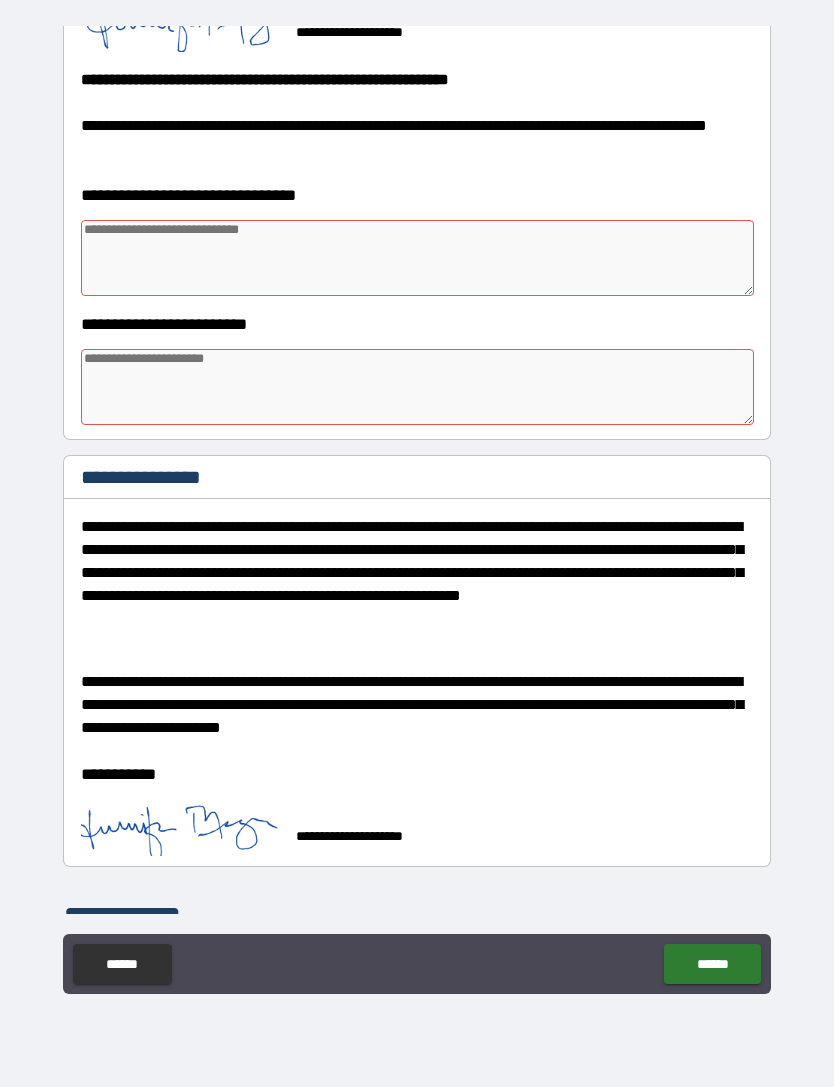 click at bounding box center (417, 258) 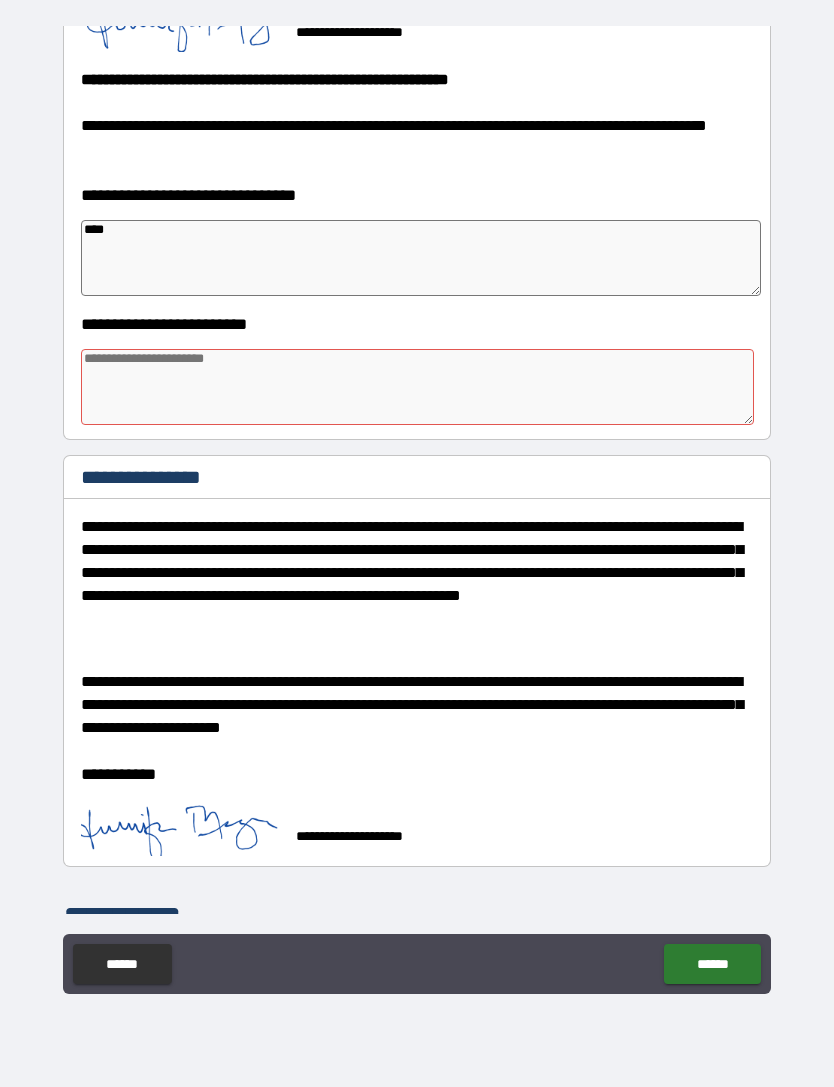 click at bounding box center [417, 387] 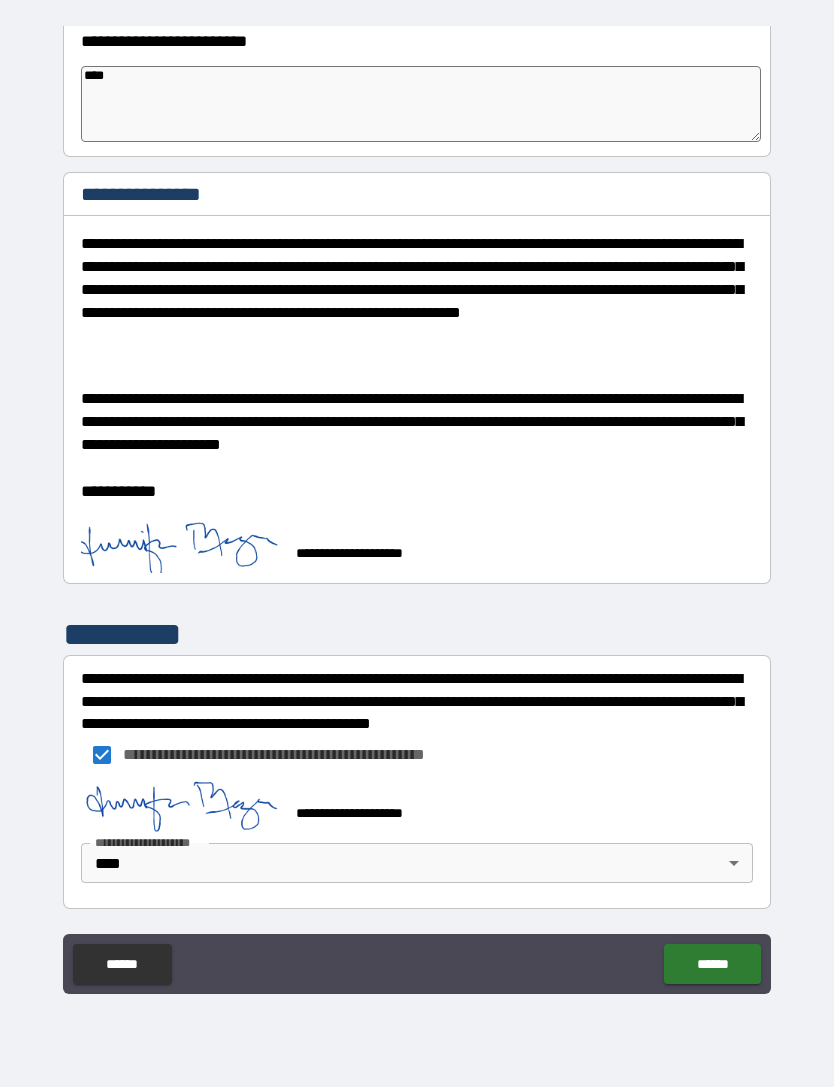 scroll, scrollTop: 2597, scrollLeft: 0, axis: vertical 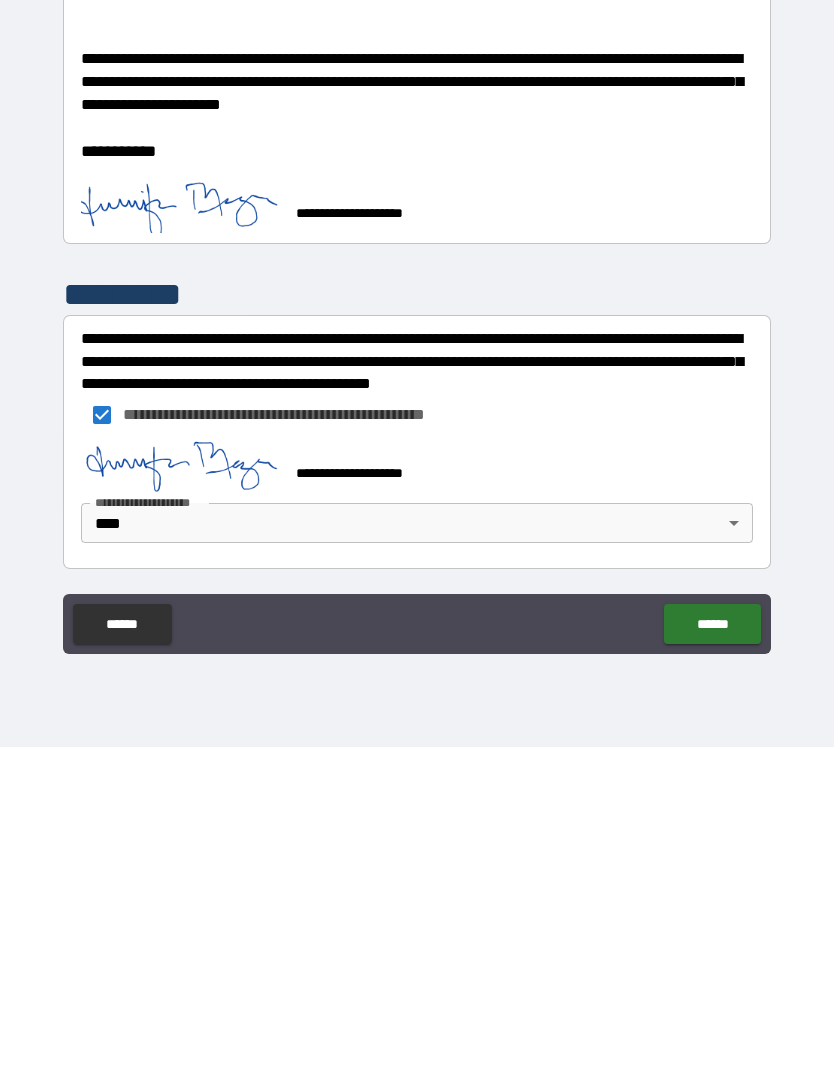 click on "******" at bounding box center (712, 964) 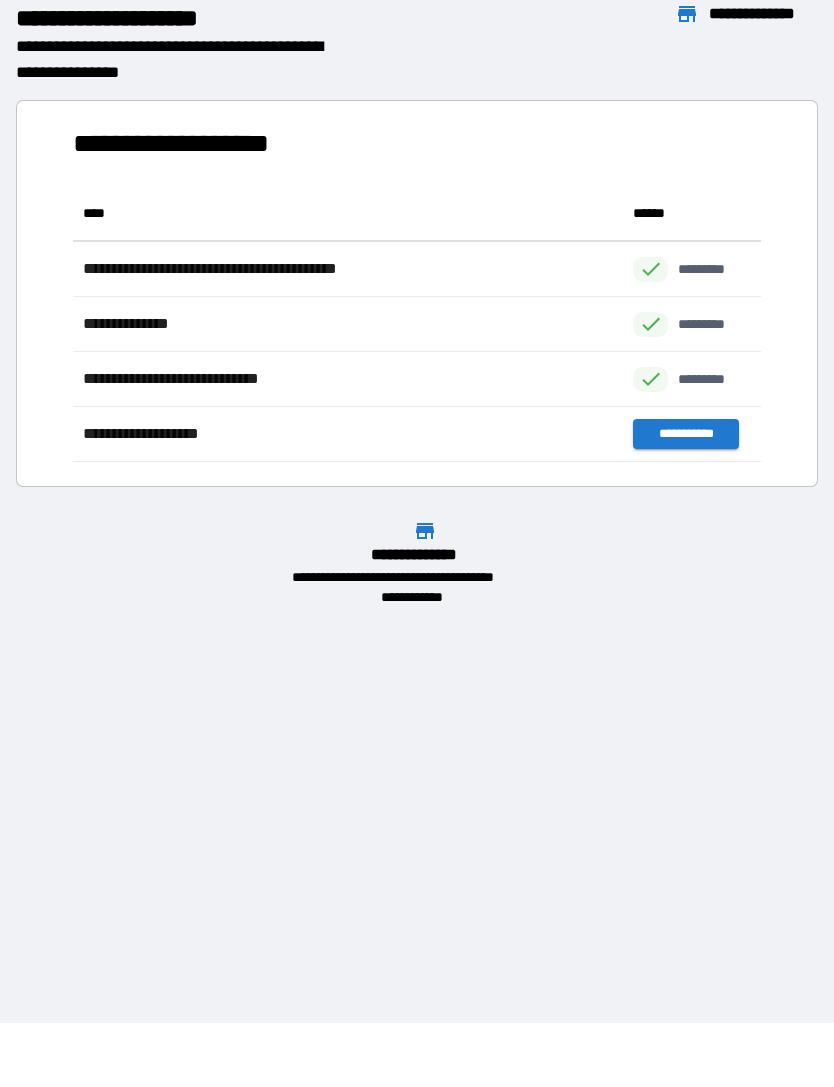 scroll, scrollTop: 1, scrollLeft: 1, axis: both 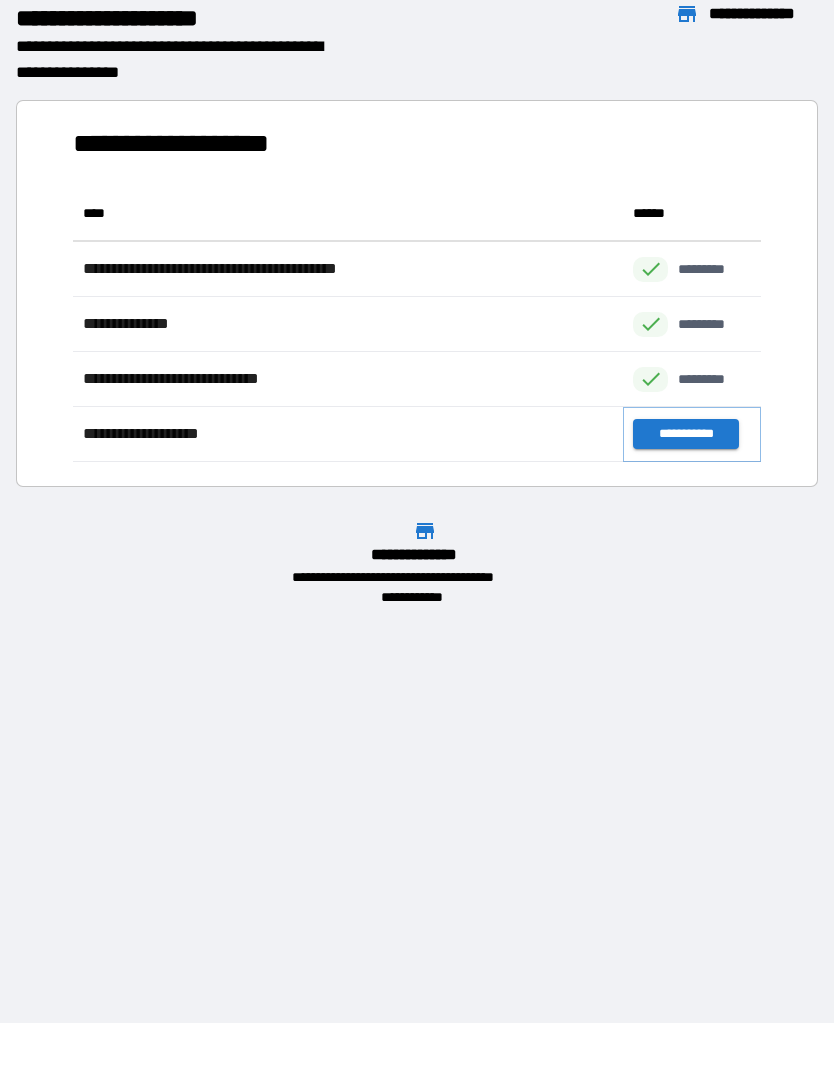 click on "**********" at bounding box center [685, 434] 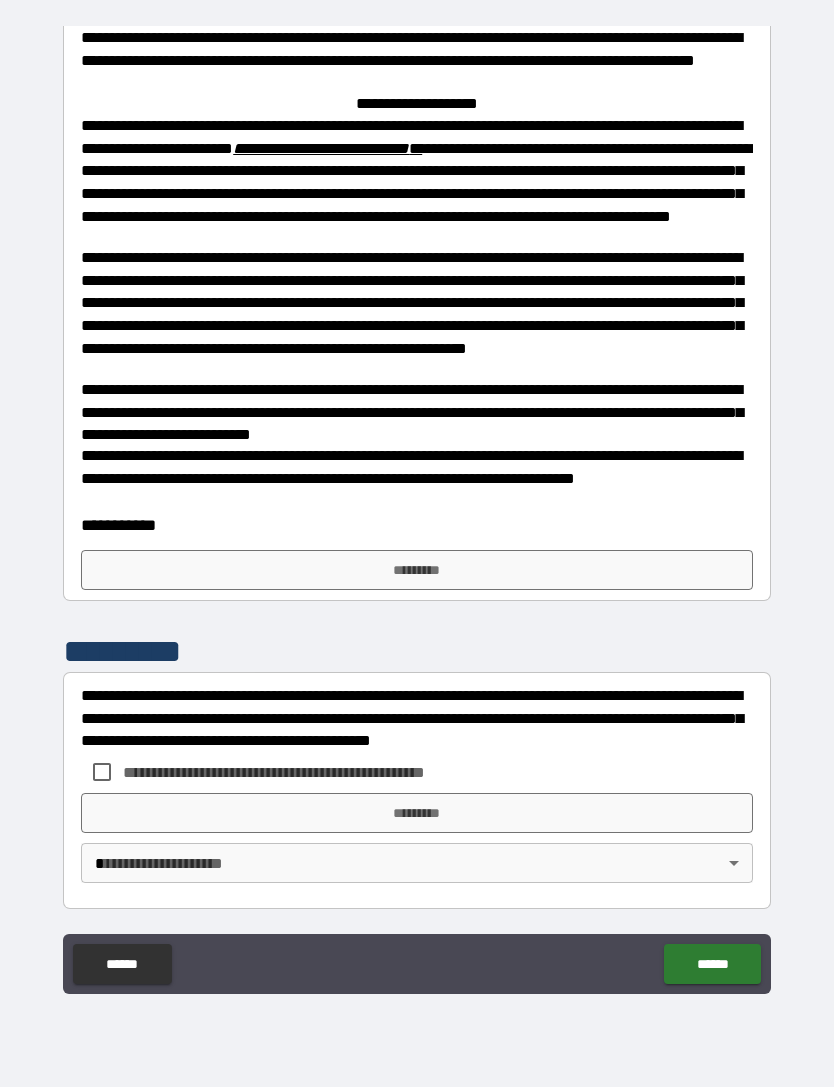 scroll, scrollTop: 605, scrollLeft: 0, axis: vertical 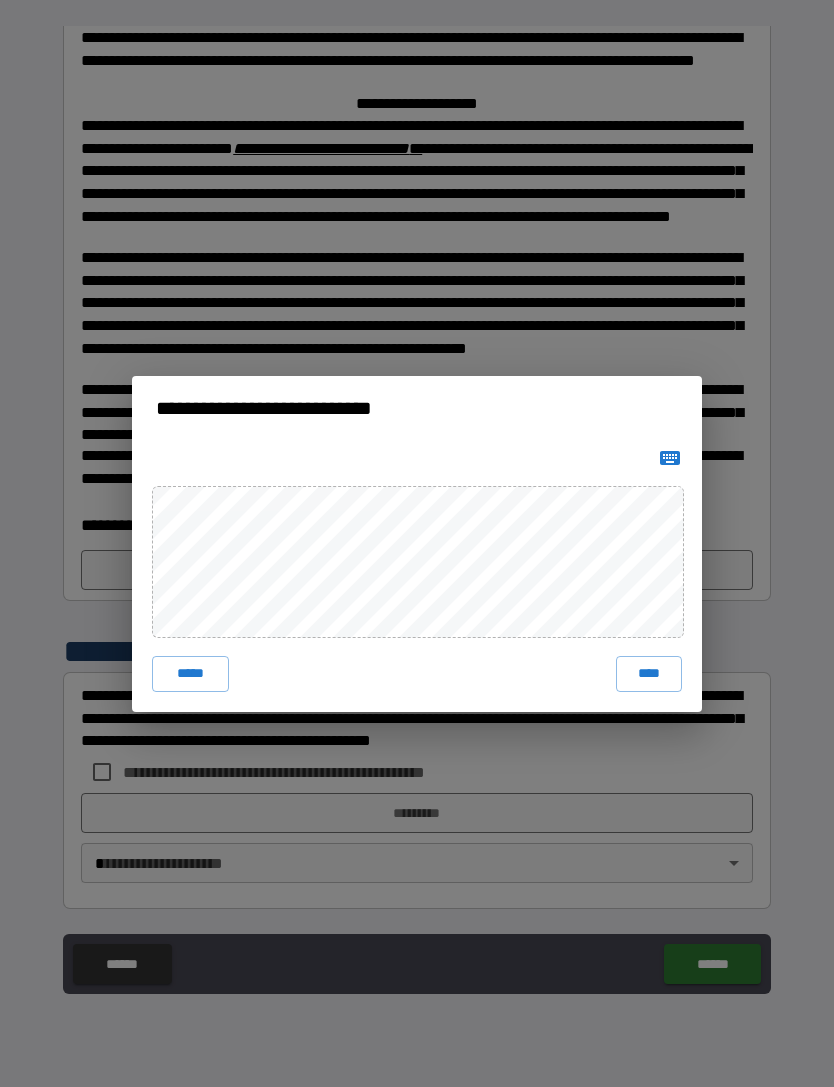 click on "****" at bounding box center [649, 674] 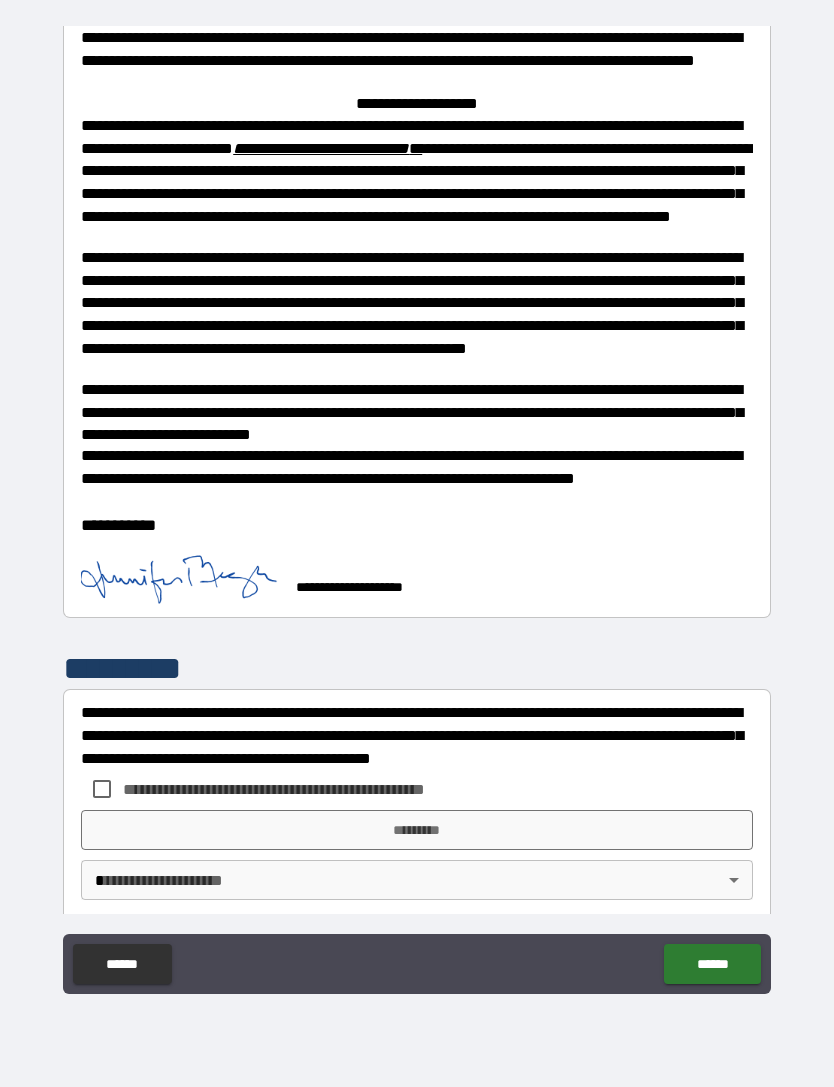 scroll, scrollTop: 595, scrollLeft: 0, axis: vertical 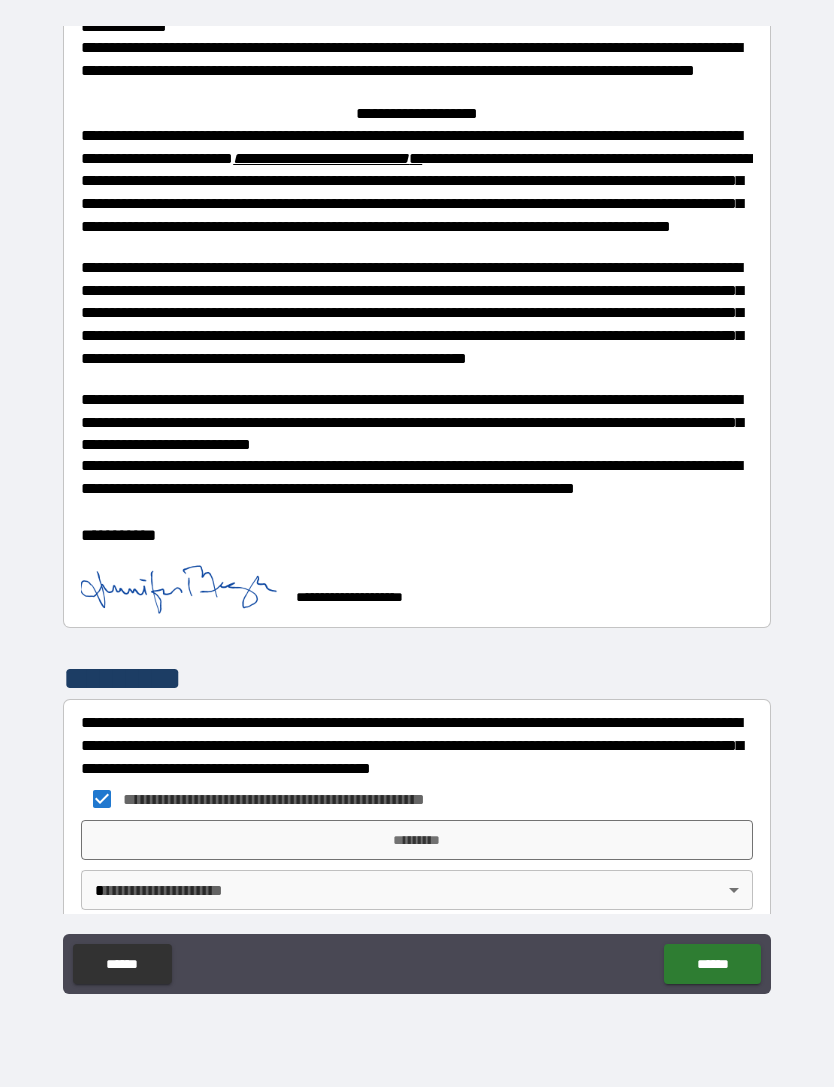 click on "*********" at bounding box center [417, 840] 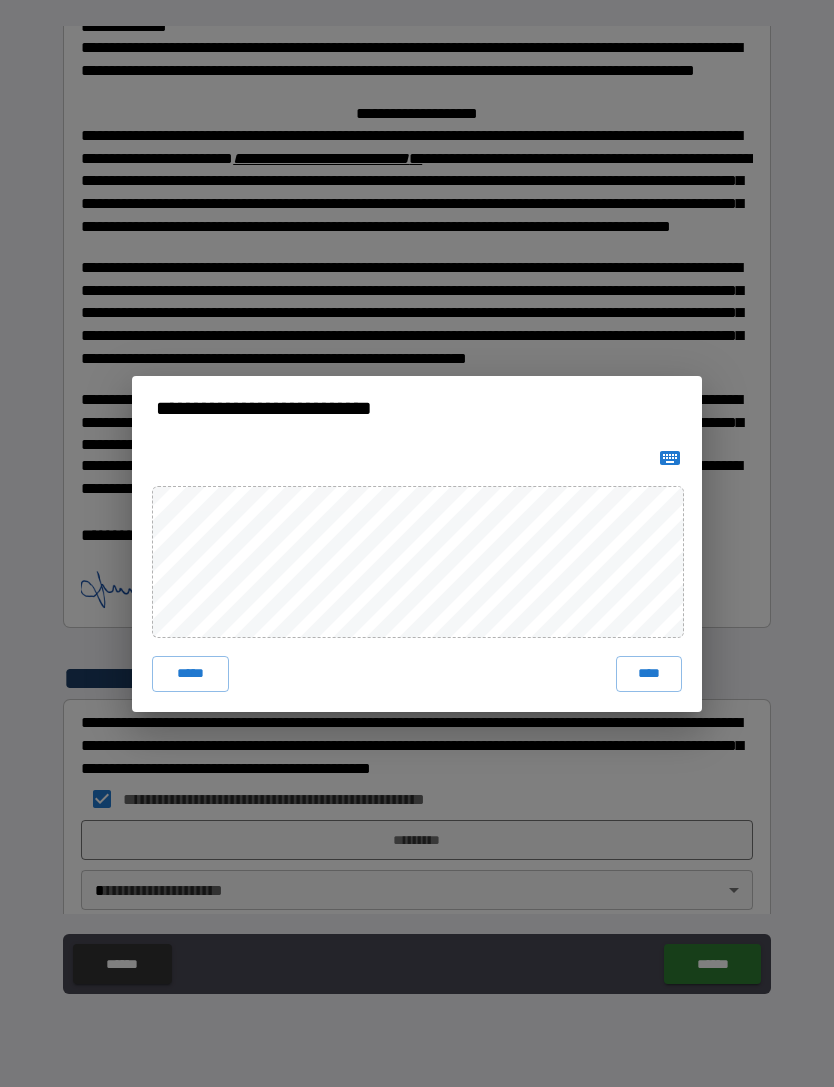 click on "****" at bounding box center (649, 674) 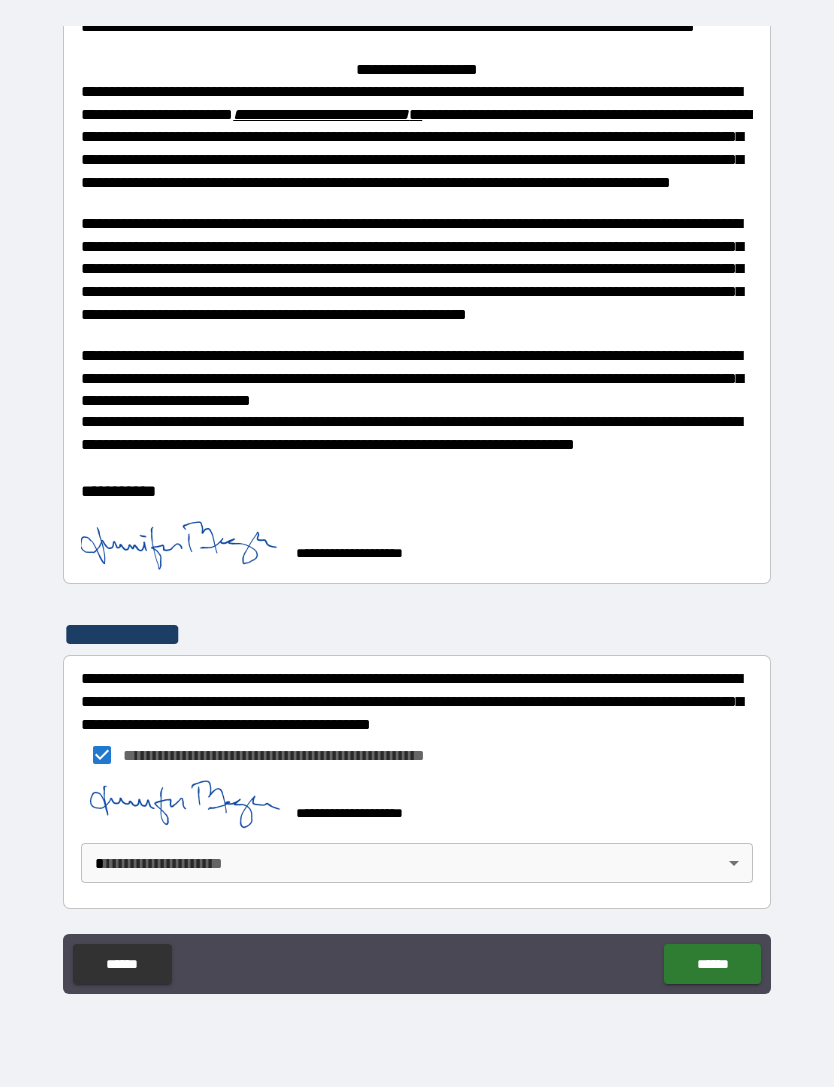 scroll, scrollTop: 639, scrollLeft: 0, axis: vertical 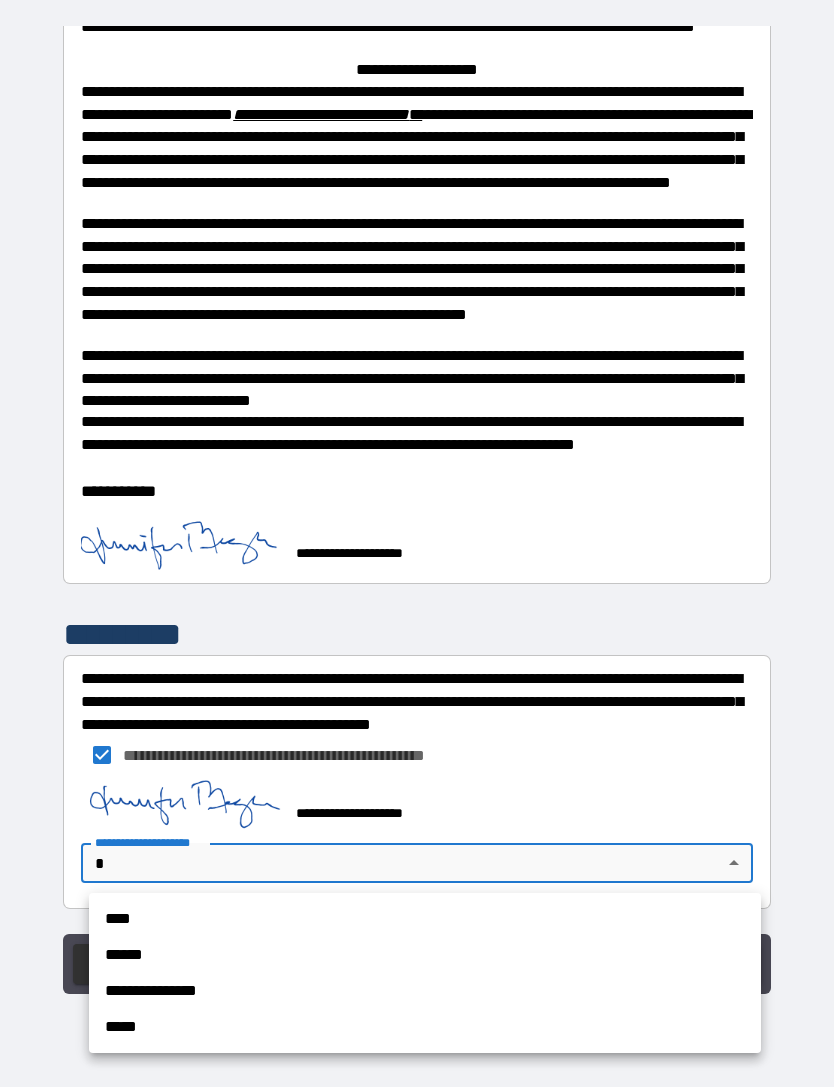 click on "****" at bounding box center [425, 919] 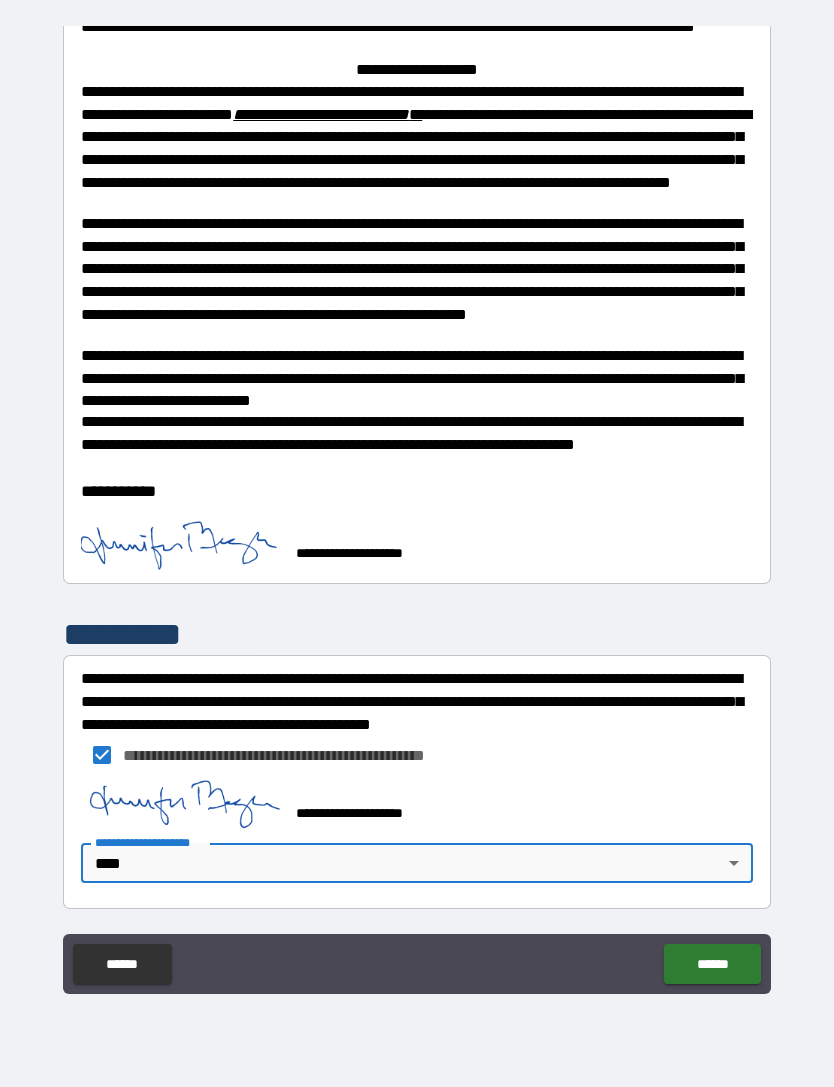 click on "******" at bounding box center [712, 964] 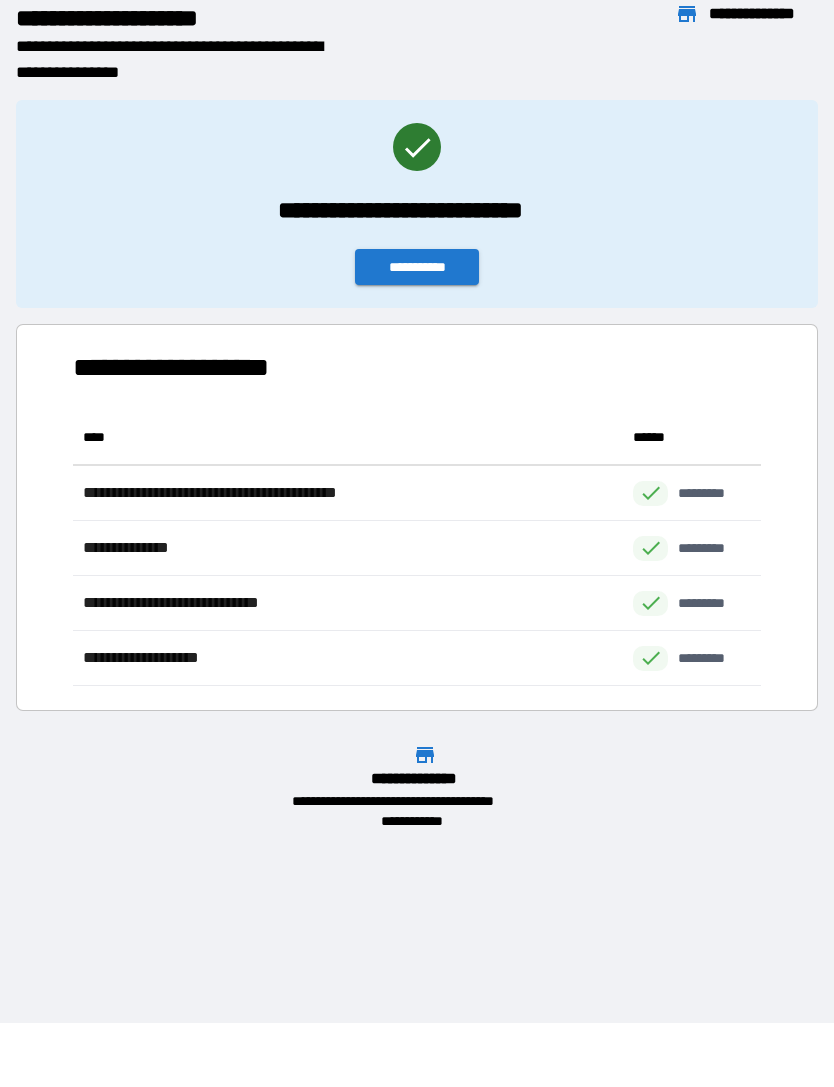 scroll, scrollTop: 276, scrollLeft: 688, axis: both 